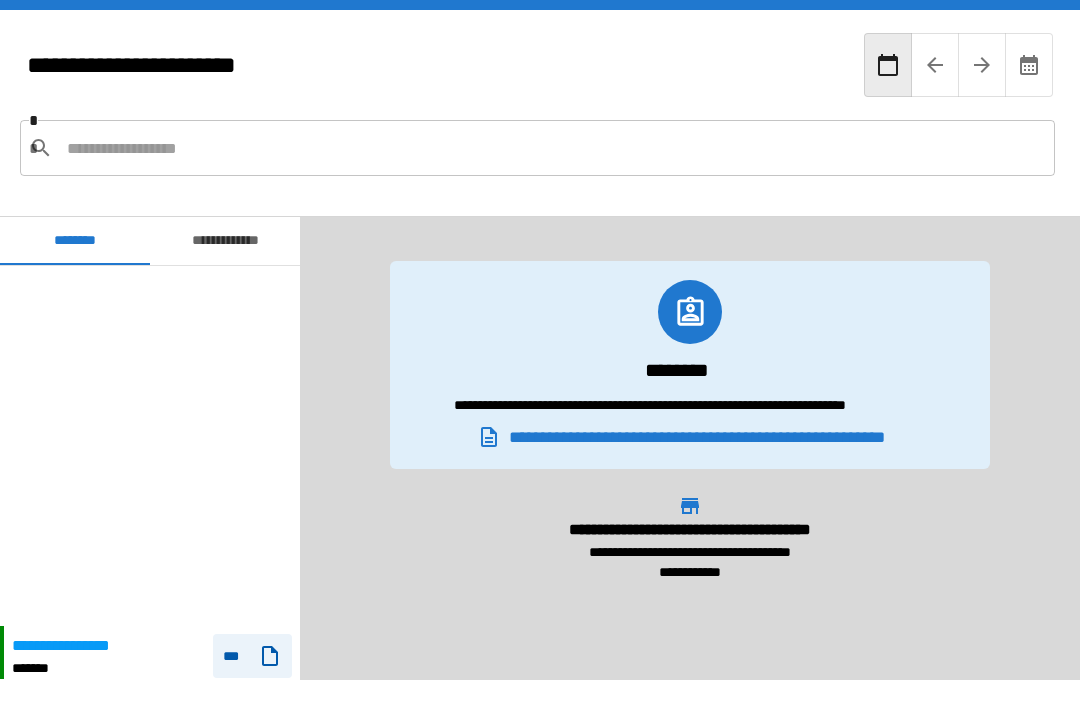 scroll, scrollTop: 64, scrollLeft: 0, axis: vertical 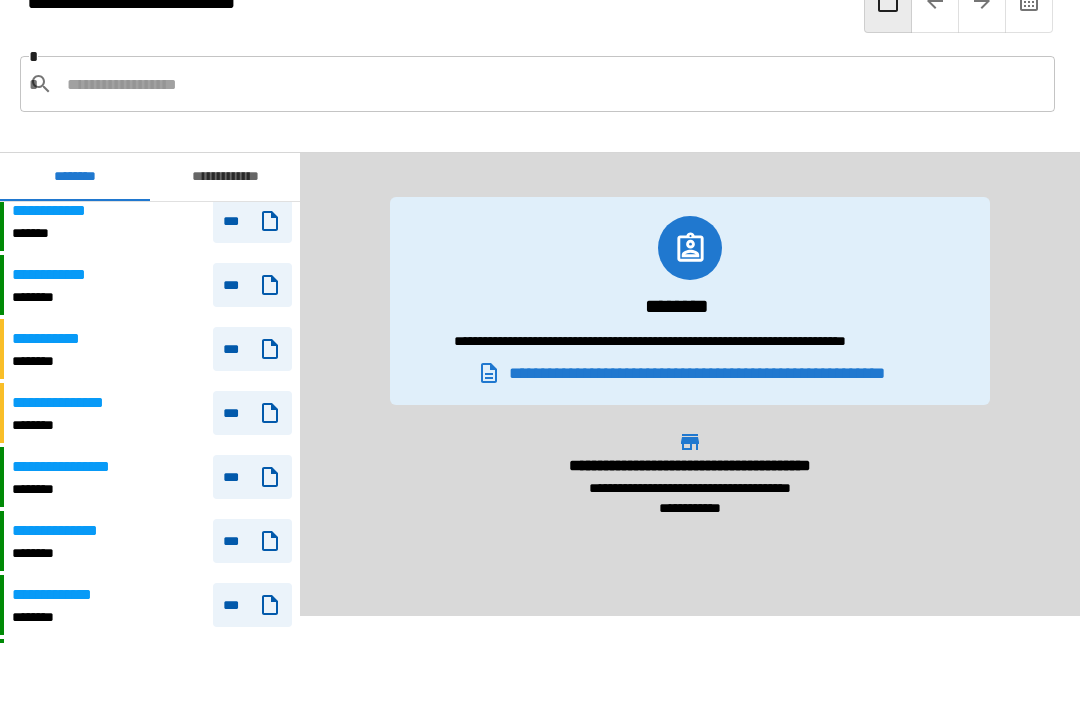 click on "**********" at bounding box center [50, 339] 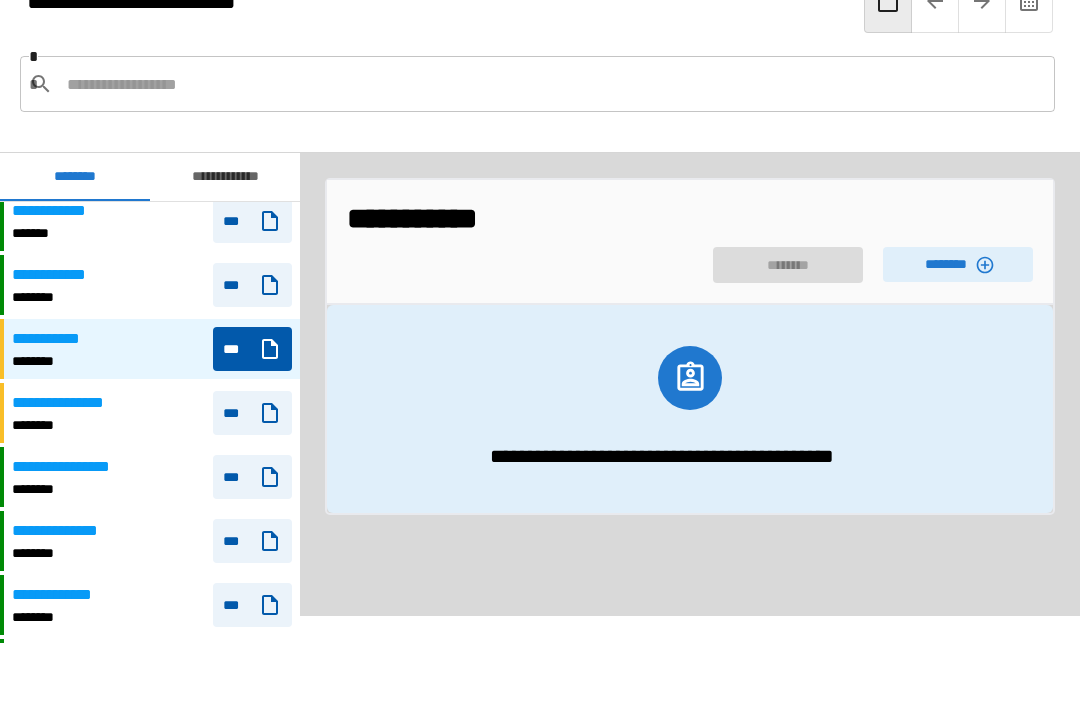 click on "******** ********" at bounding box center [690, 260] 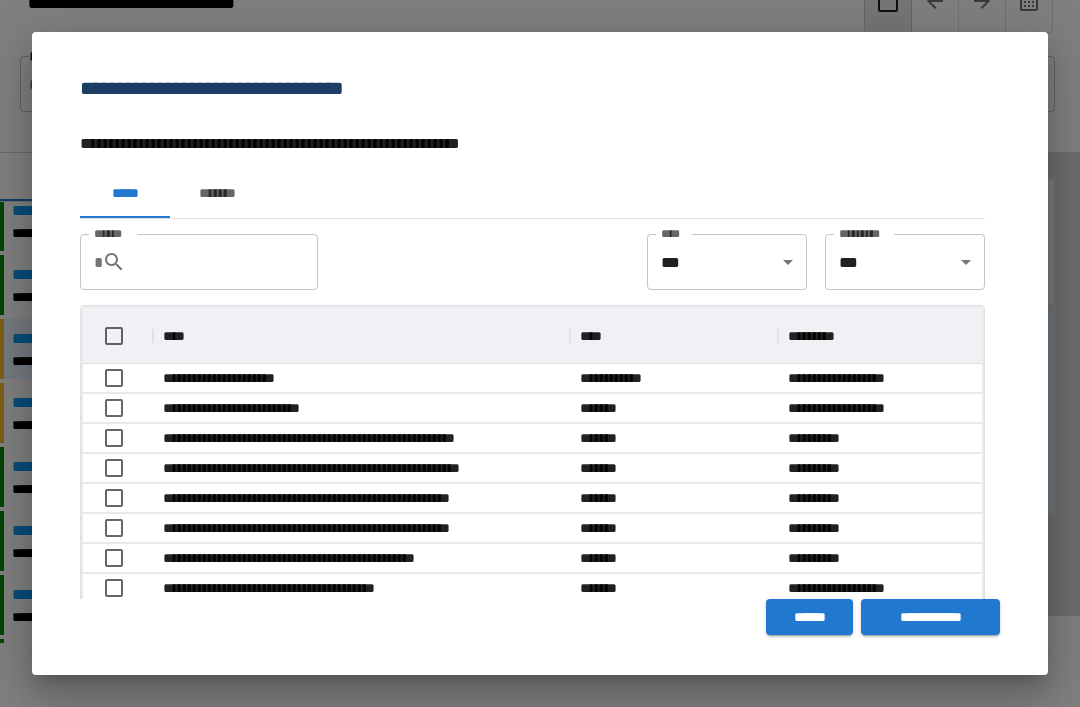scroll, scrollTop: 0, scrollLeft: 1, axis: horizontal 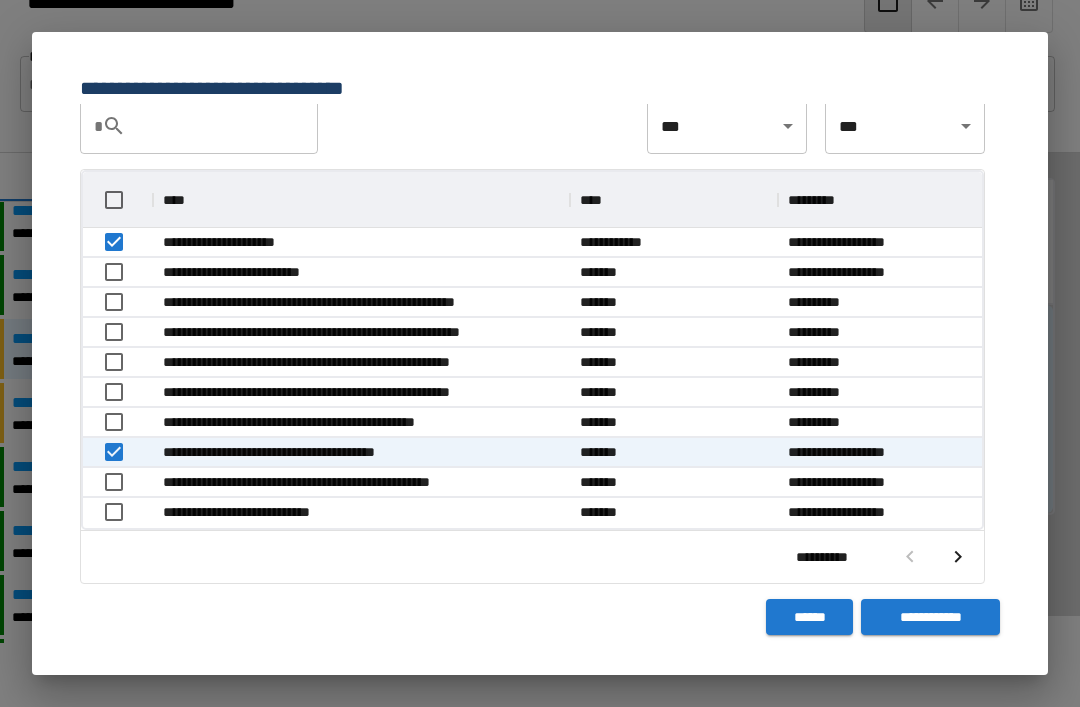 click 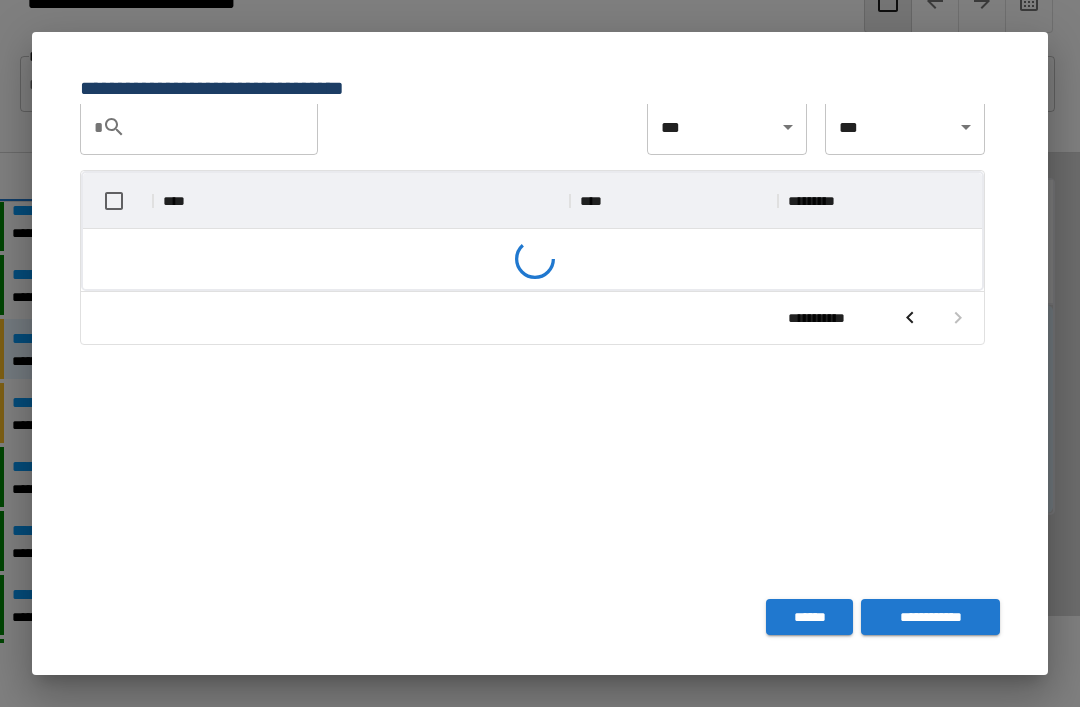 scroll, scrollTop: 236, scrollLeft: 899, axis: both 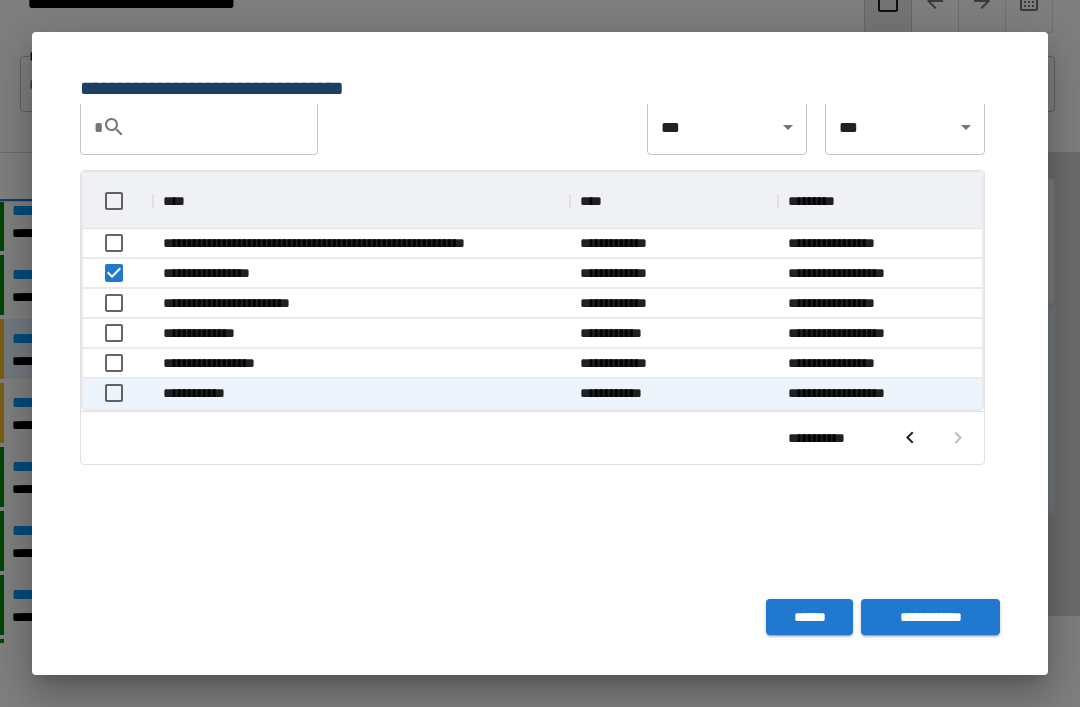 click on "**********" at bounding box center [930, 617] 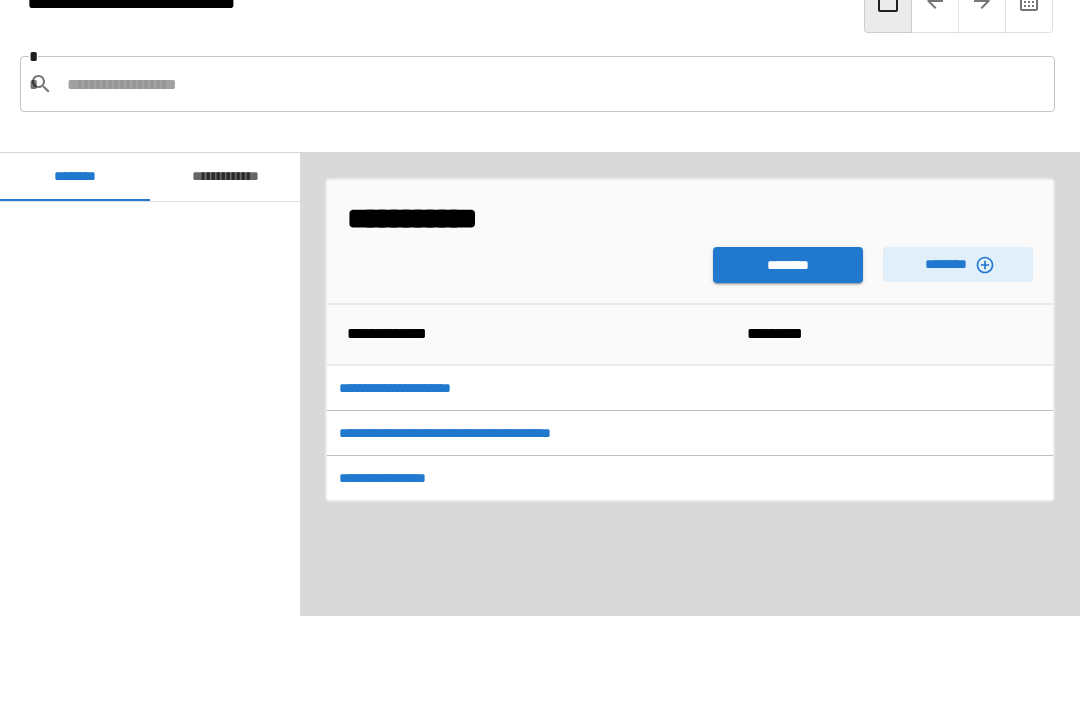 scroll, scrollTop: 780, scrollLeft: 0, axis: vertical 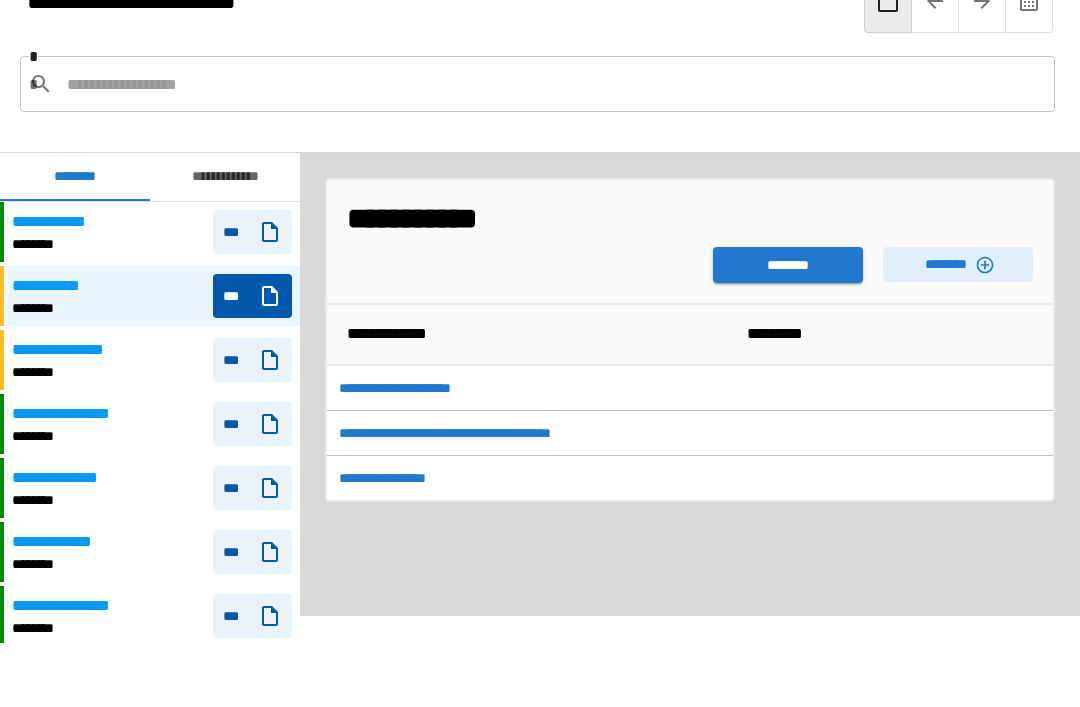 click on "**********" at bounding box center (152, 360) 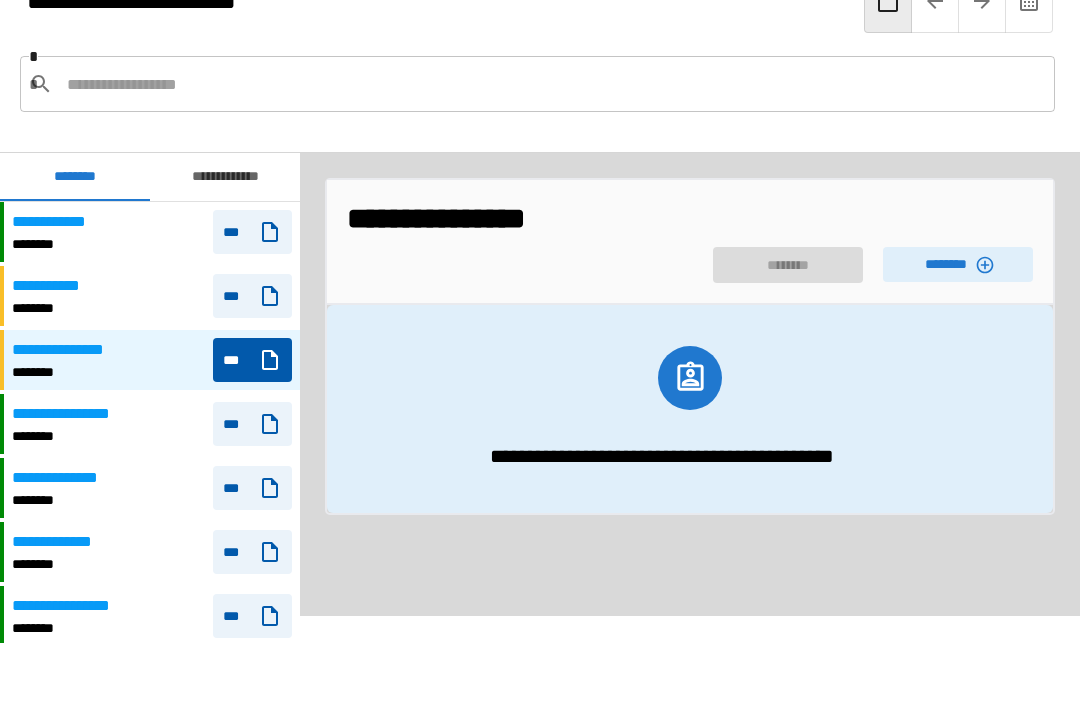 click on "********" at bounding box center (958, 264) 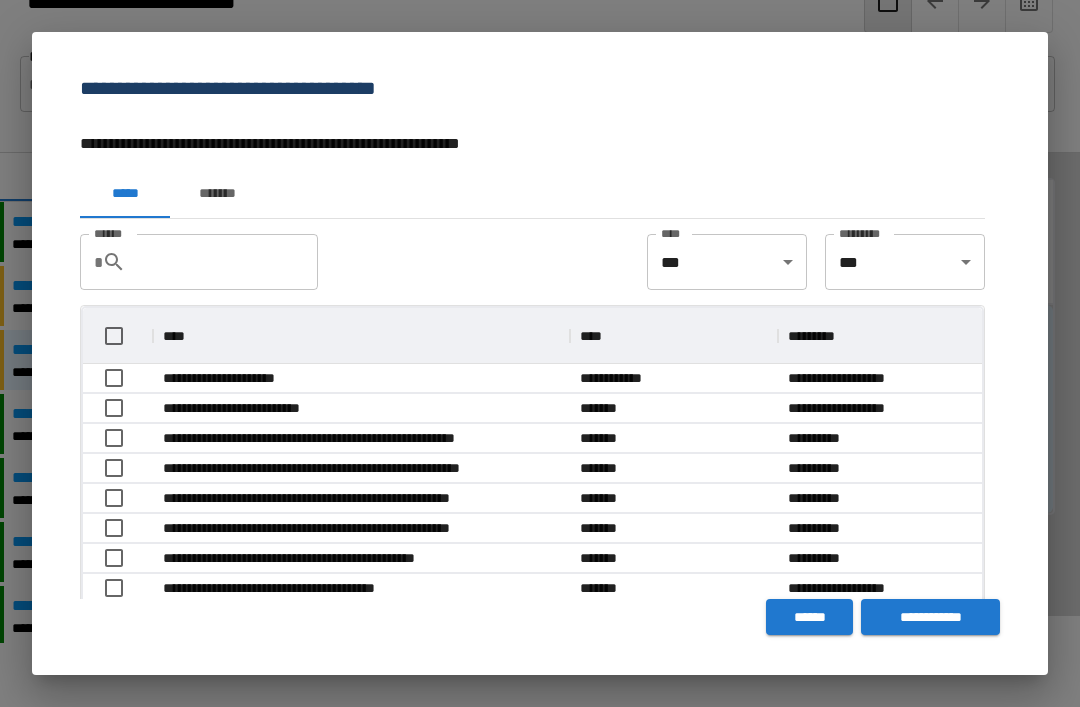 scroll, scrollTop: 0, scrollLeft: 1, axis: horizontal 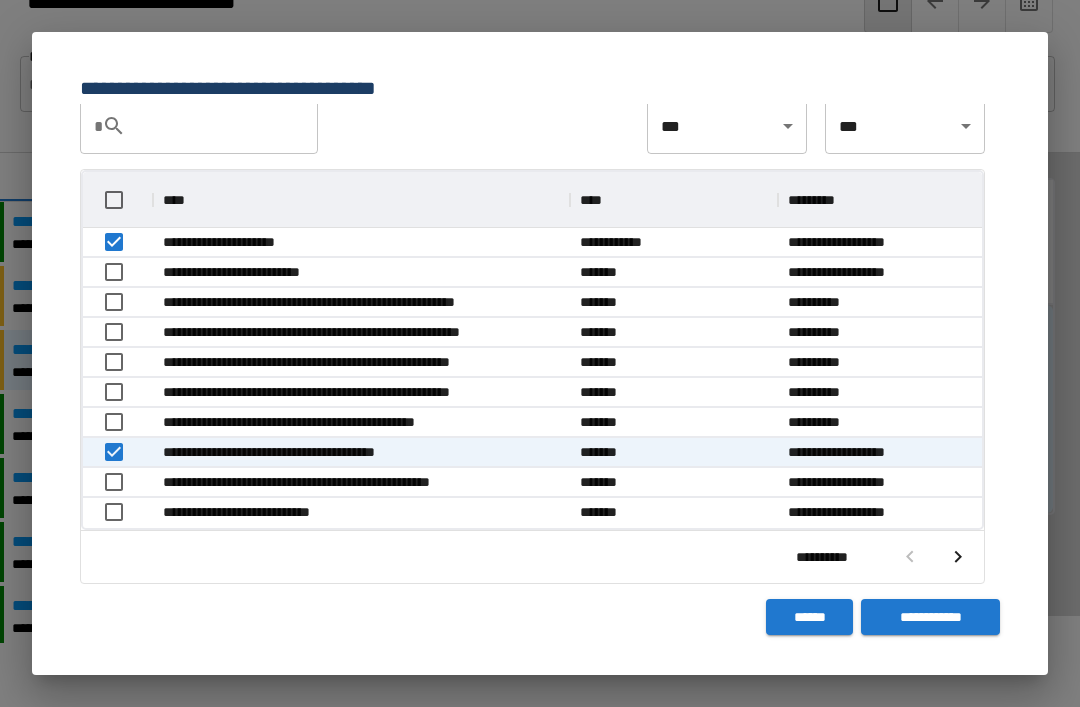 click on "**********" at bounding box center (930, 617) 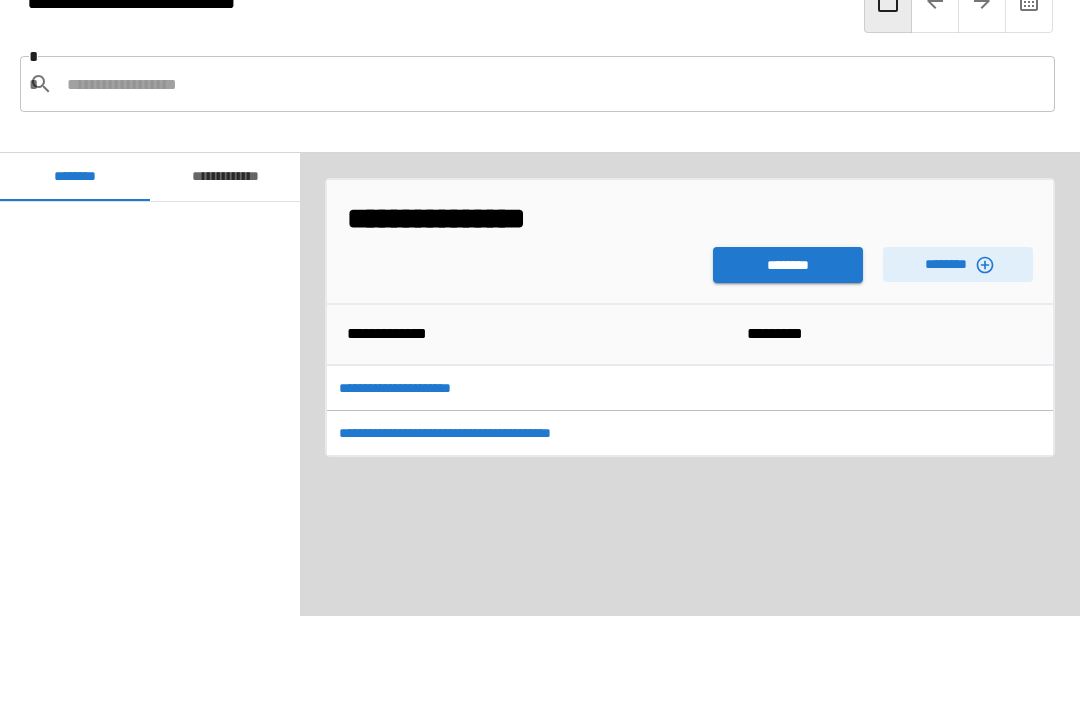 scroll, scrollTop: 780, scrollLeft: 0, axis: vertical 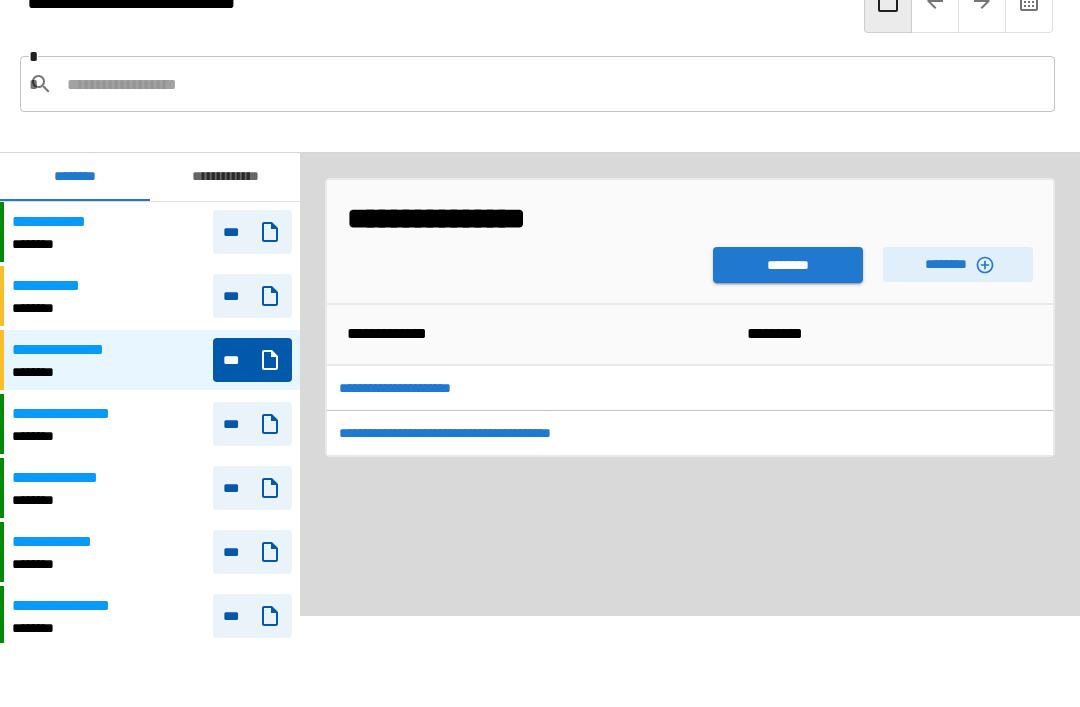 click on "**********" at bounding box center (152, 360) 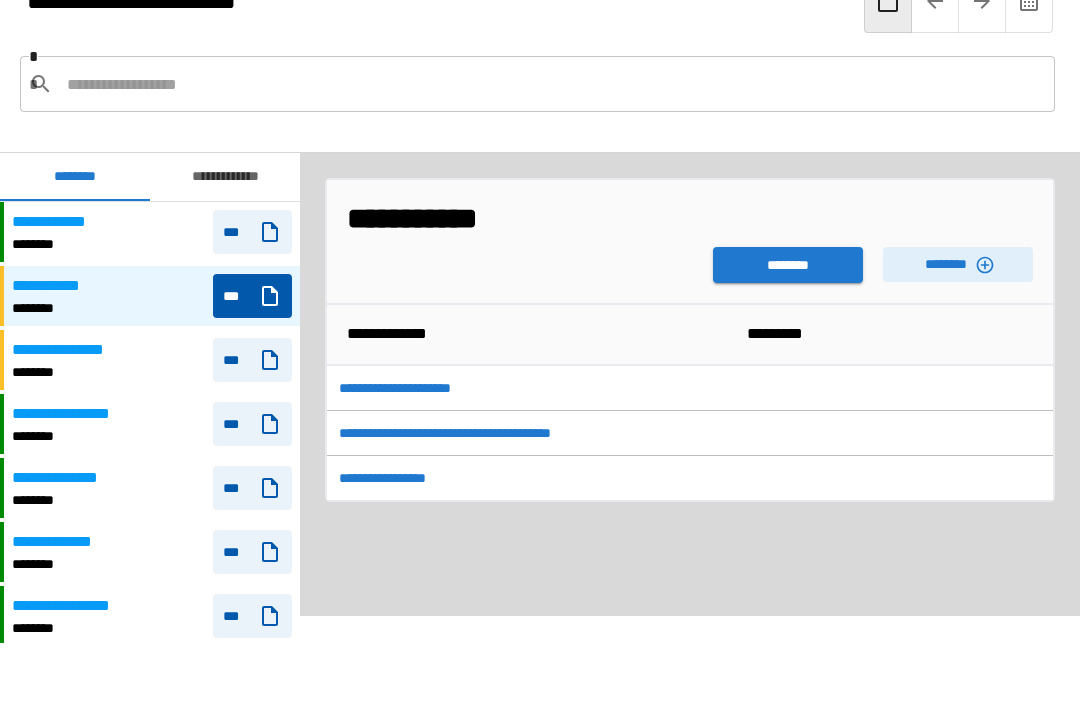 click at bounding box center (553, 84) 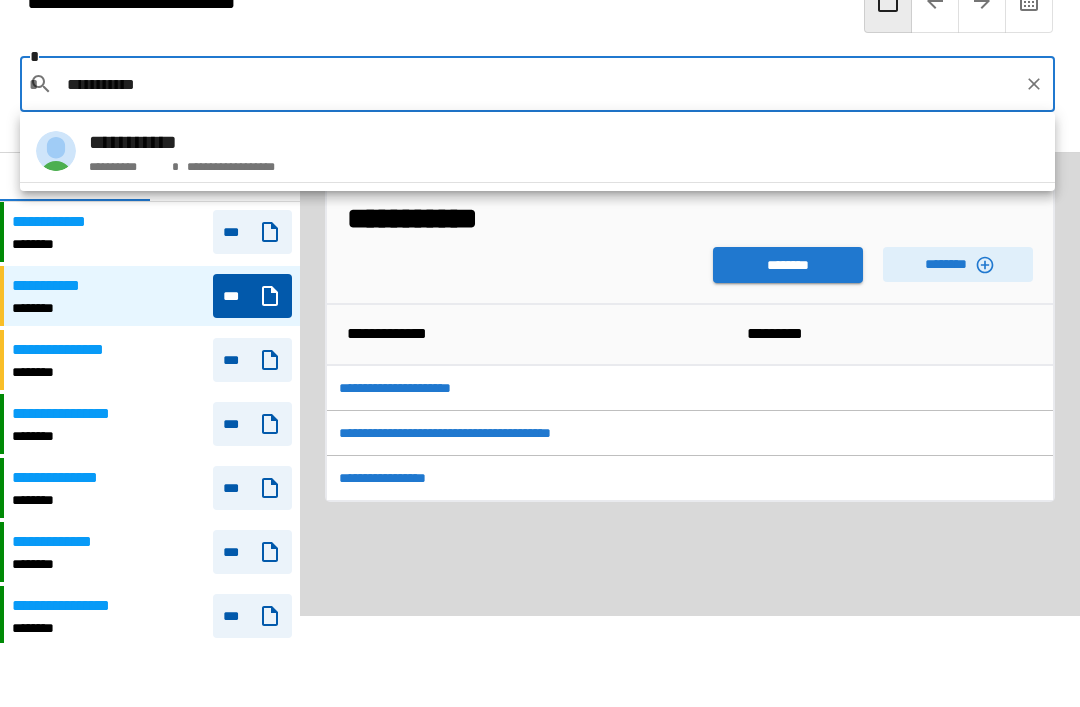 click on "**********" at bounding box center (537, 151) 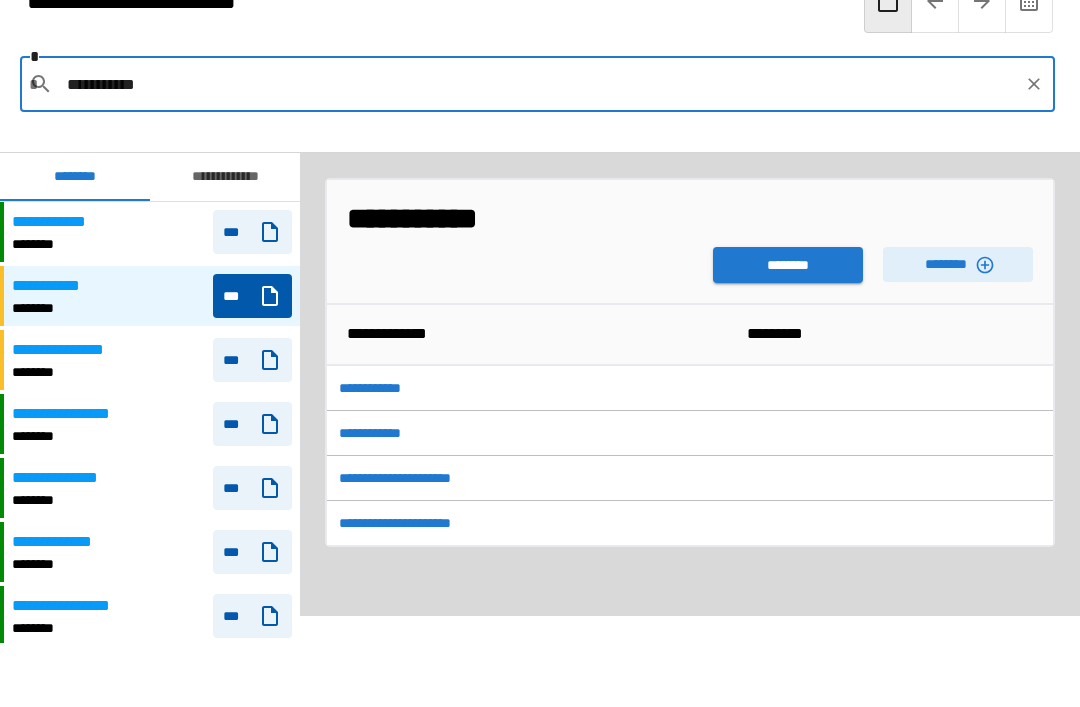 click on "********" at bounding box center [788, 265] 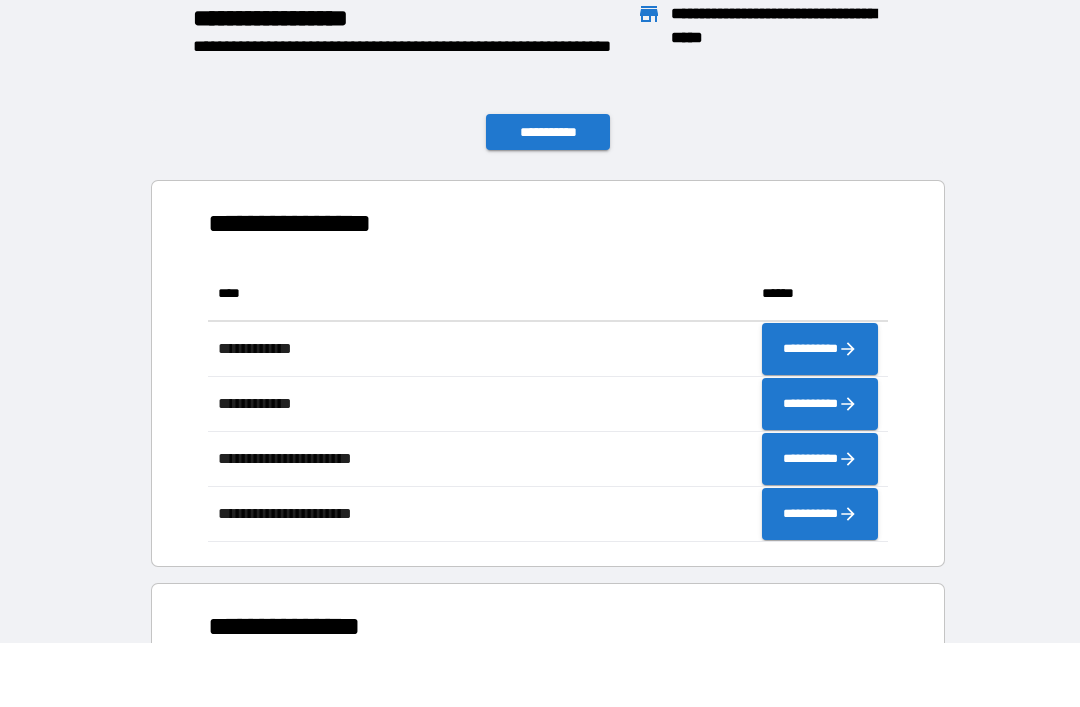 scroll, scrollTop: 276, scrollLeft: 680, axis: both 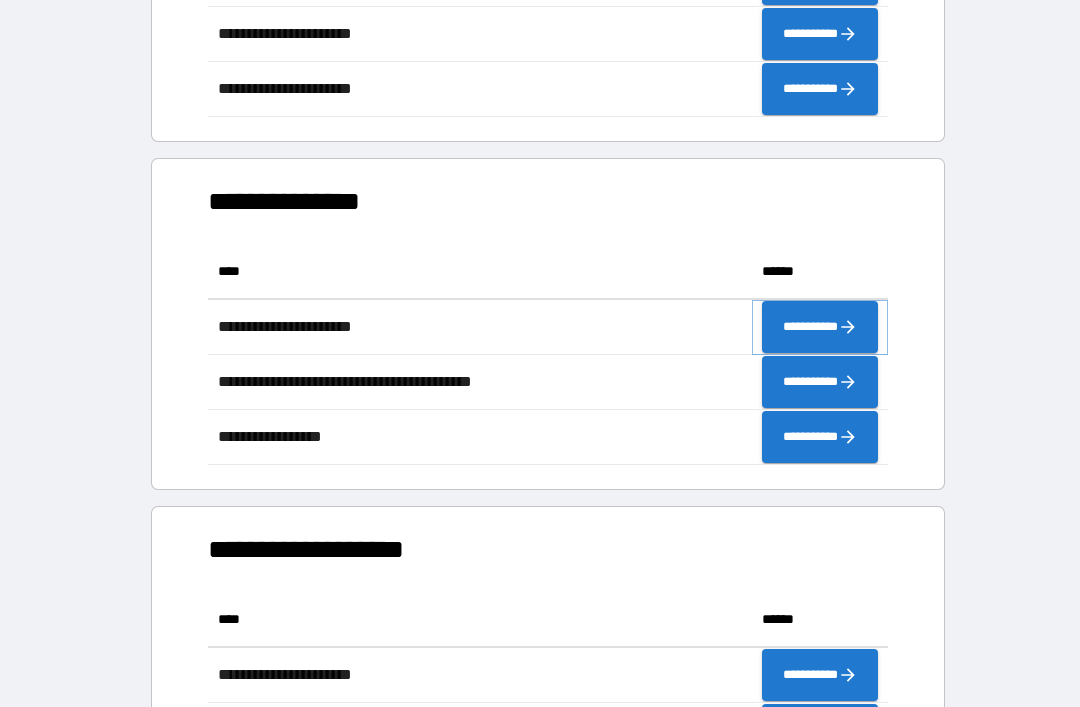 click on "**********" at bounding box center [820, 327] 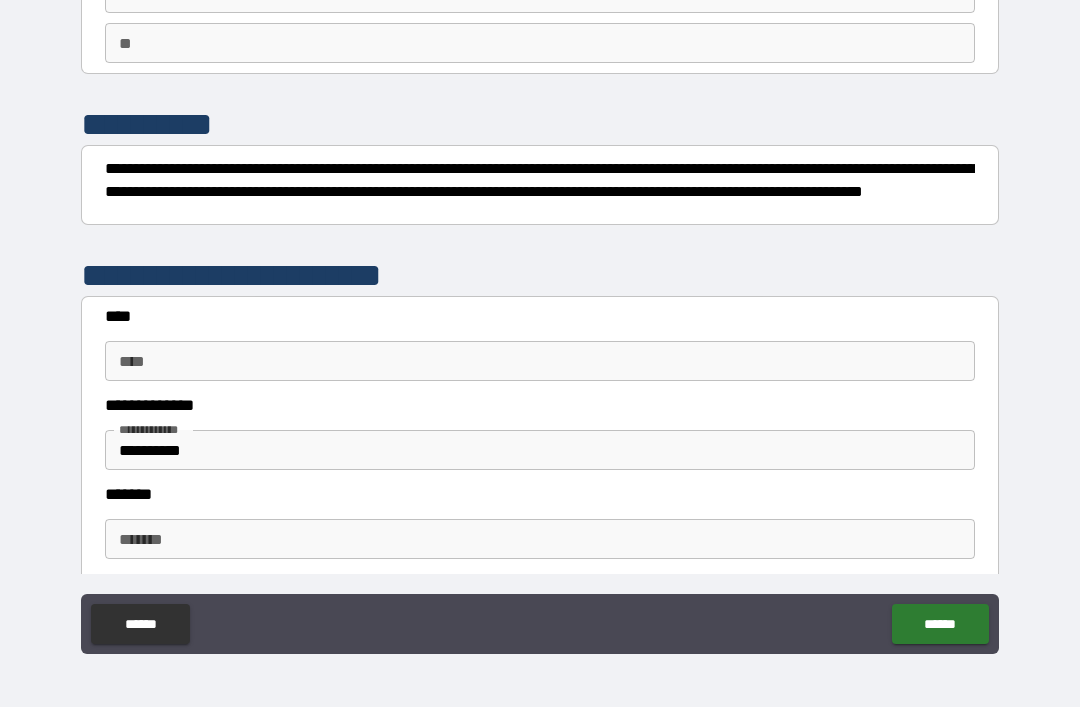scroll, scrollTop: 160, scrollLeft: 0, axis: vertical 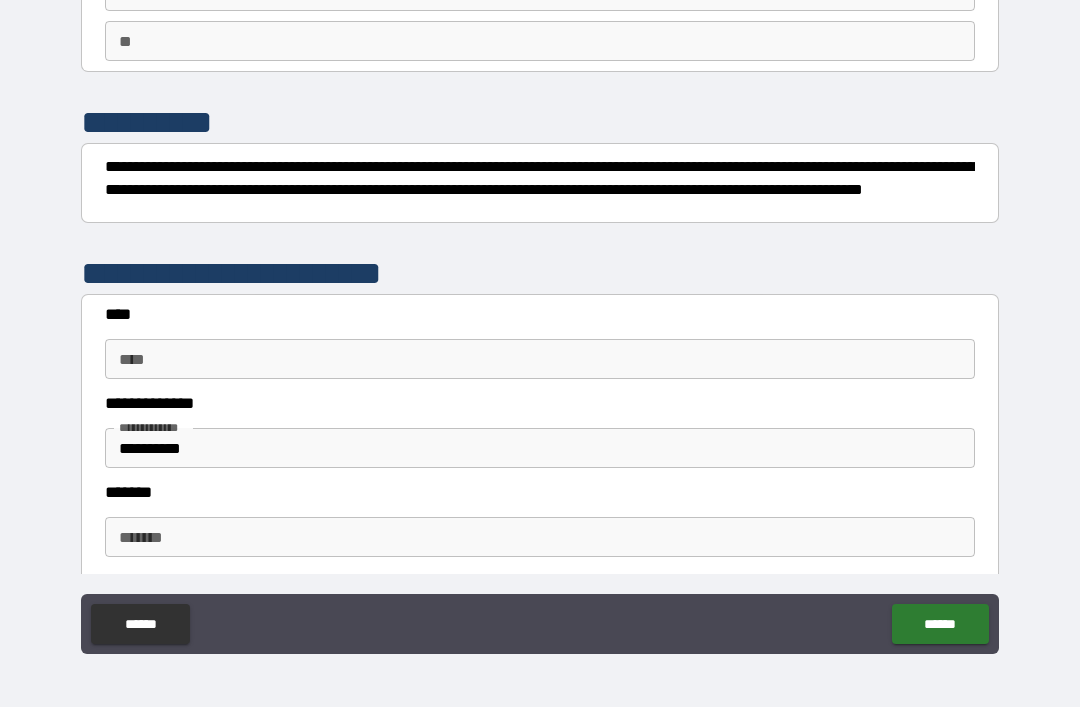 click on "****" at bounding box center [540, 359] 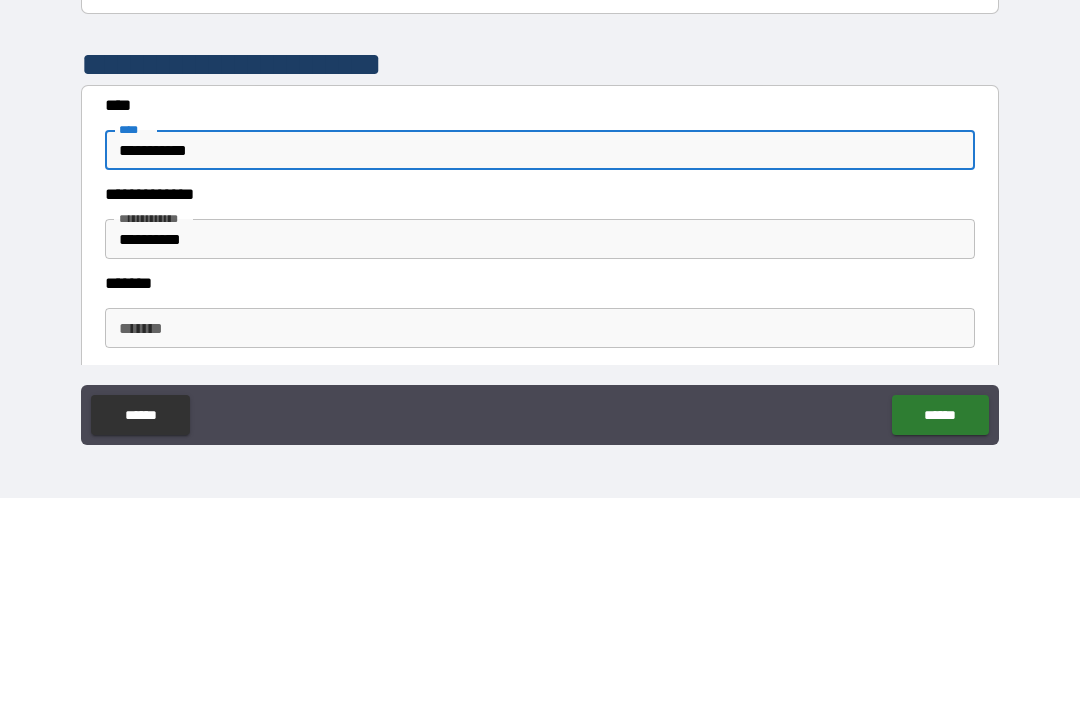 type on "**********" 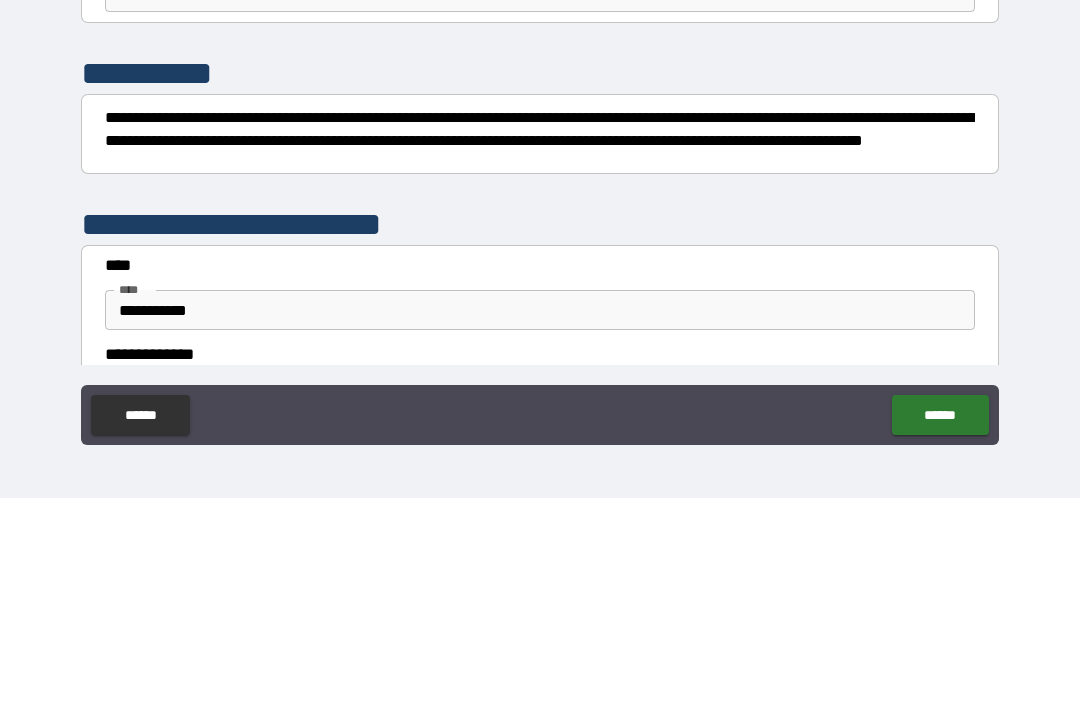 scroll, scrollTop: 0, scrollLeft: 0, axis: both 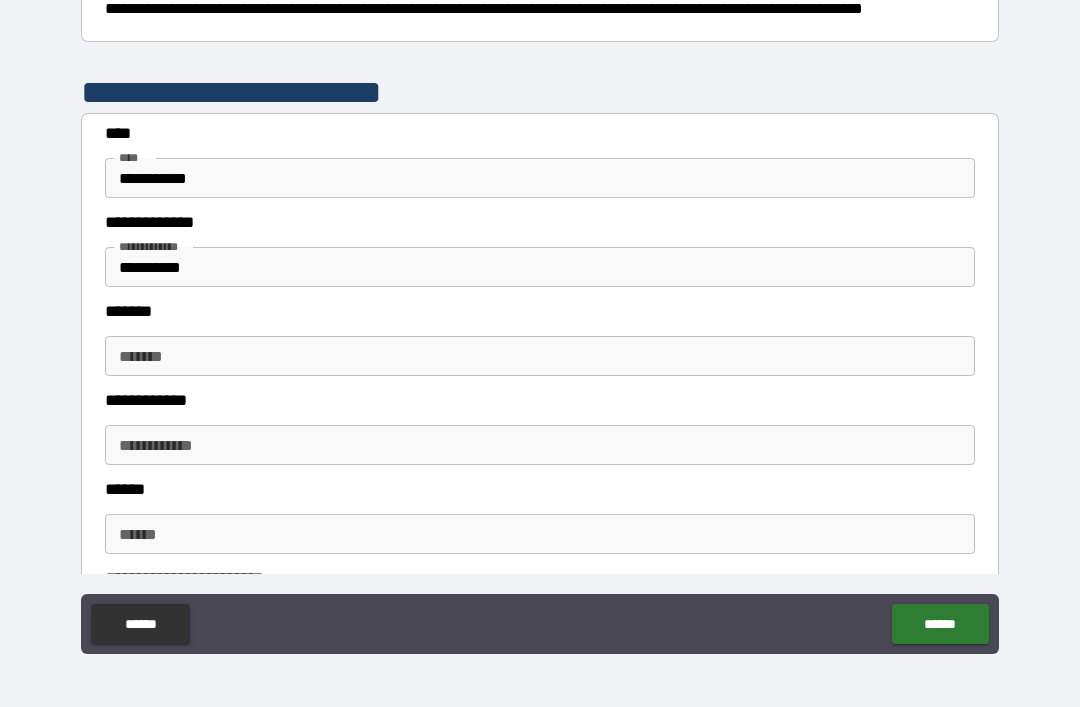 click on "**********" at bounding box center (540, 267) 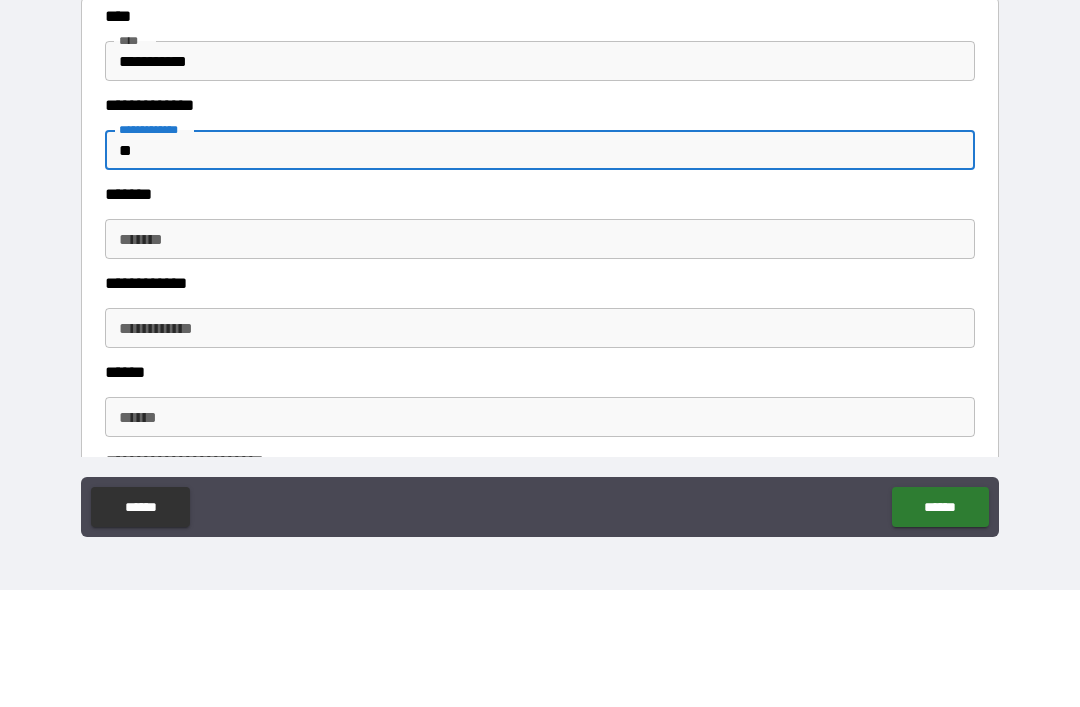 type on "*" 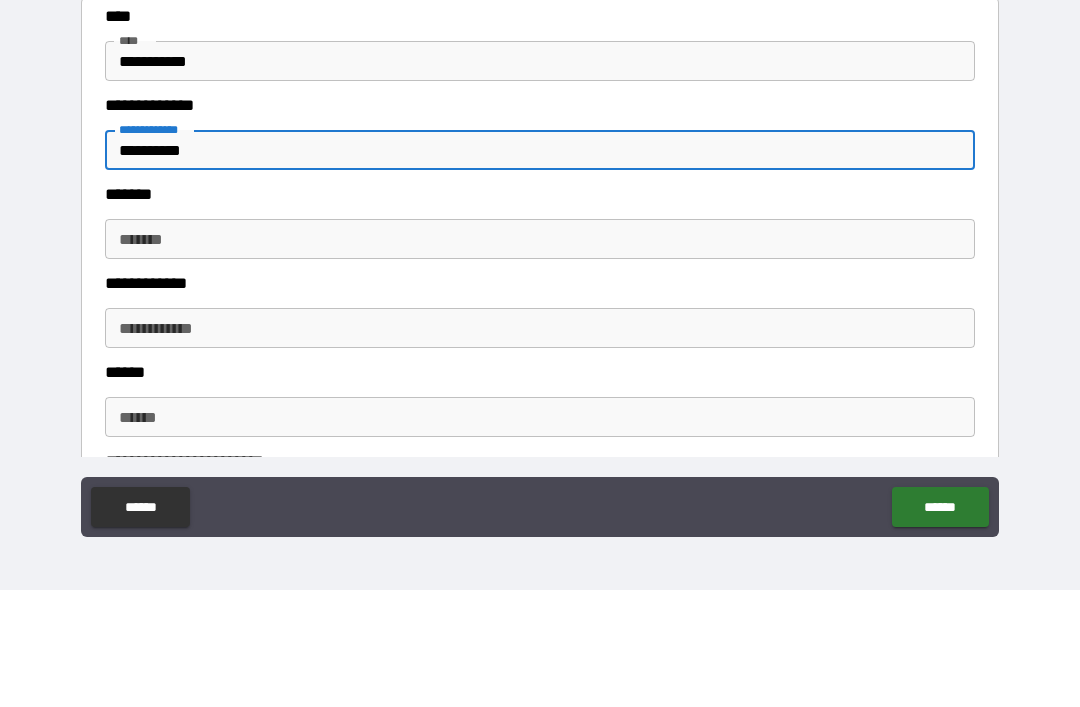 type on "**********" 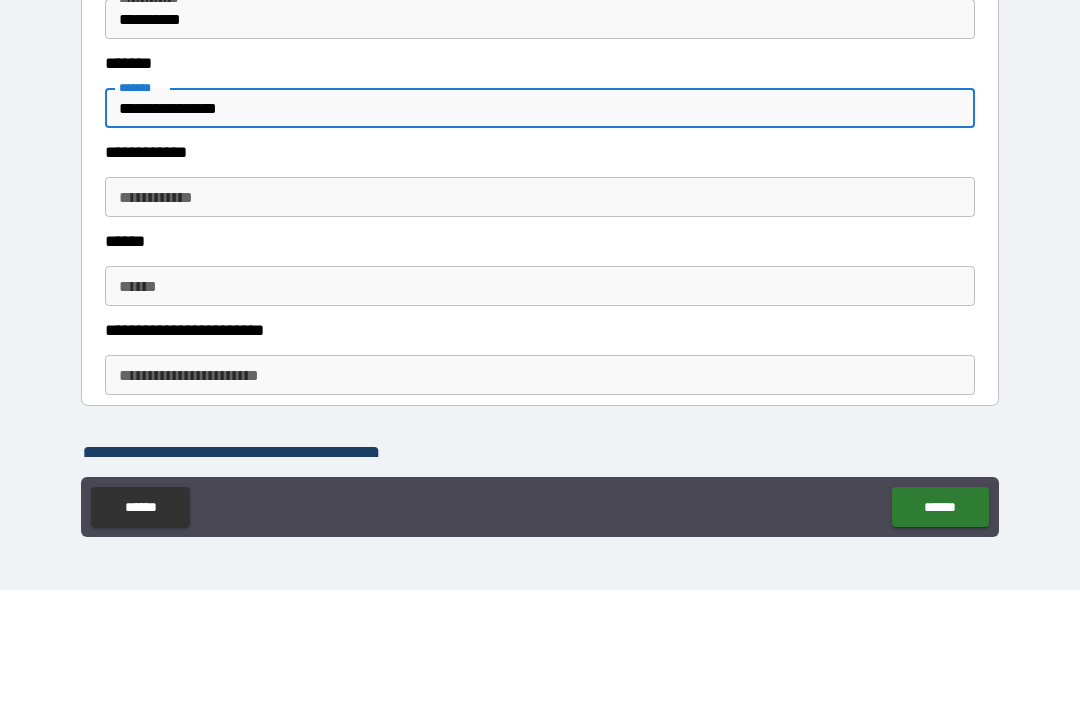 scroll, scrollTop: 470, scrollLeft: 0, axis: vertical 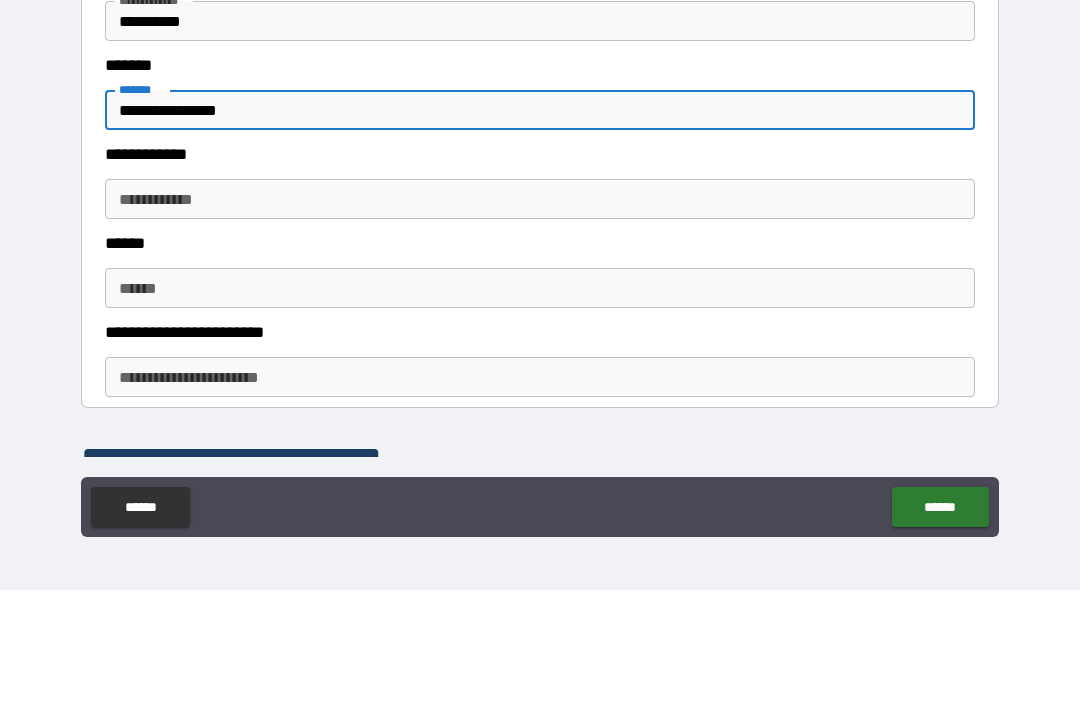 type on "**********" 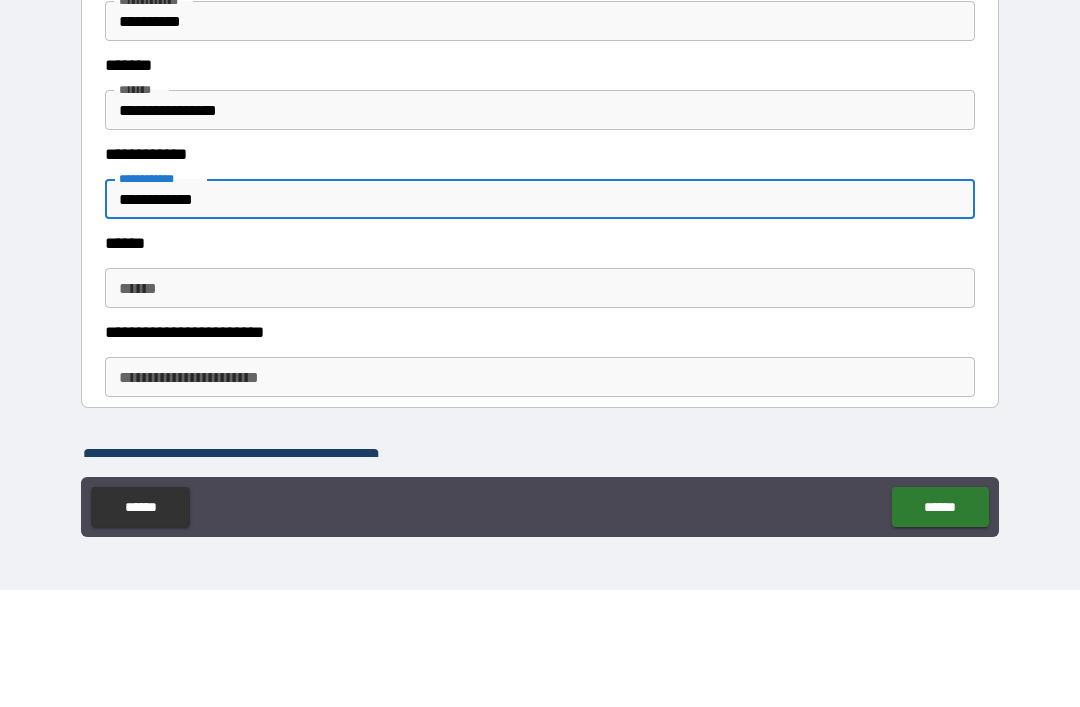 type on "**********" 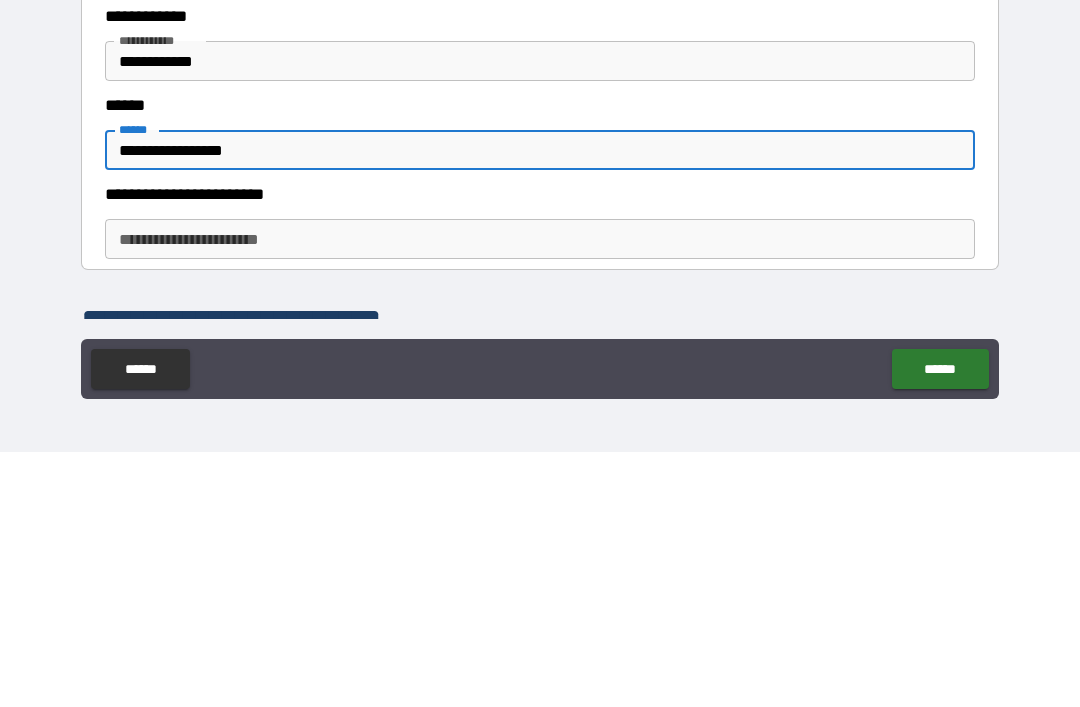 type on "**********" 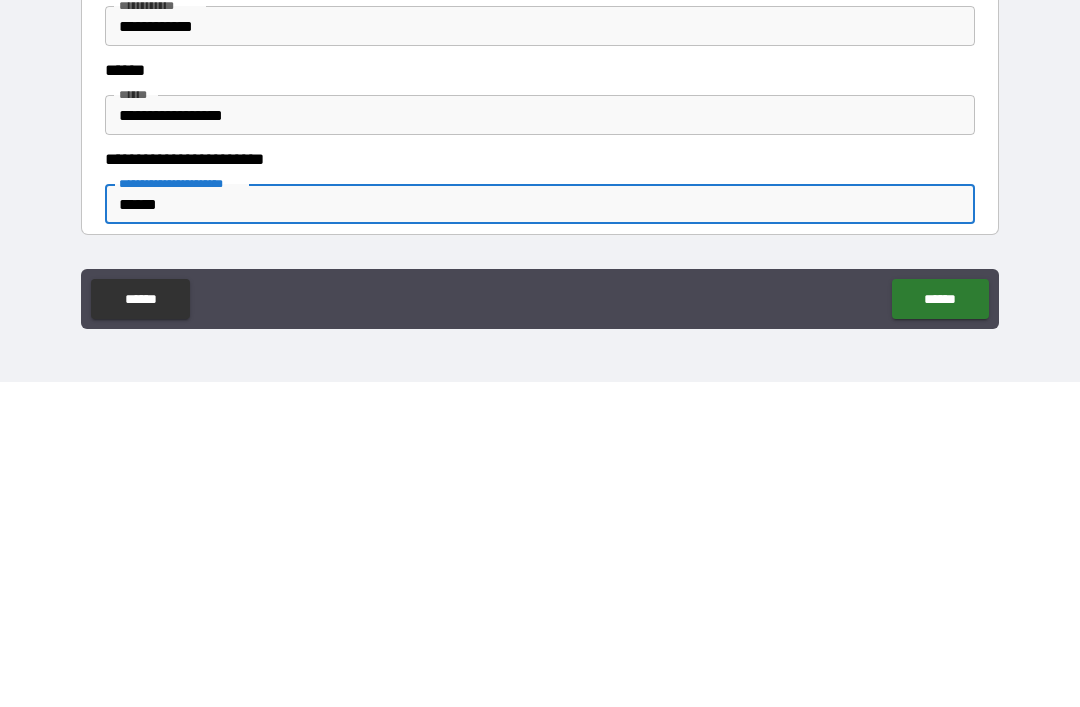 scroll, scrollTop: 434, scrollLeft: 0, axis: vertical 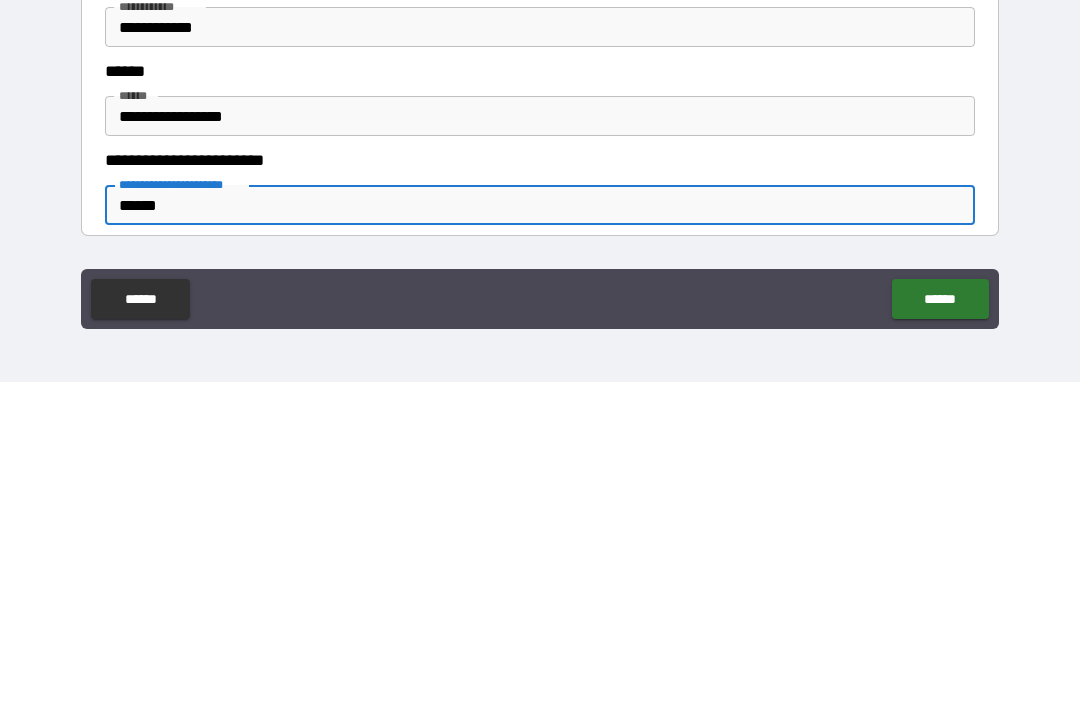 type on "******" 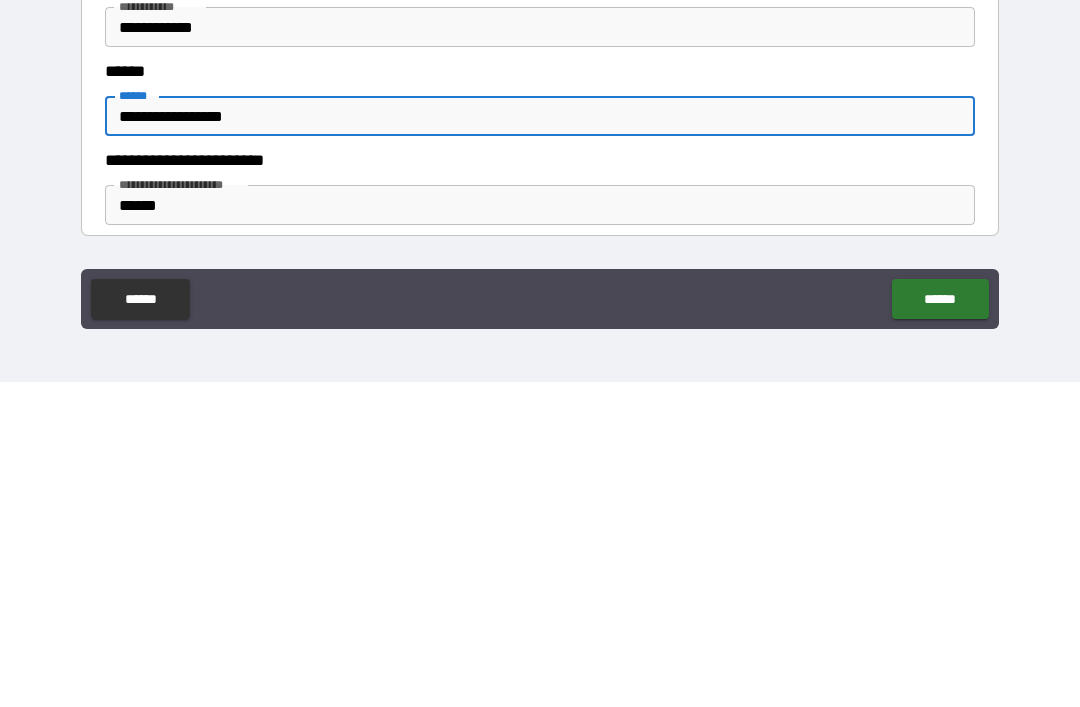 type on "**********" 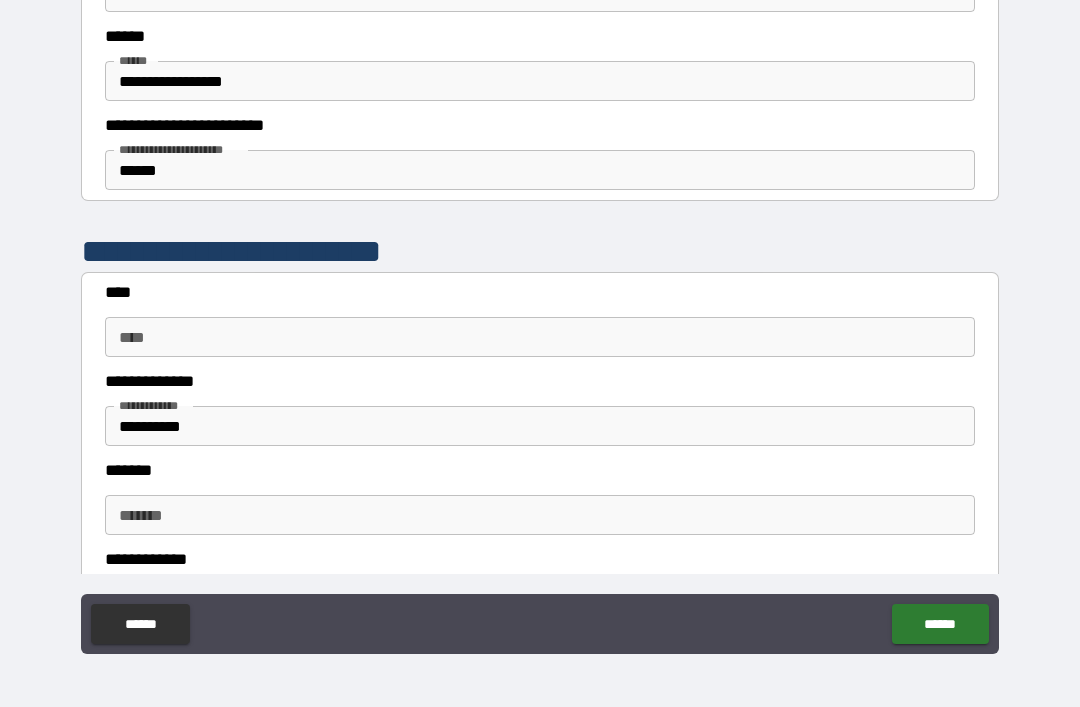 scroll, scrollTop: 803, scrollLeft: 0, axis: vertical 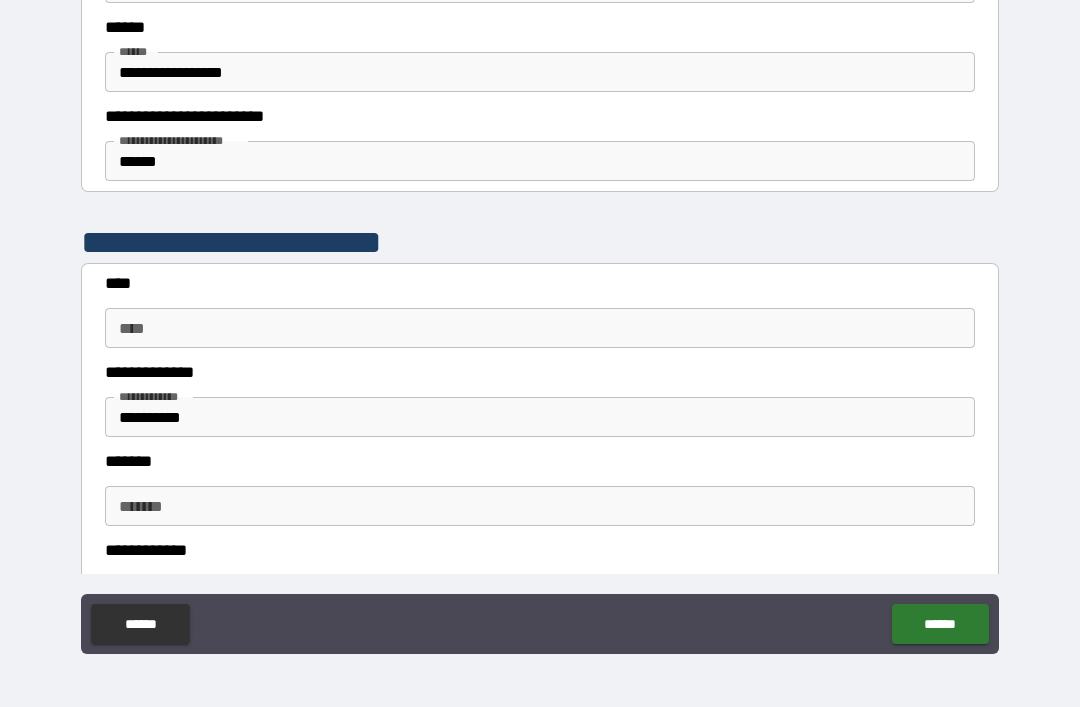 click on "****" at bounding box center [540, 328] 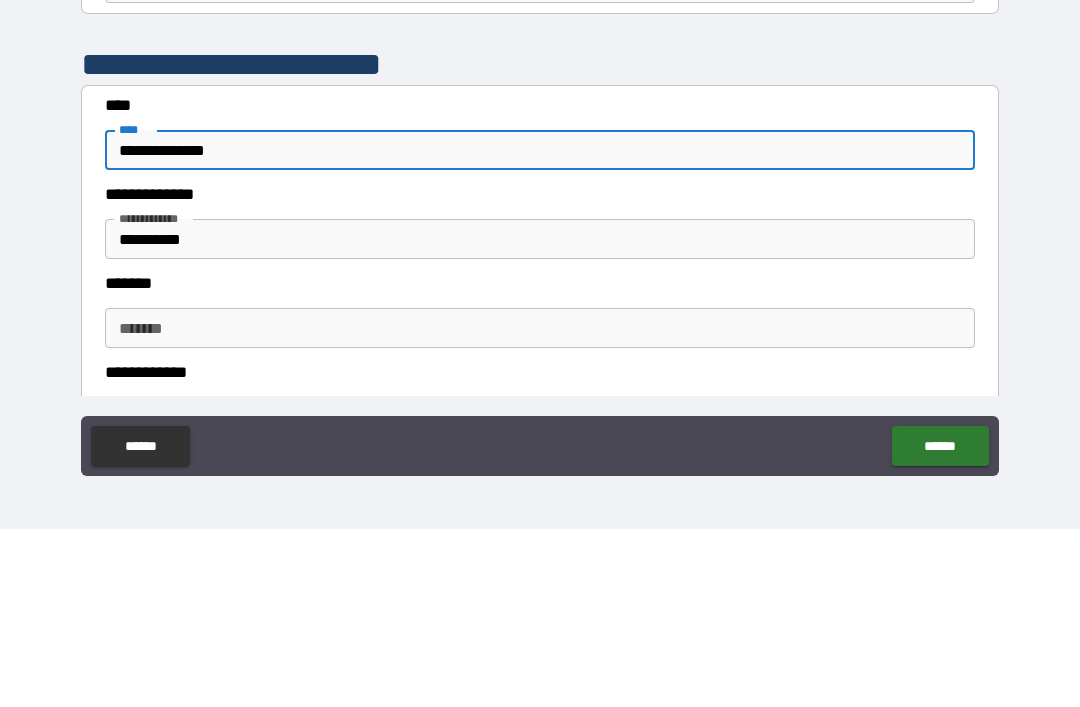 type on "**********" 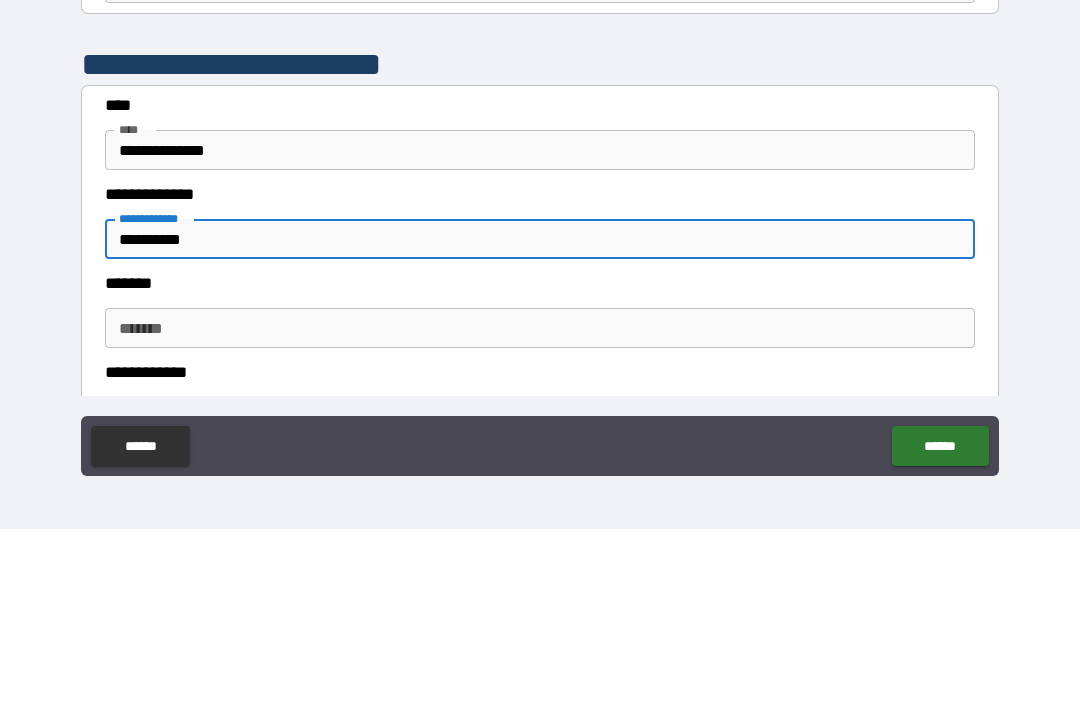 click on "**********" at bounding box center [540, 417] 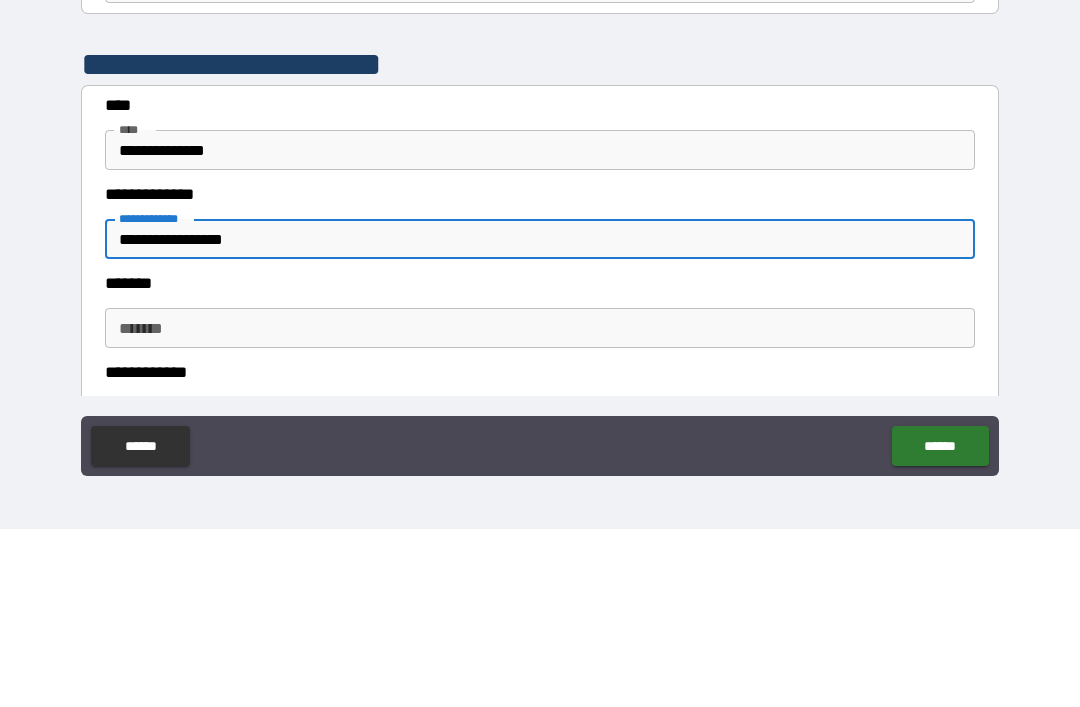 click on "**********" at bounding box center [540, 417] 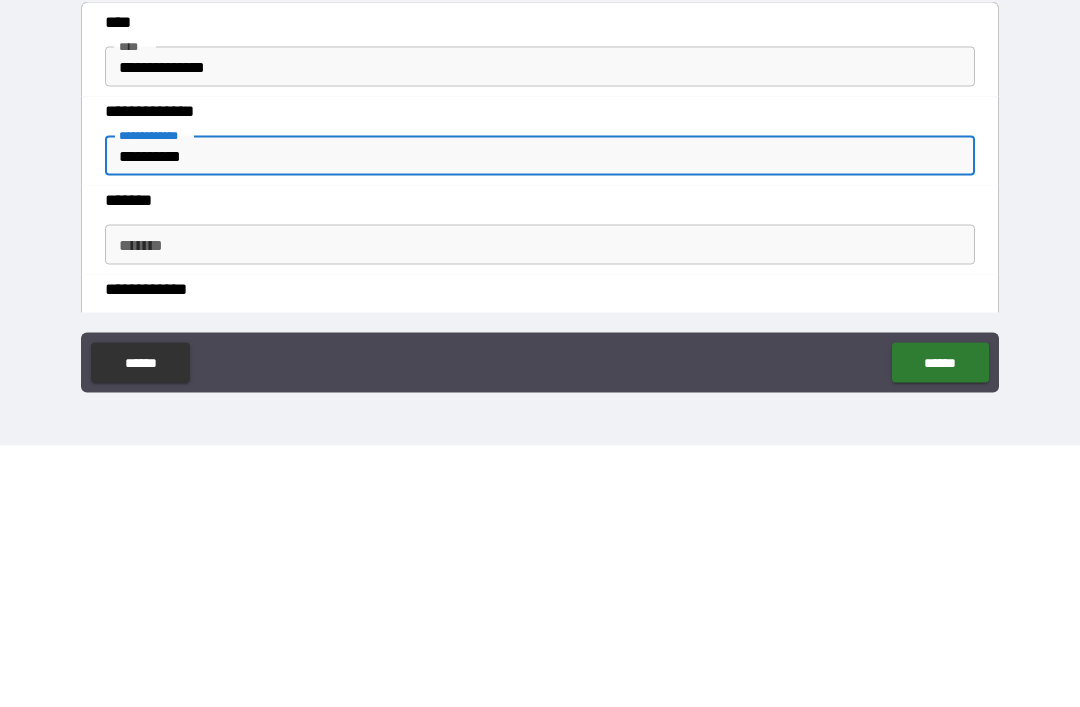 type on "**********" 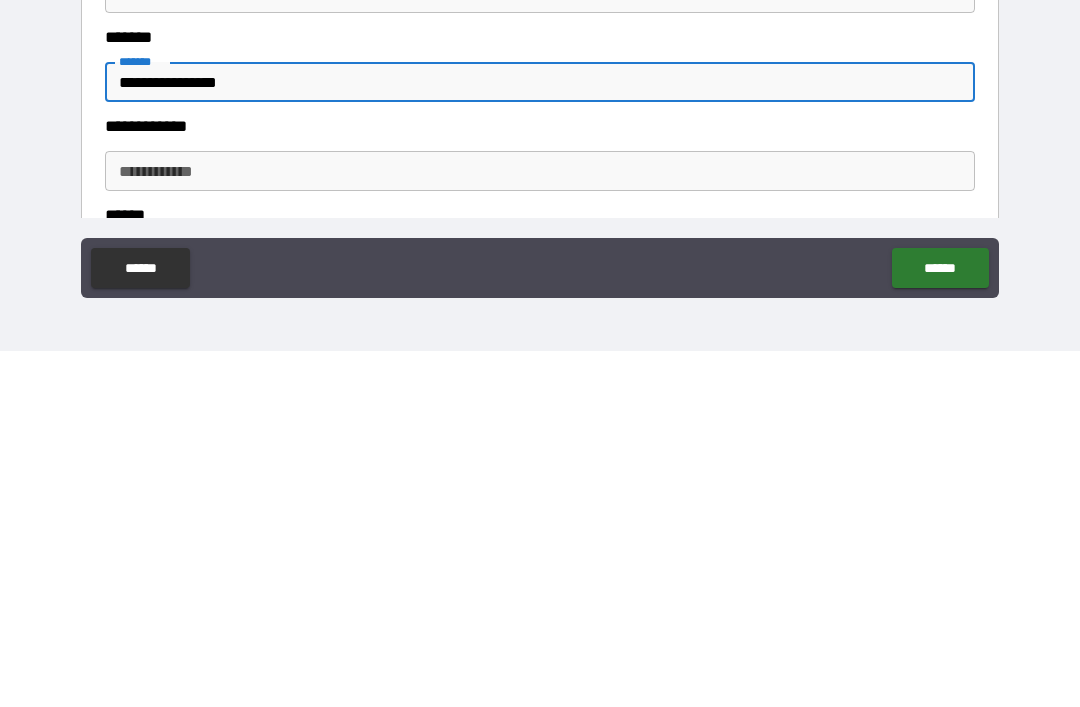 scroll, scrollTop: 873, scrollLeft: 0, axis: vertical 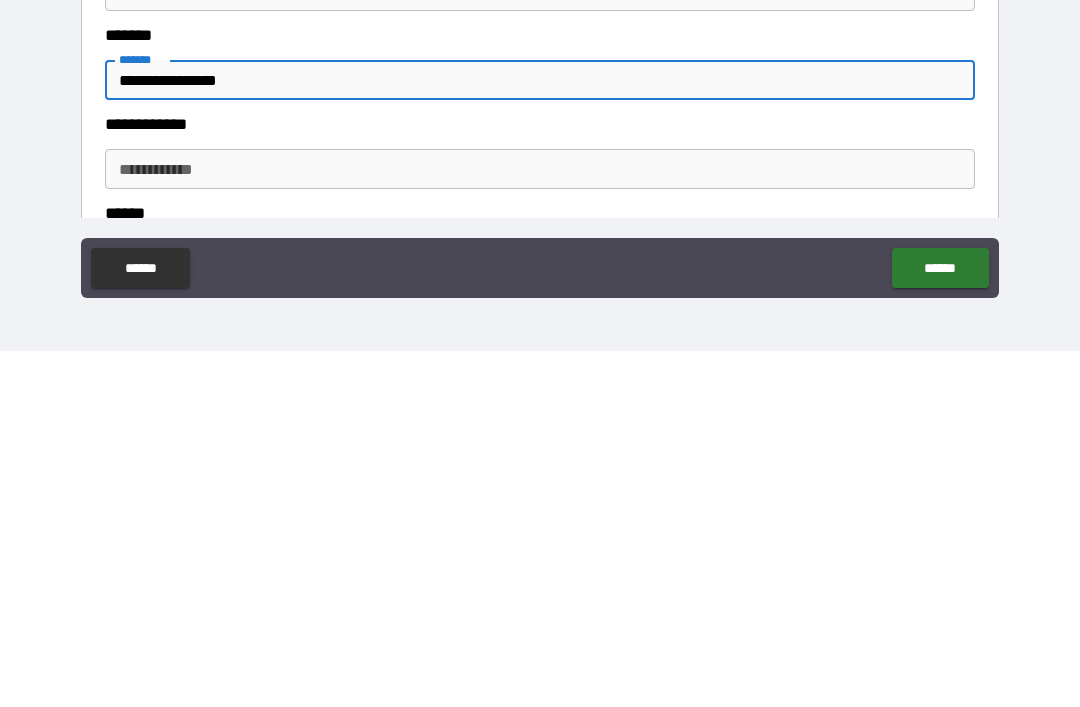 click on "**********" at bounding box center [540, 525] 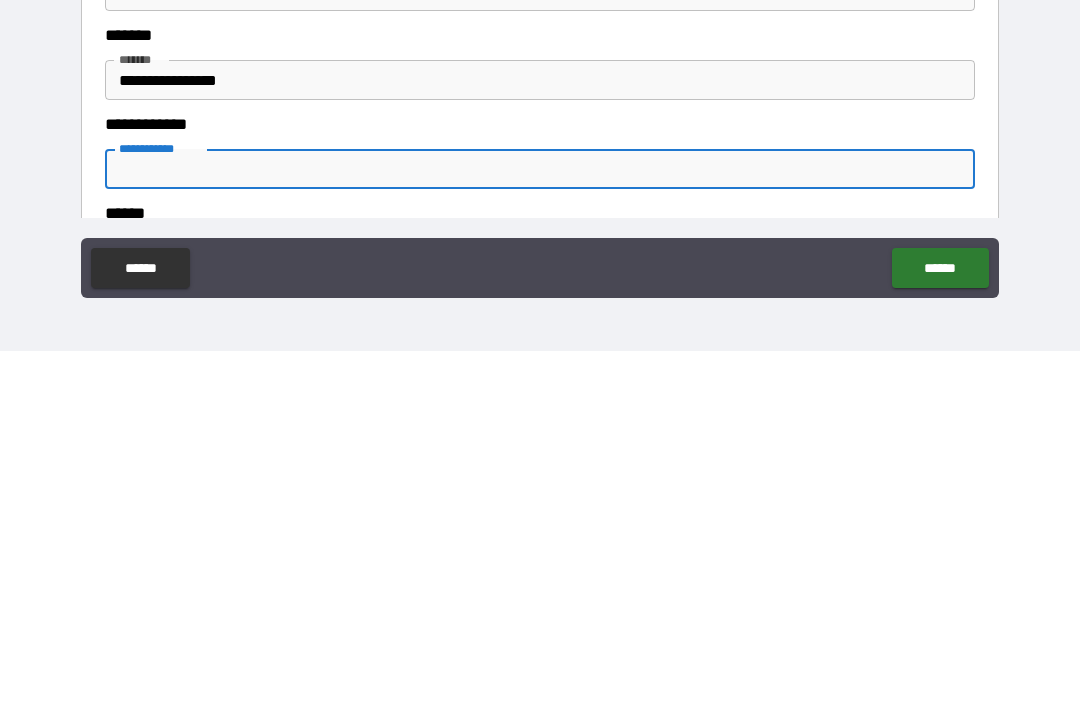 click on "**********" at bounding box center [540, 436] 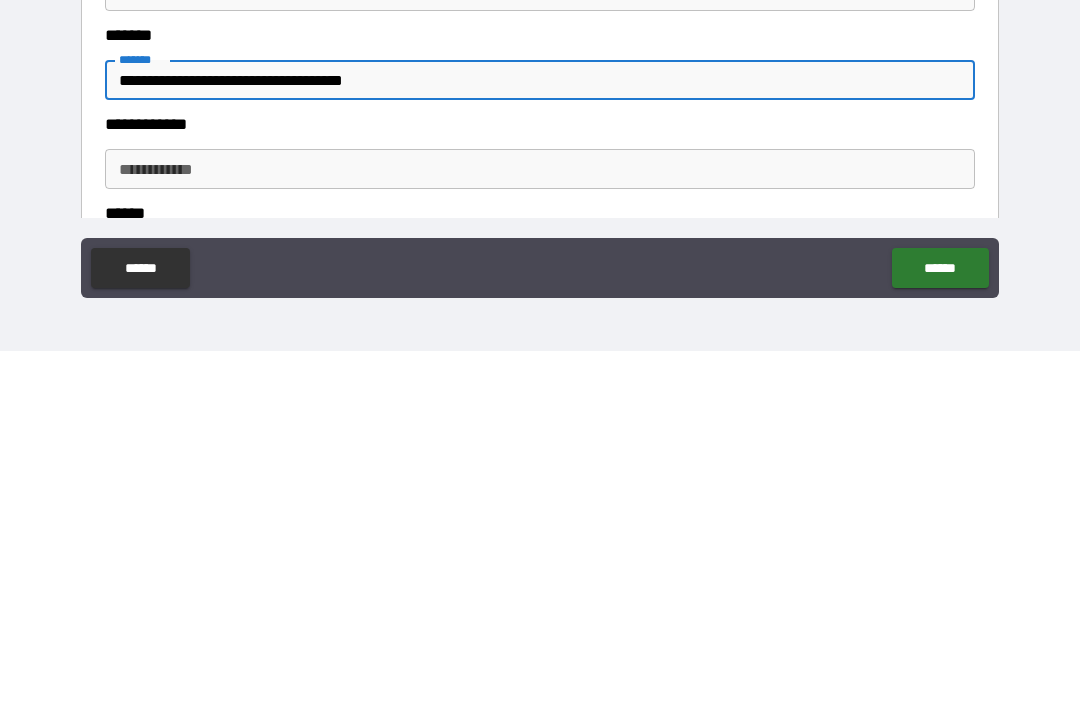 type on "**********" 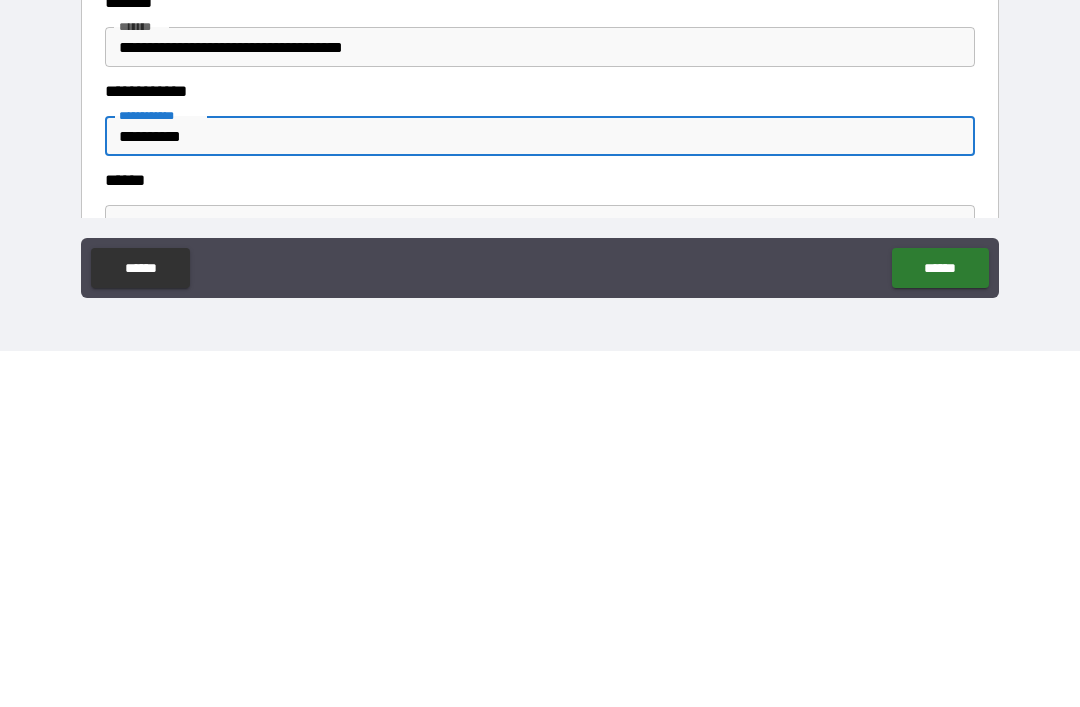 scroll, scrollTop: 909, scrollLeft: 0, axis: vertical 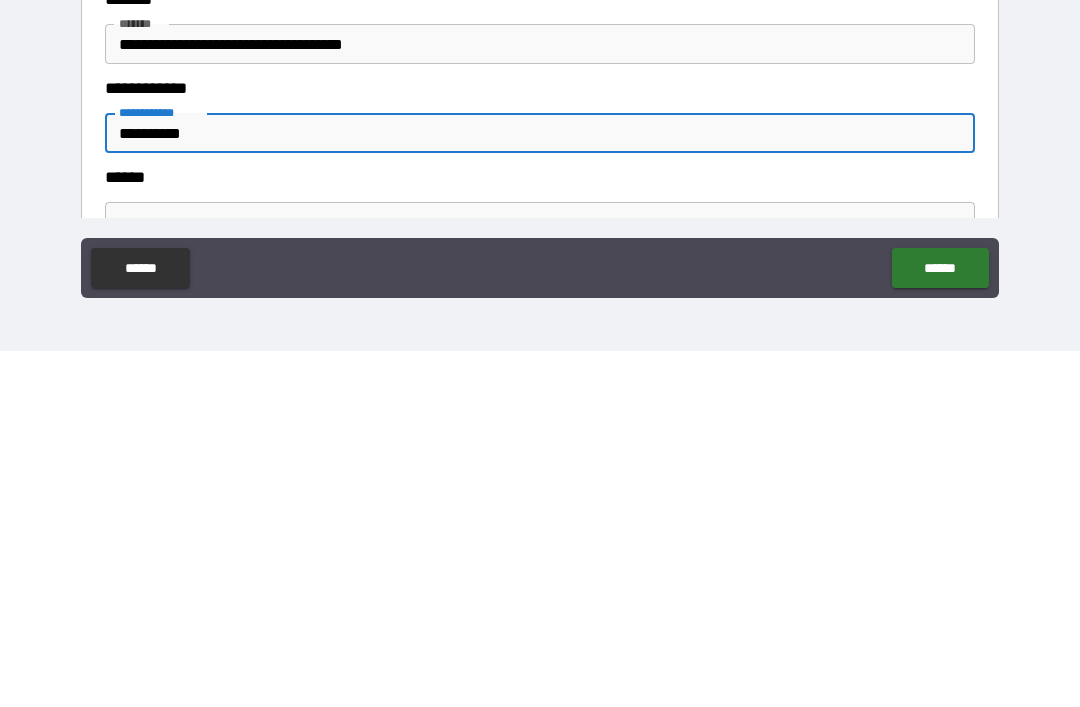 type on "**********" 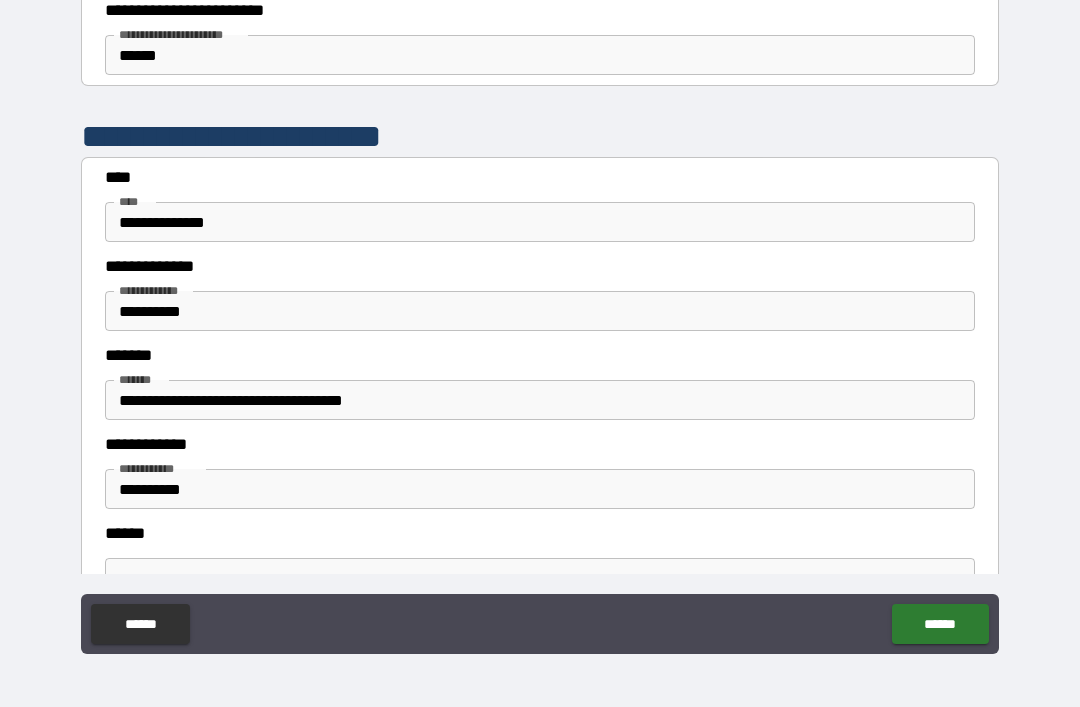 click on "******" at bounding box center (540, 578) 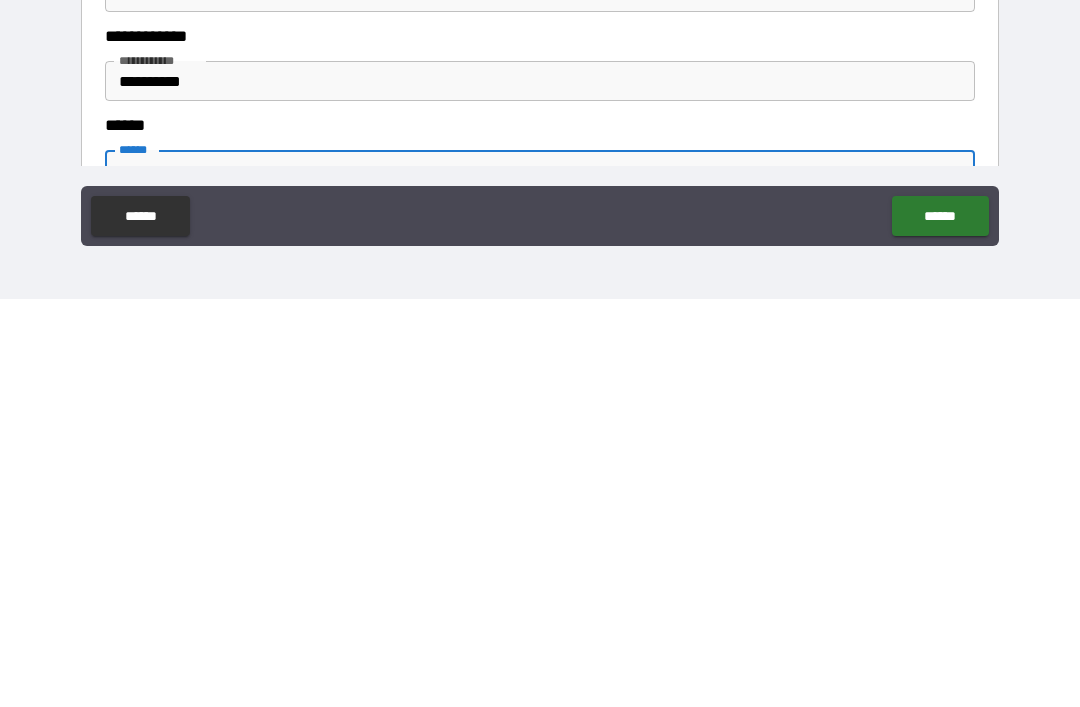 type on "*" 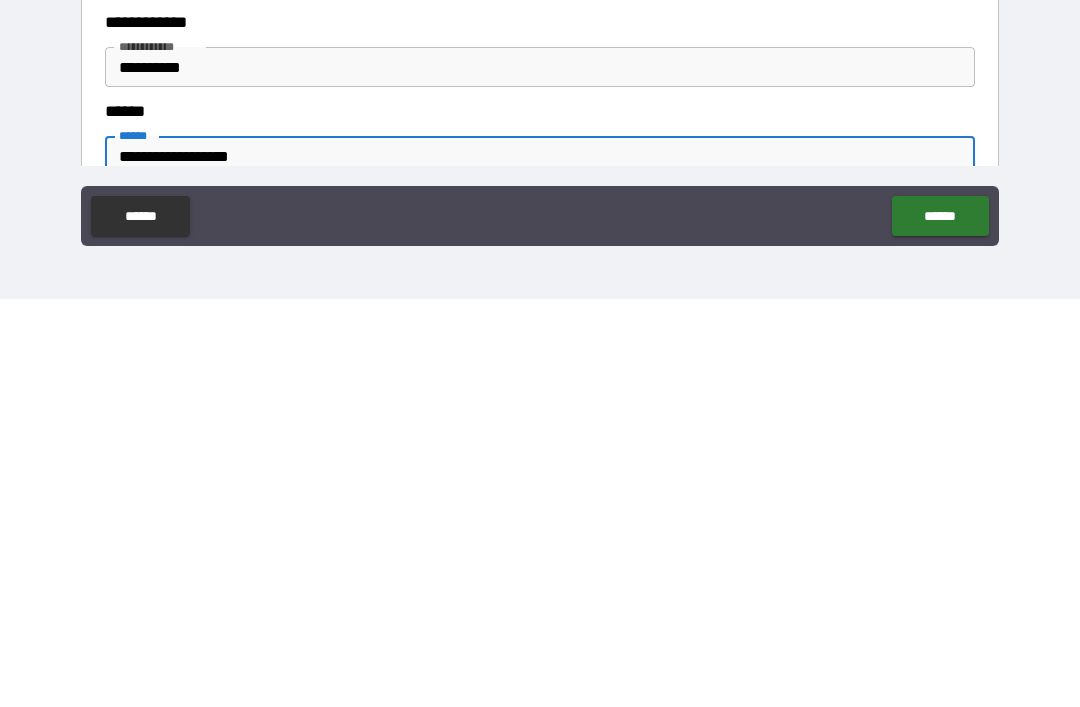 type on "**********" 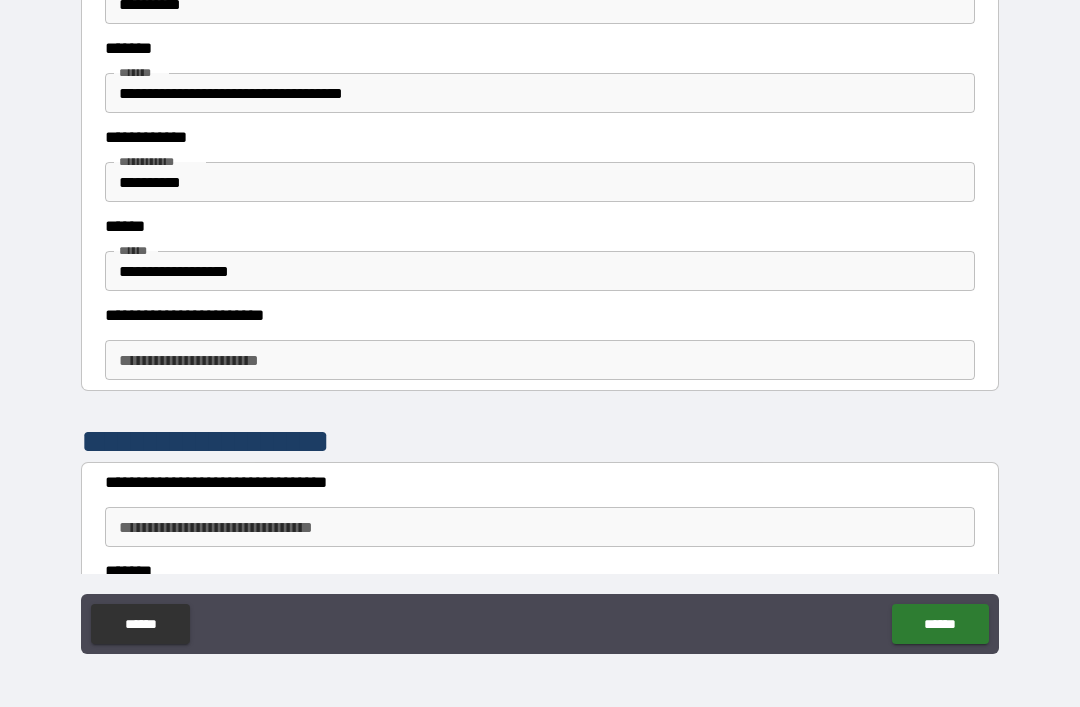 scroll, scrollTop: 1222, scrollLeft: 0, axis: vertical 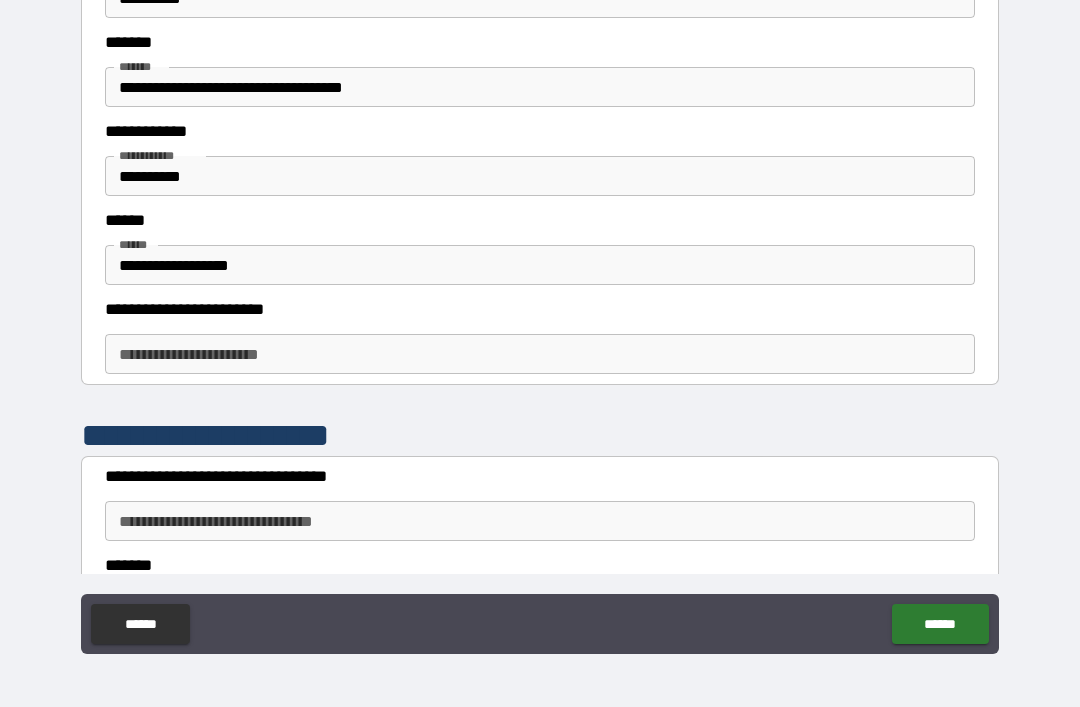 click on "**********" at bounding box center [540, 354] 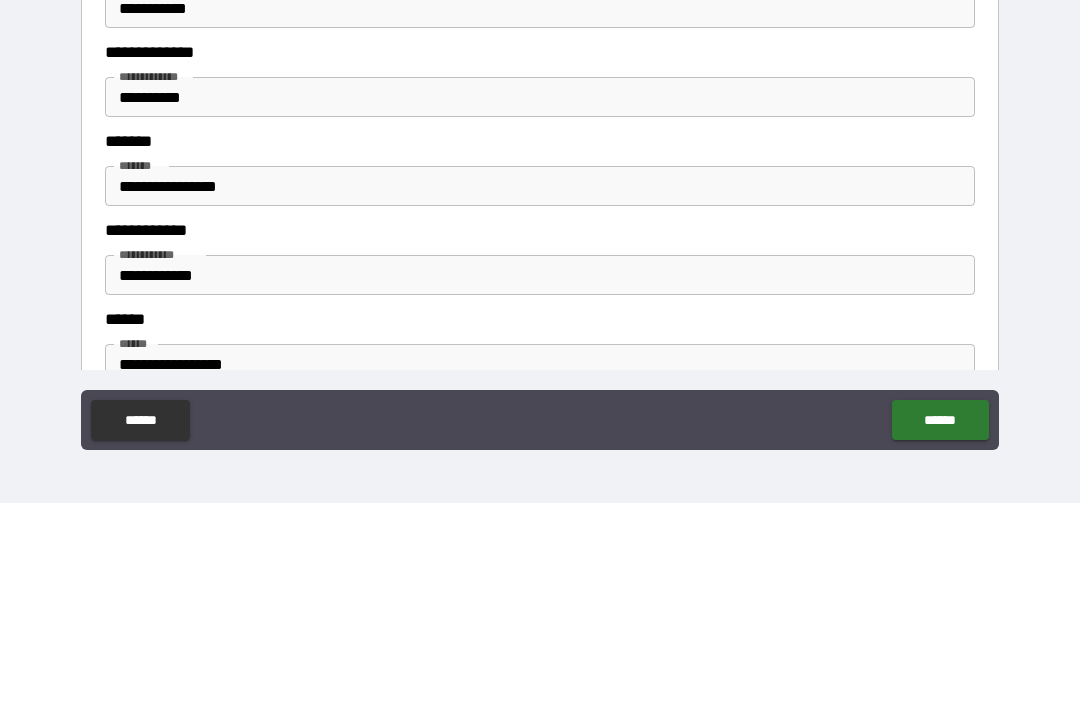 scroll, scrollTop: 305, scrollLeft: 0, axis: vertical 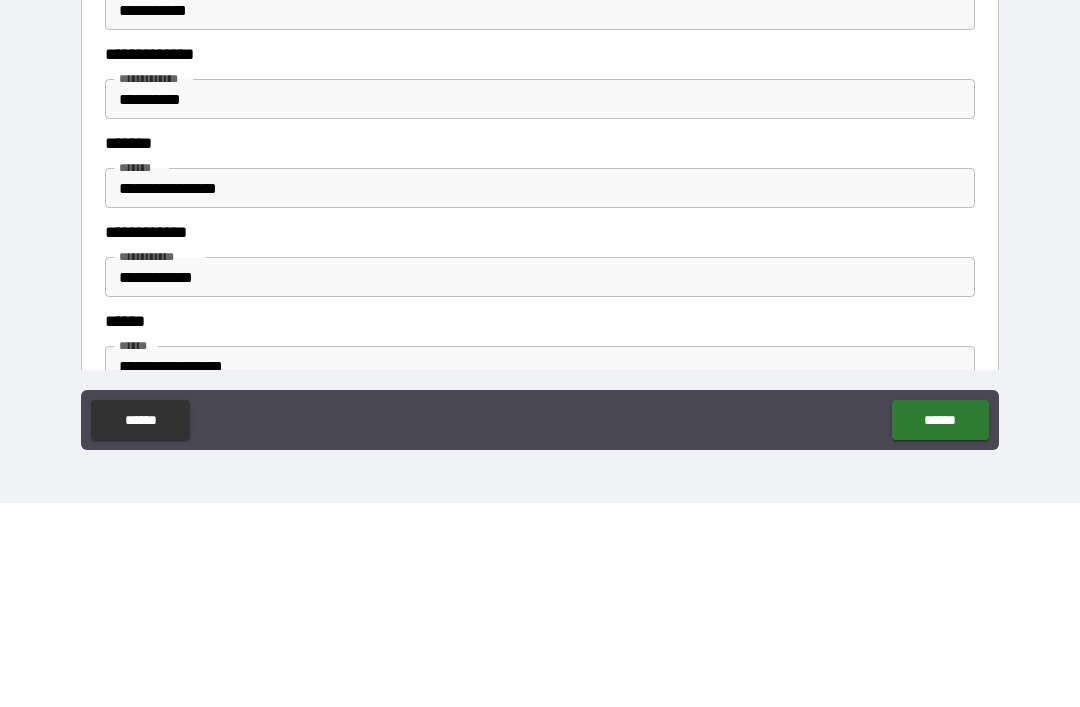 type on "******" 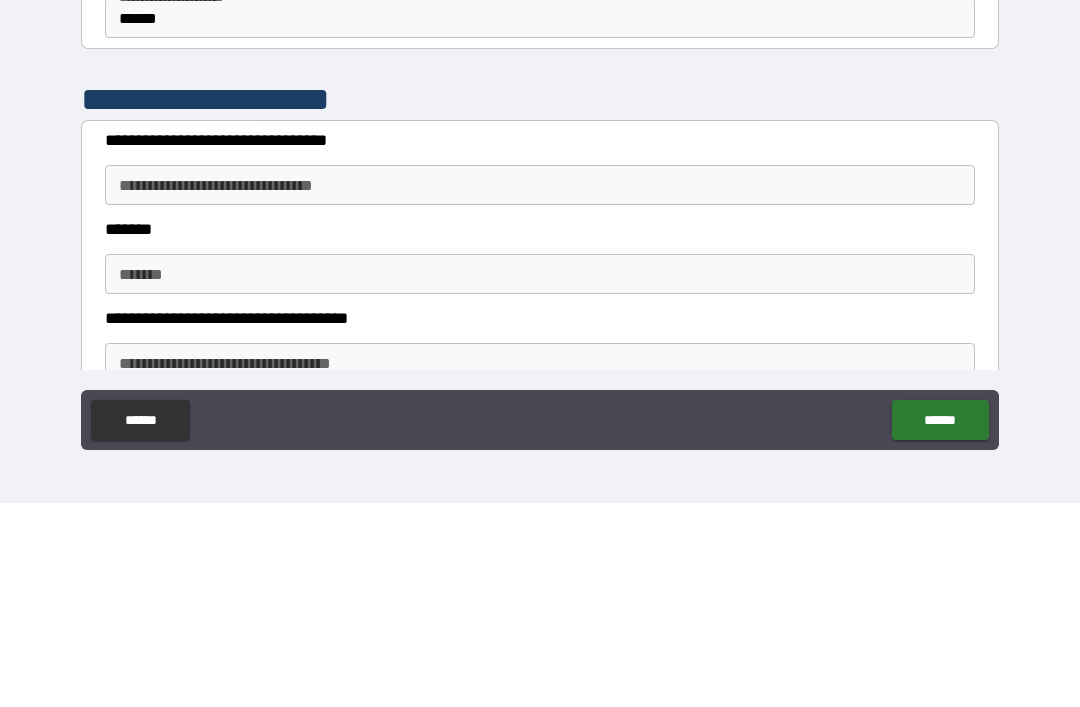 scroll, scrollTop: 1355, scrollLeft: 0, axis: vertical 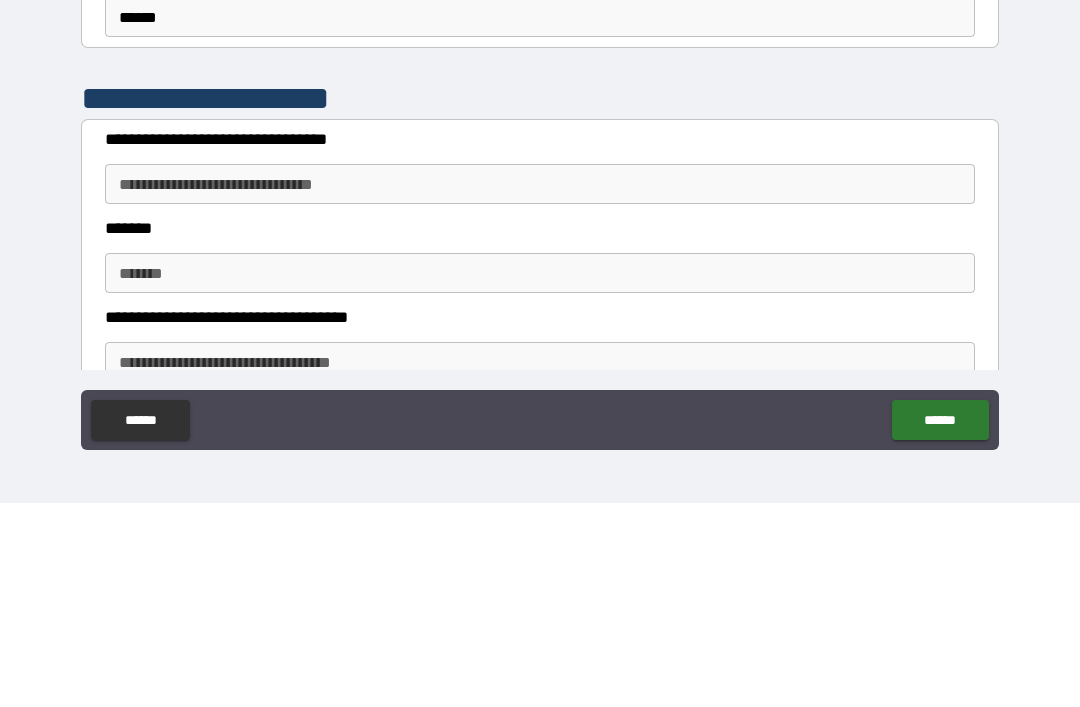 type on "**********" 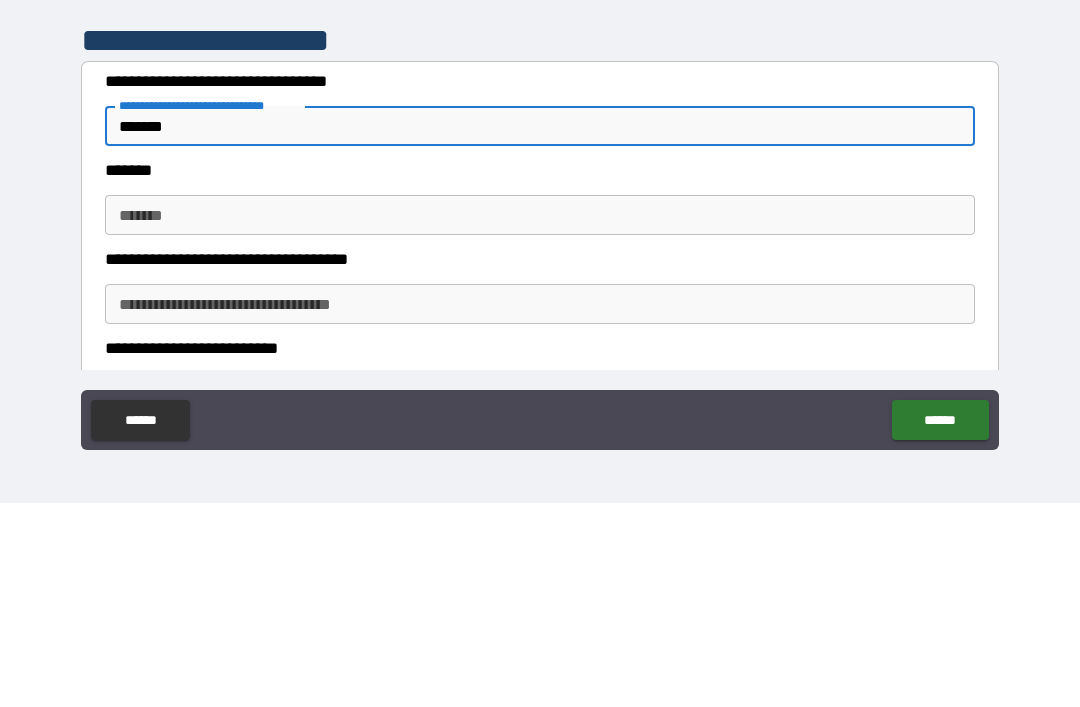scroll, scrollTop: 1414, scrollLeft: 0, axis: vertical 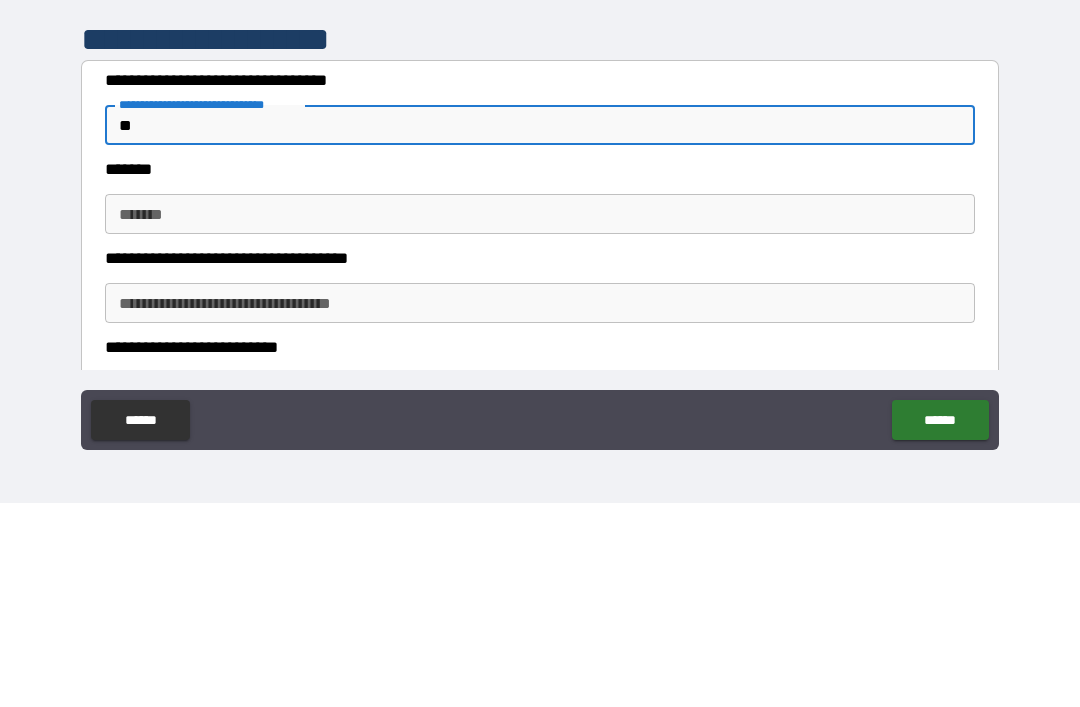 type on "*" 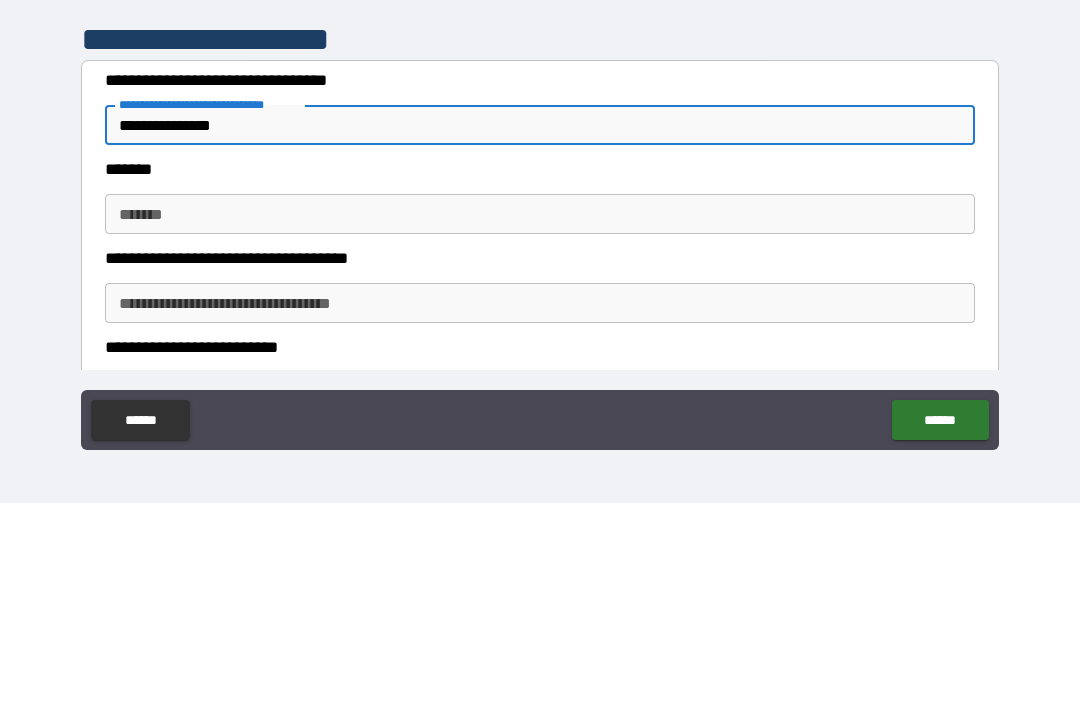 type on "**********" 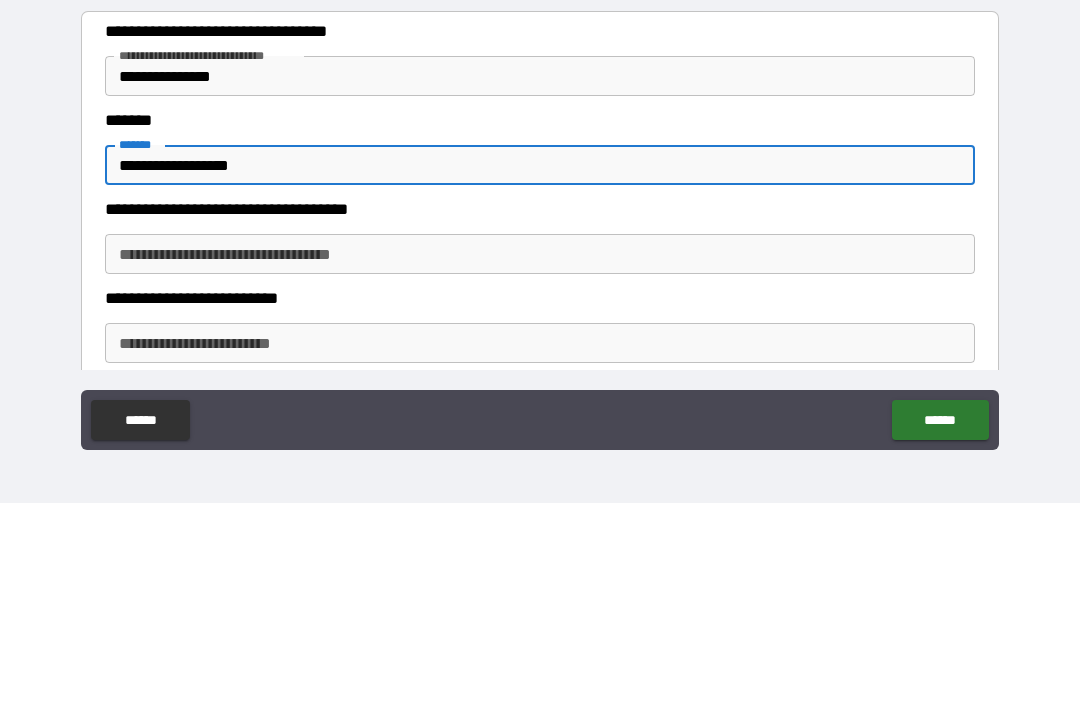 scroll, scrollTop: 1485, scrollLeft: 0, axis: vertical 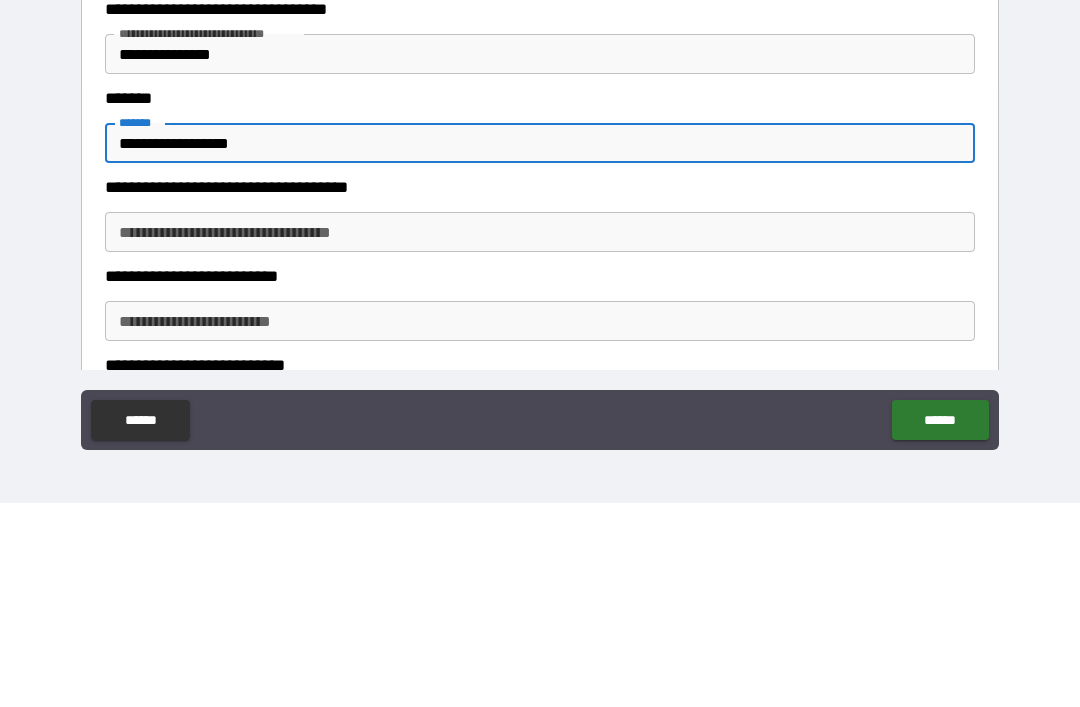 type on "**********" 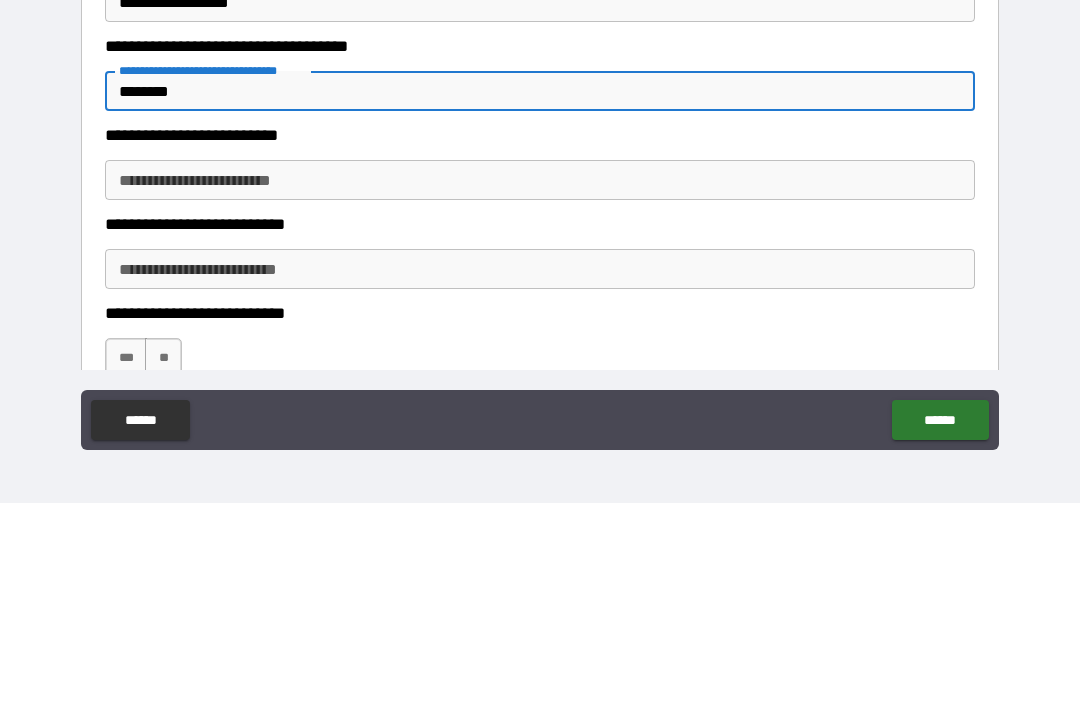 scroll, scrollTop: 1625, scrollLeft: 0, axis: vertical 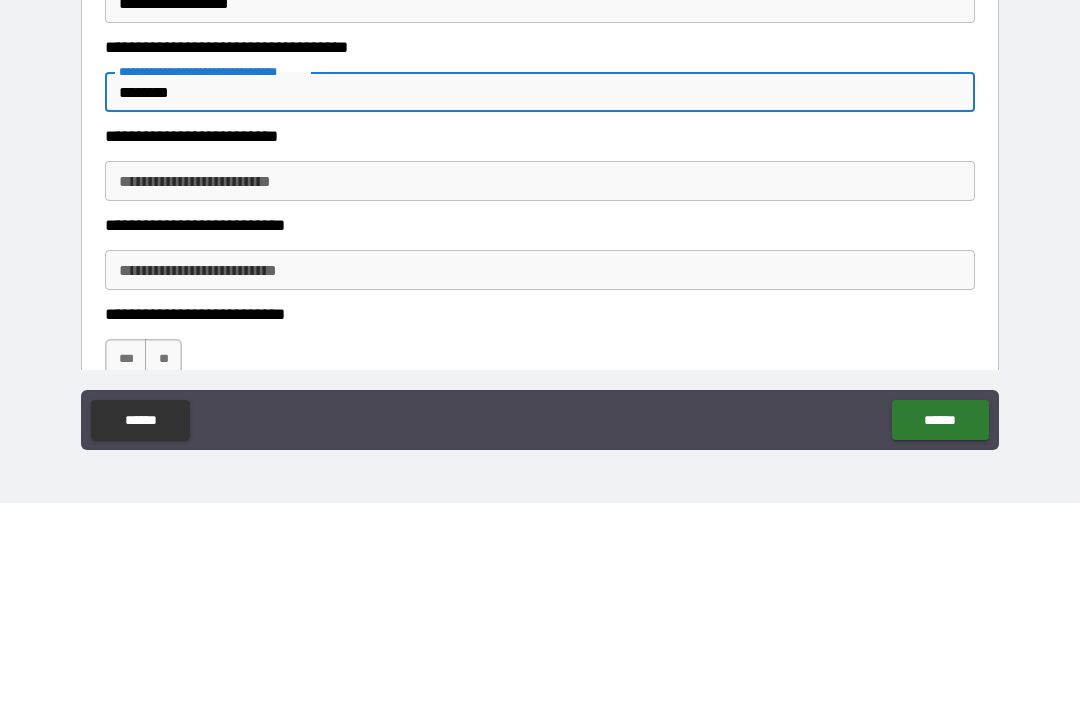 type on "********" 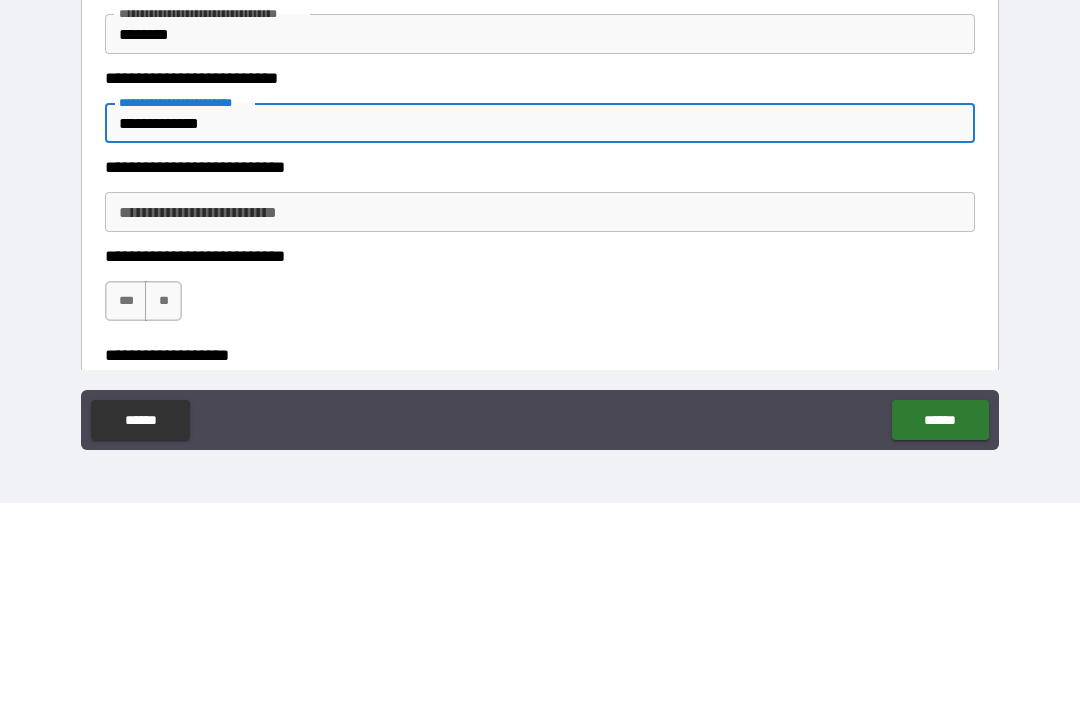 scroll, scrollTop: 1690, scrollLeft: 0, axis: vertical 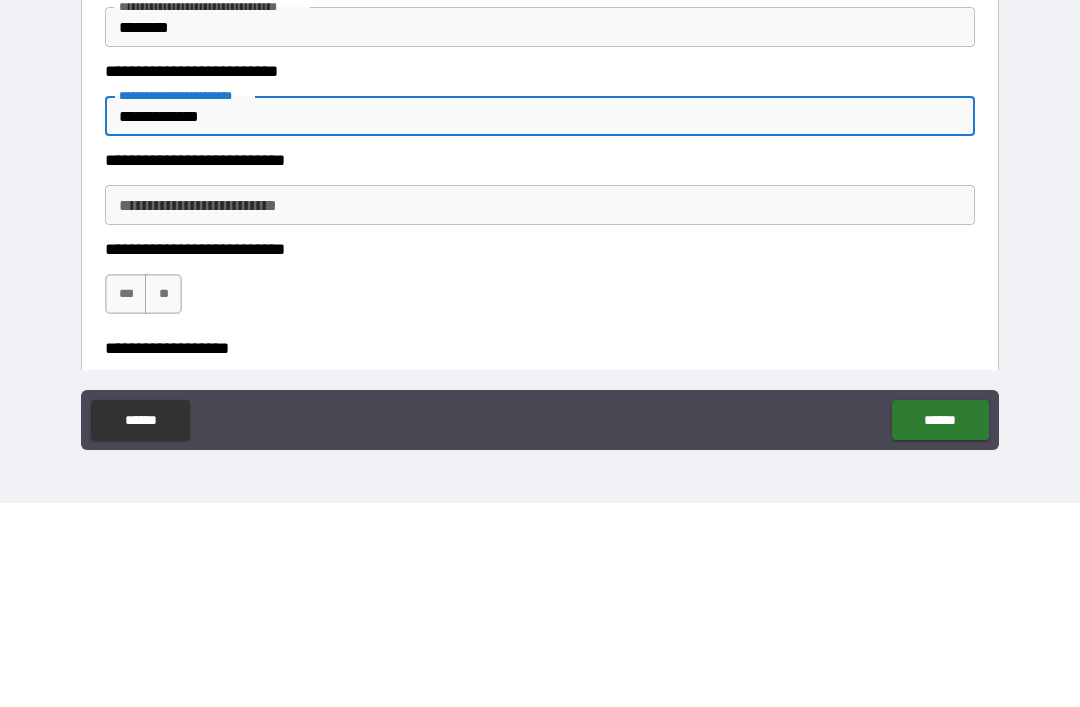 type on "**********" 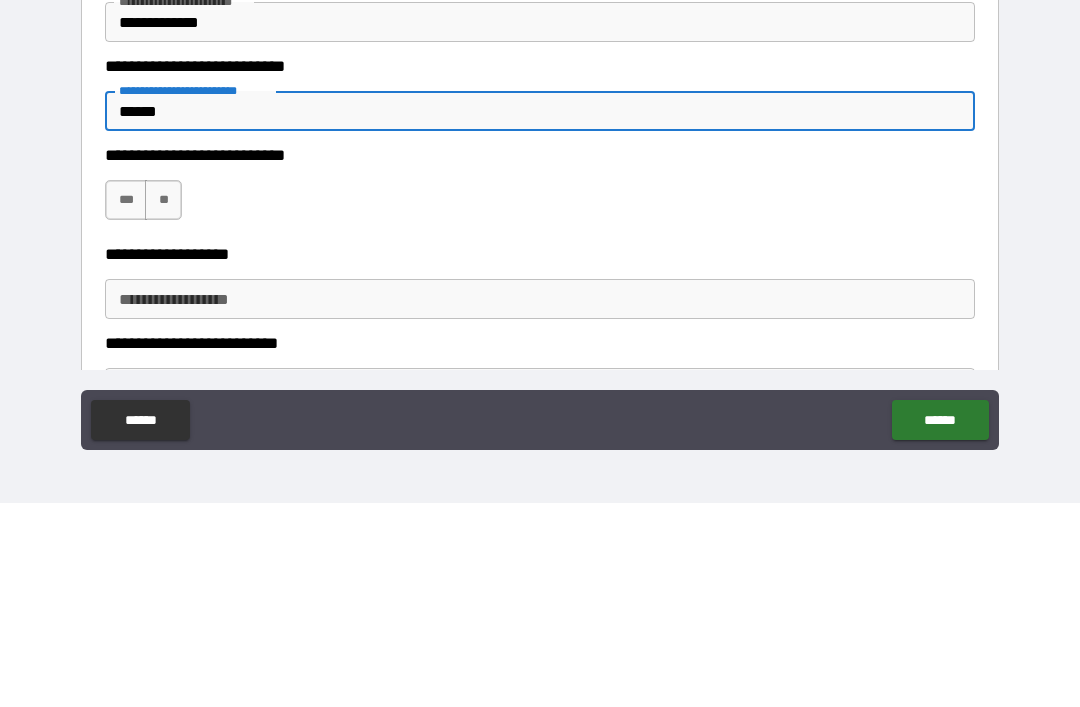 scroll, scrollTop: 1789, scrollLeft: 0, axis: vertical 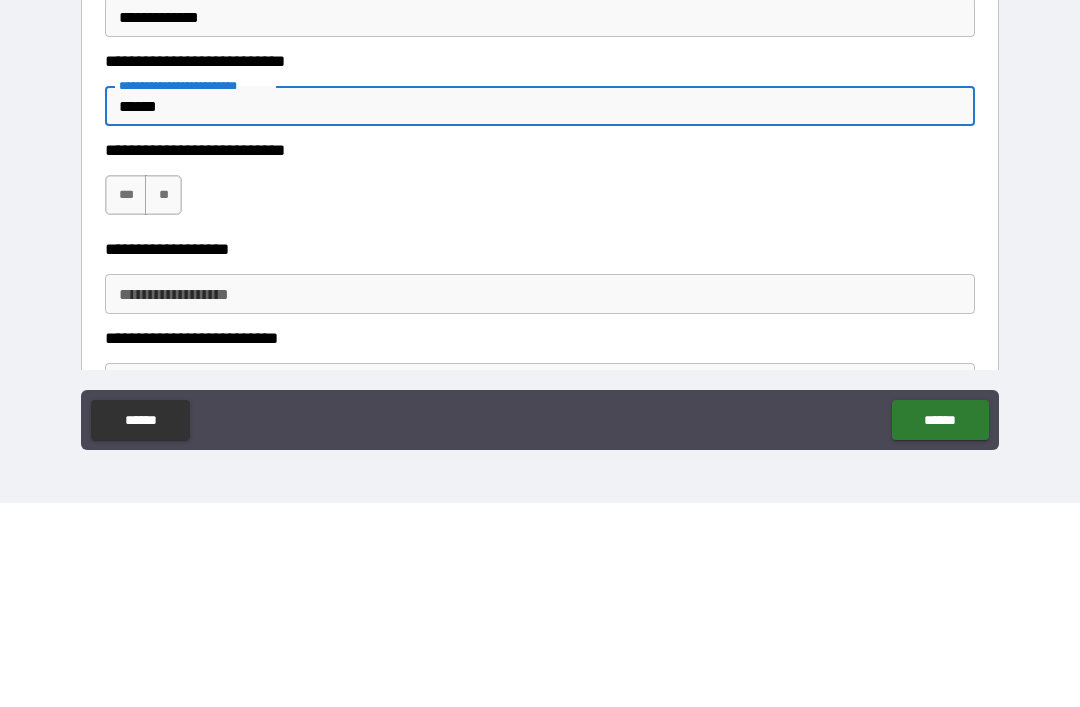 type on "******" 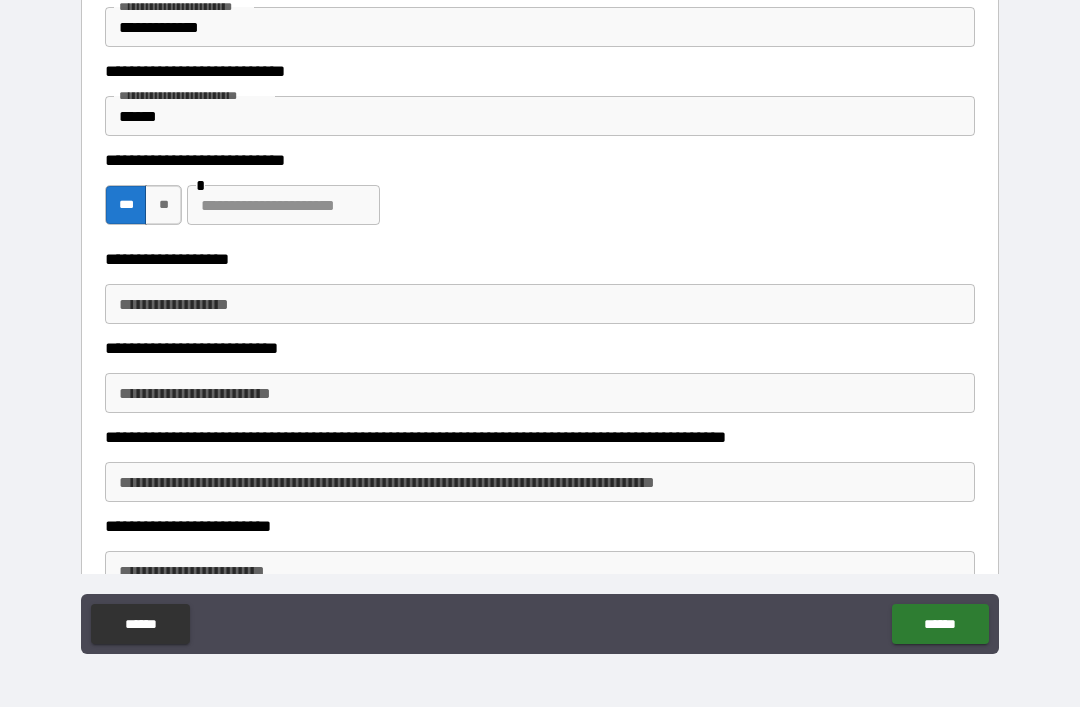 scroll, scrollTop: 2009, scrollLeft: 0, axis: vertical 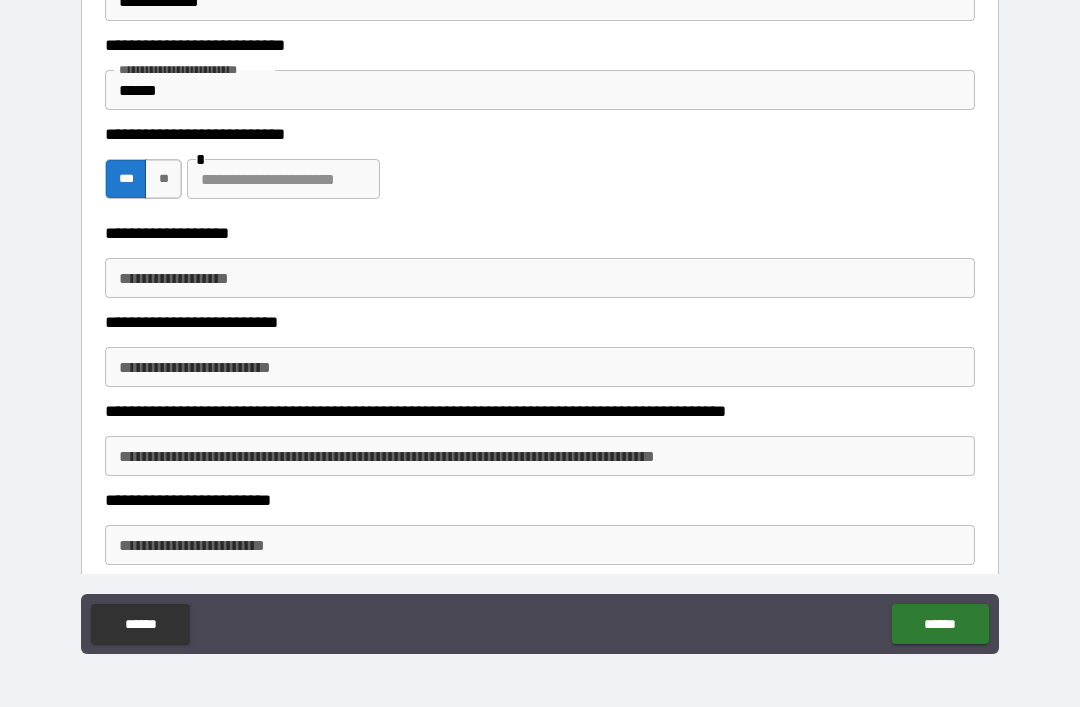 click on "**********" at bounding box center [540, 278] 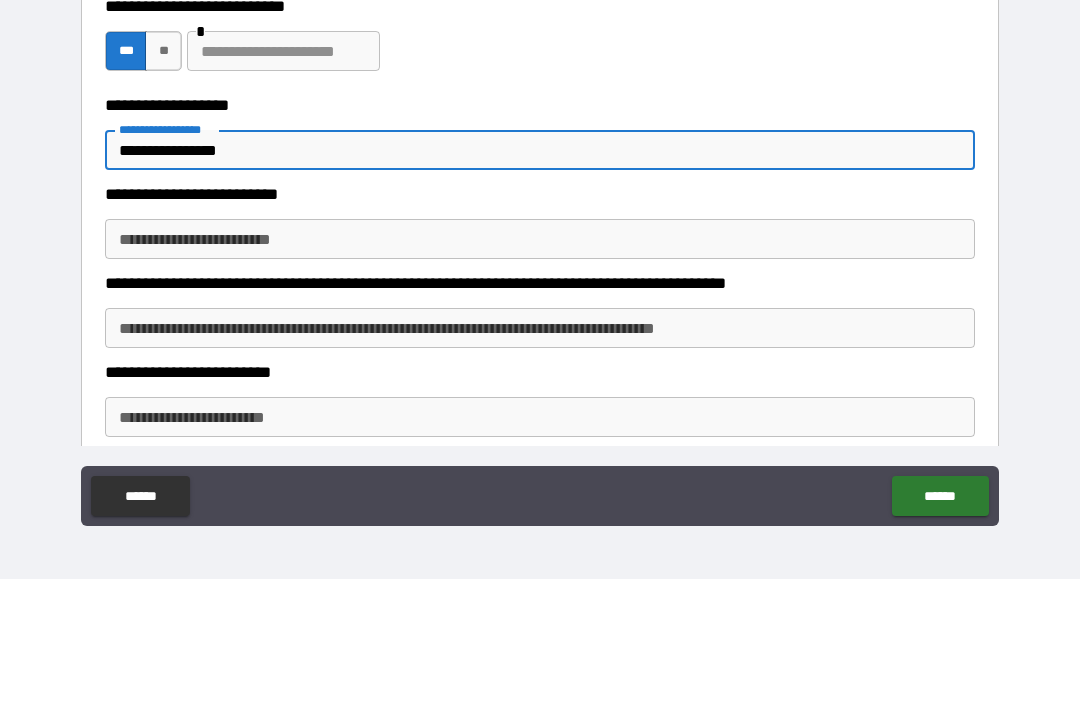 click on "**********" at bounding box center (540, 367) 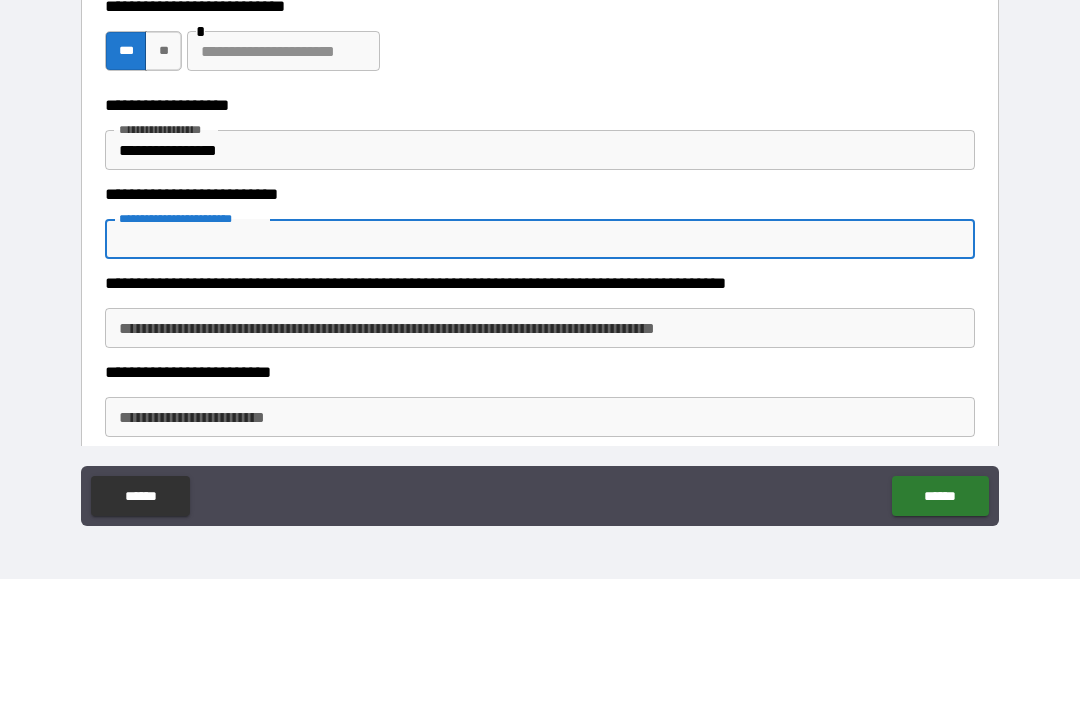 click on "**********" at bounding box center [540, 278] 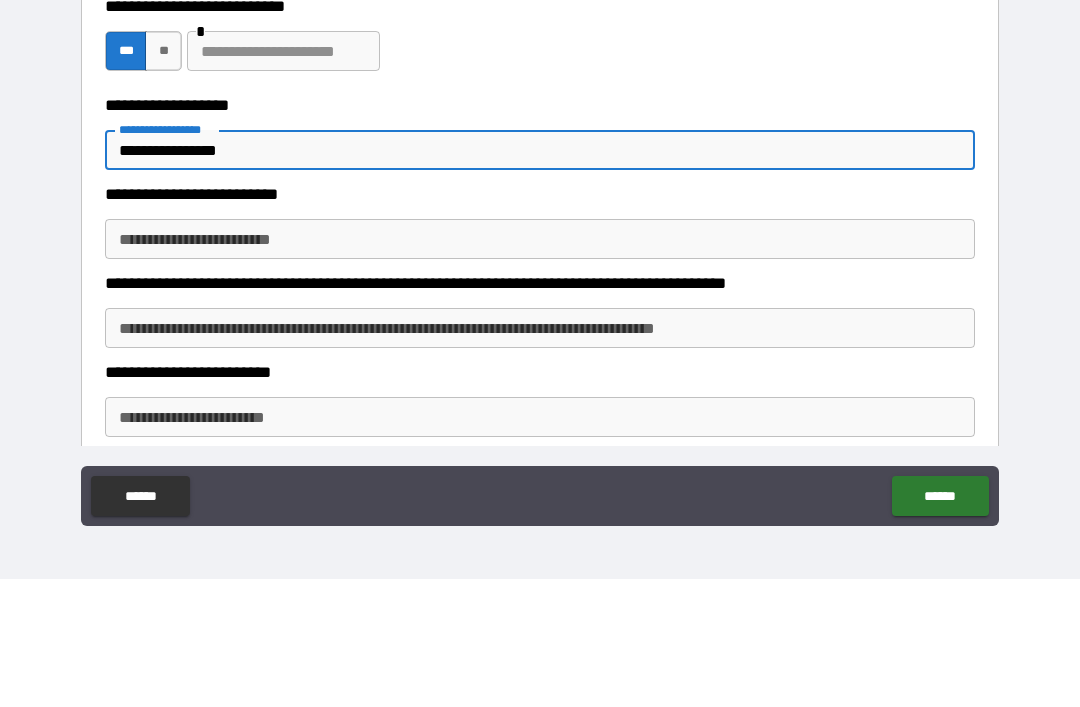 click on "**********" at bounding box center [540, 278] 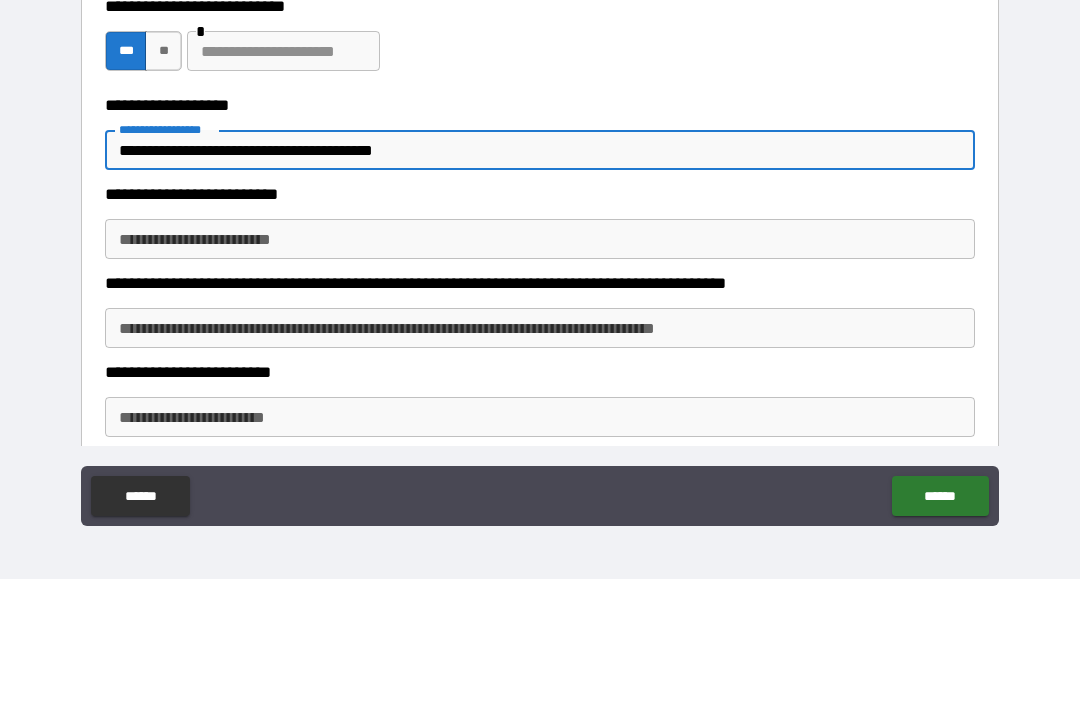 type on "**********" 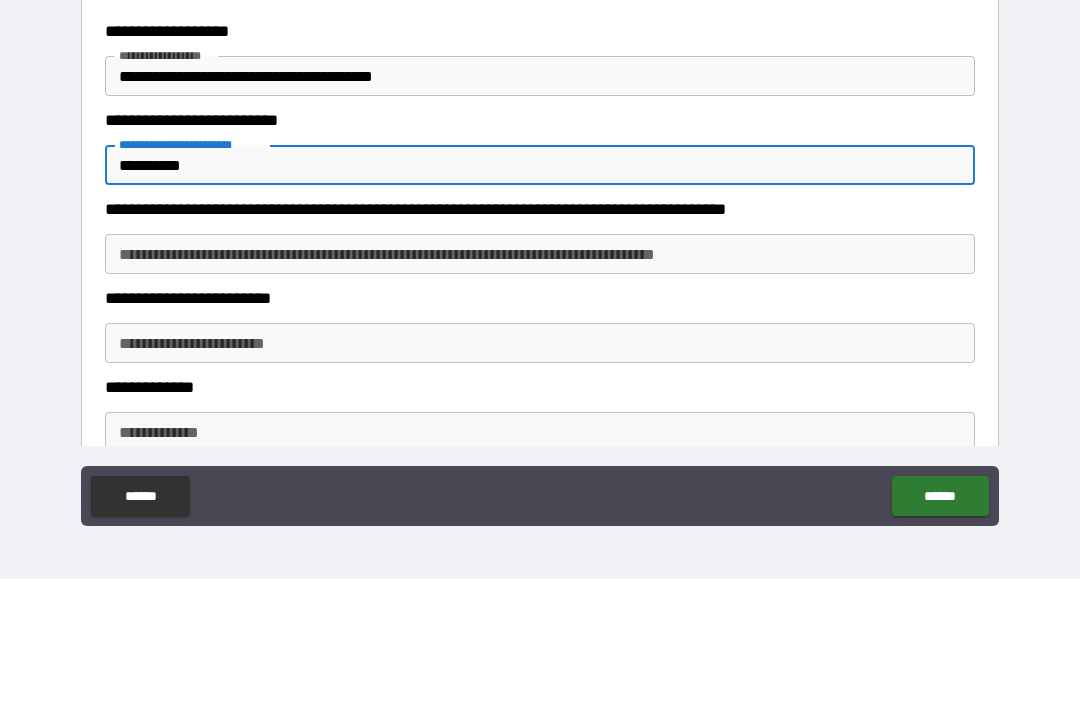 scroll, scrollTop: 2105, scrollLeft: 0, axis: vertical 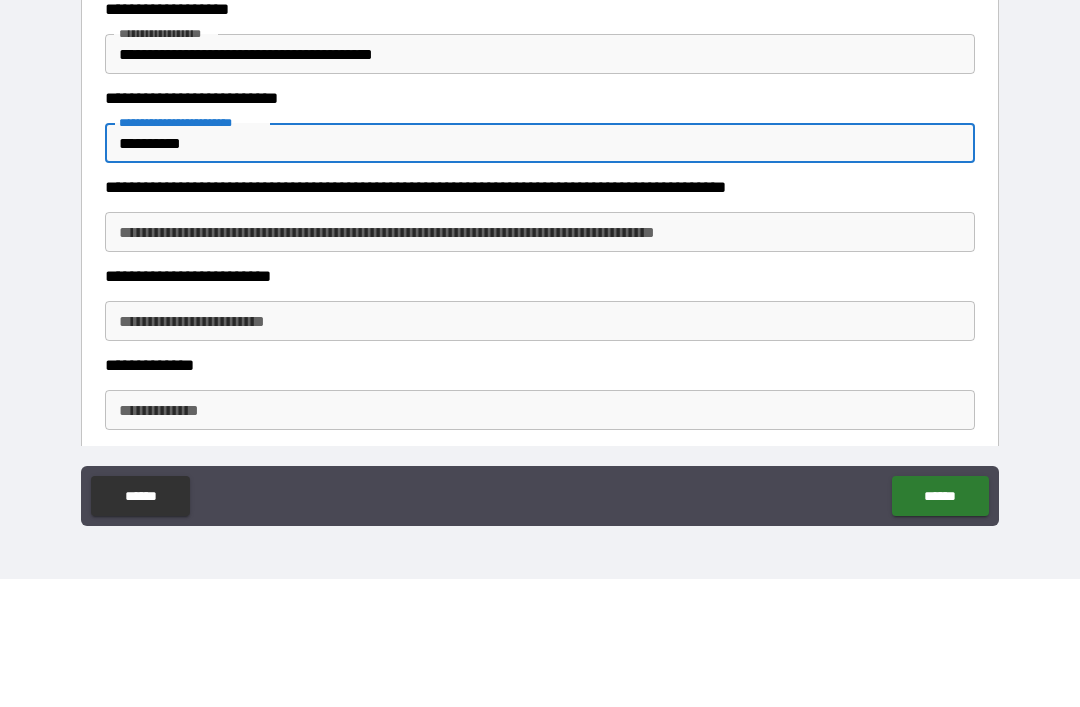 click on "**********" at bounding box center [540, 360] 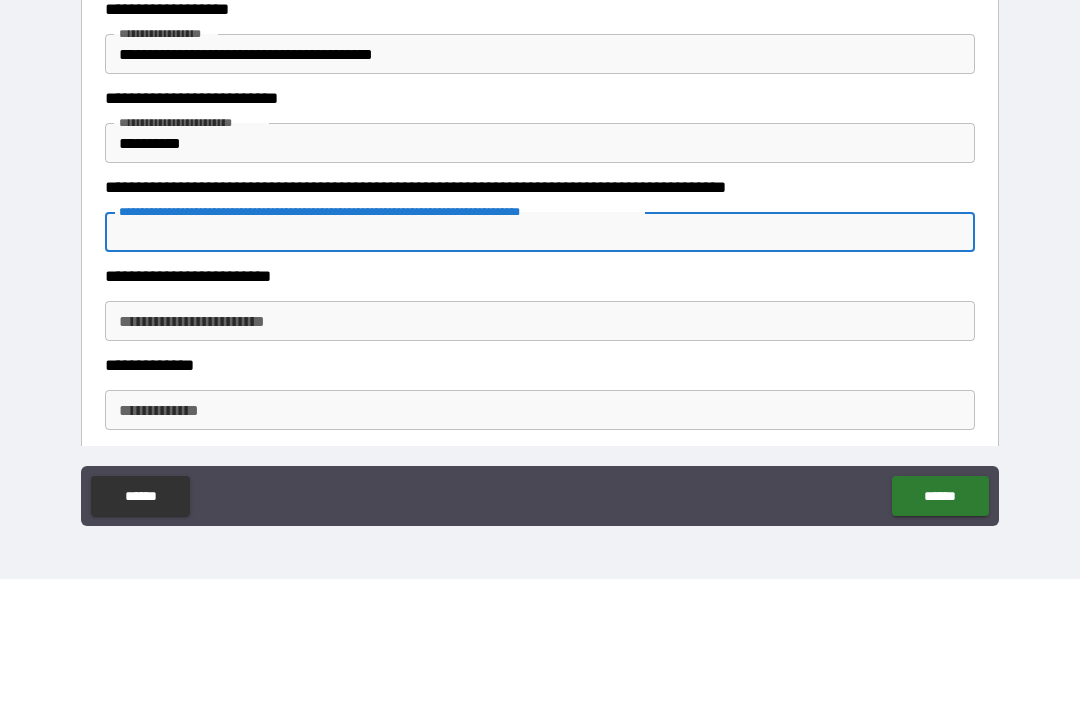 click on "**********" at bounding box center [540, 271] 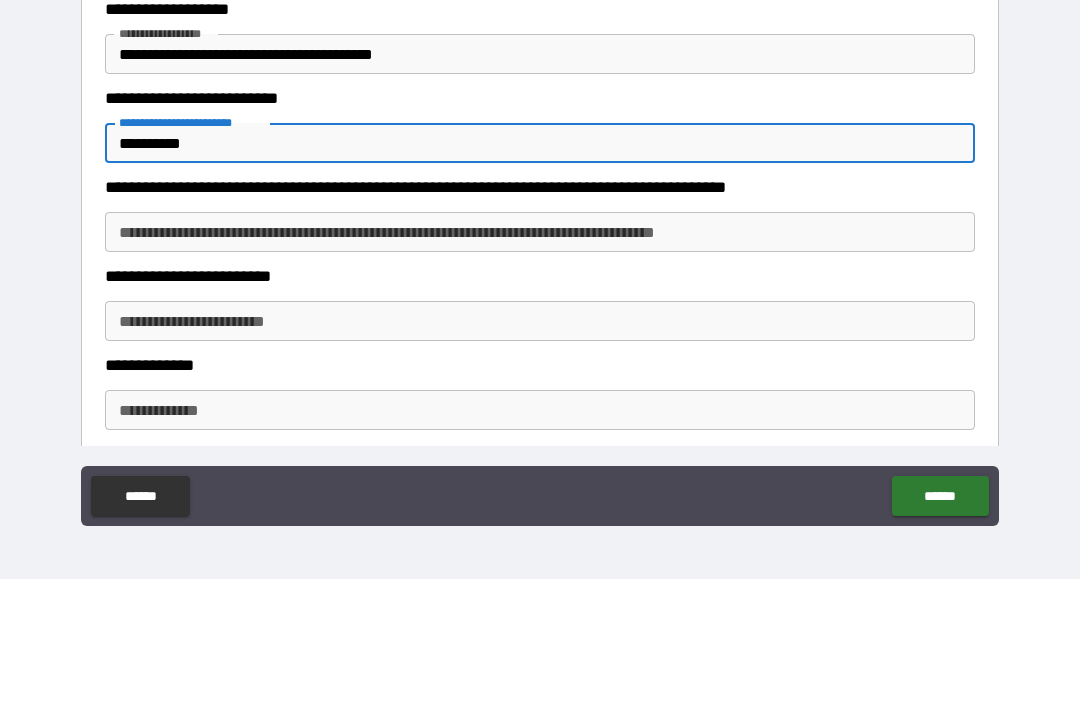 click on "**********" at bounding box center (191, 250) 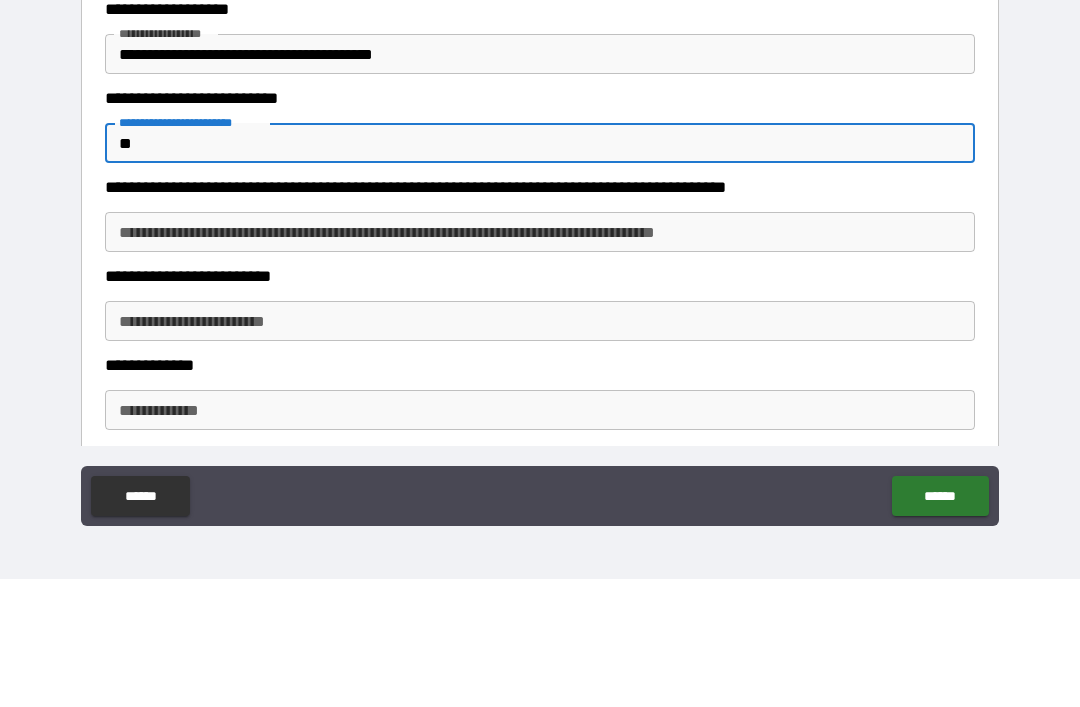 type on "*" 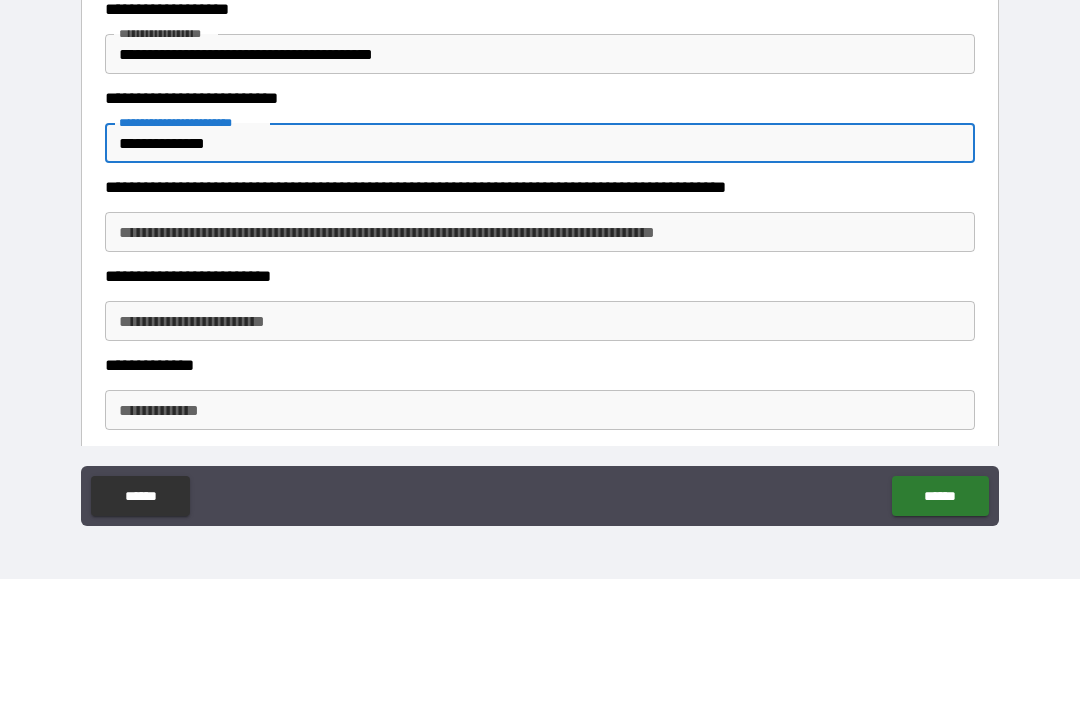 type on "**********" 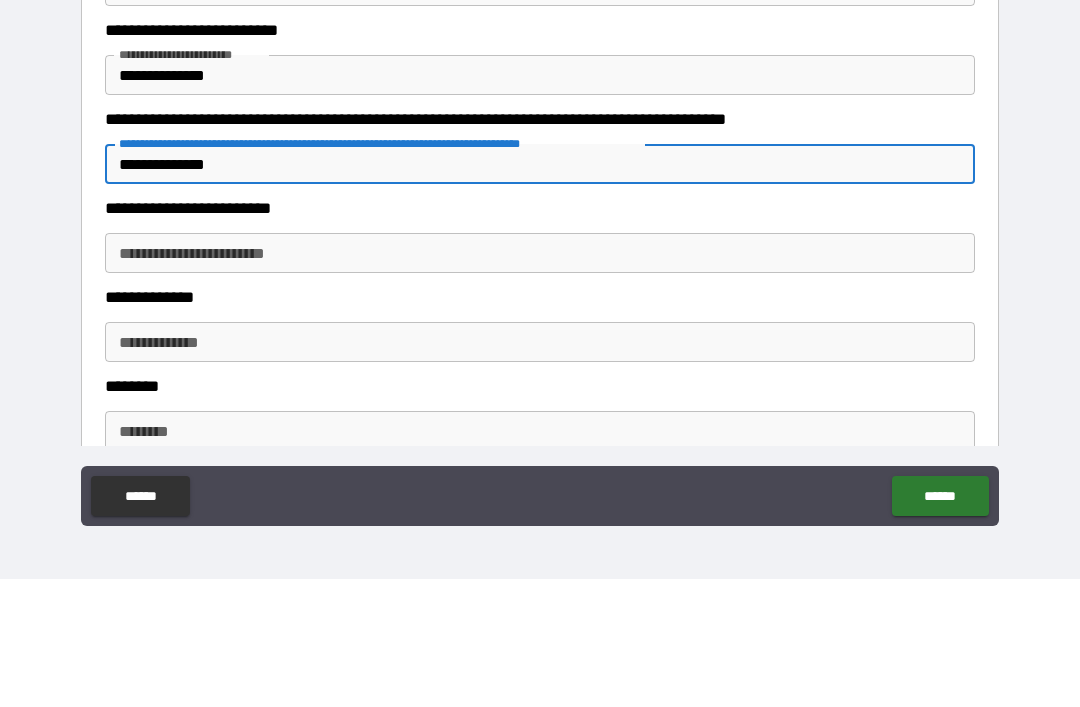 scroll, scrollTop: 2176, scrollLeft: 0, axis: vertical 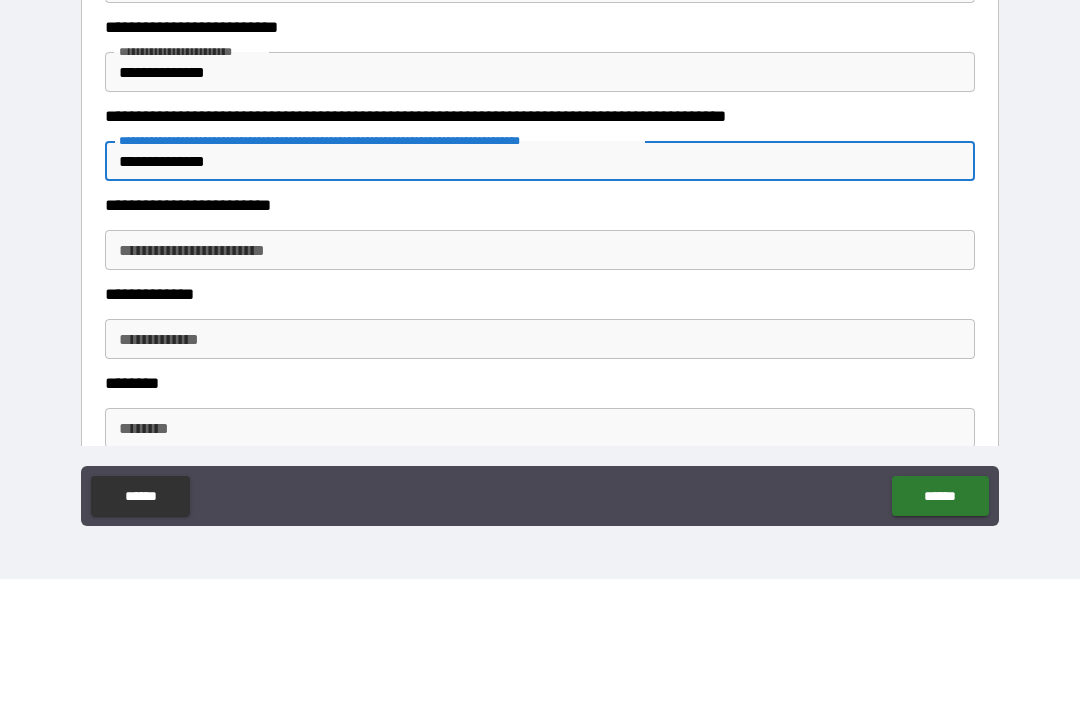type on "**********" 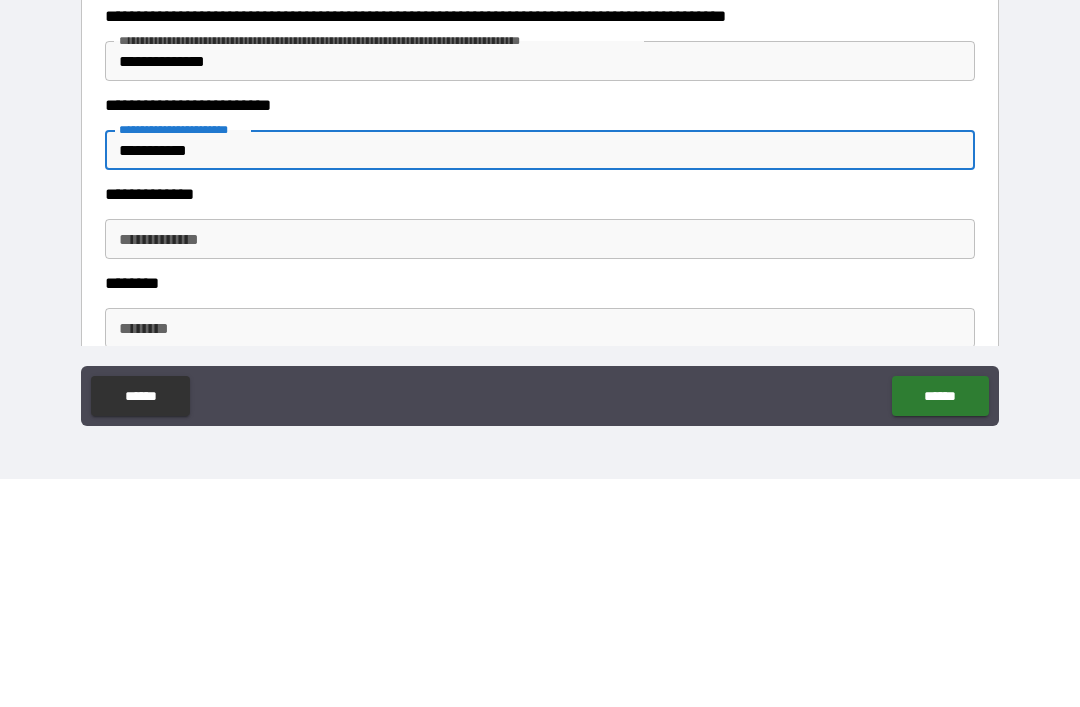 type on "**********" 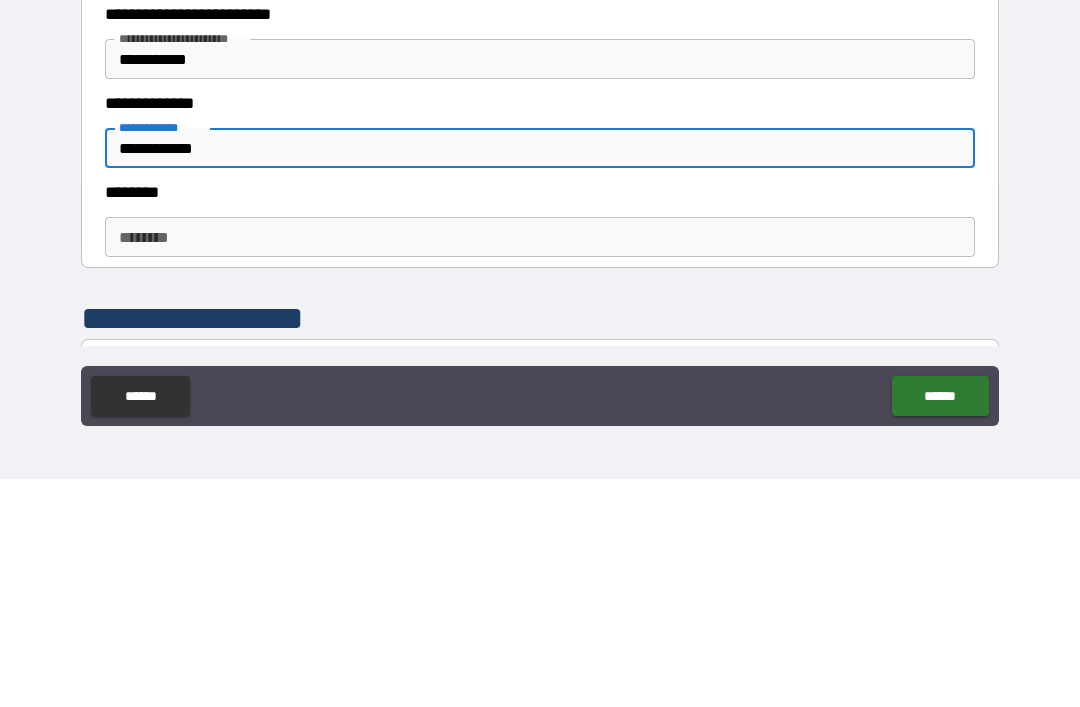 scroll, scrollTop: 2270, scrollLeft: 0, axis: vertical 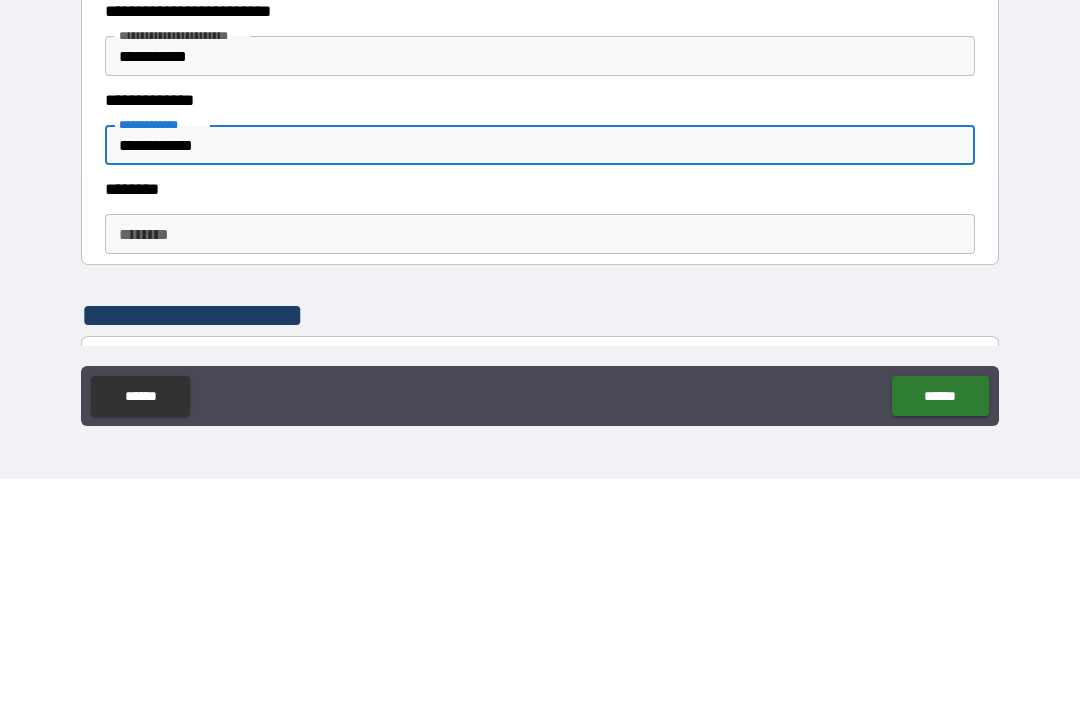 type on "**********" 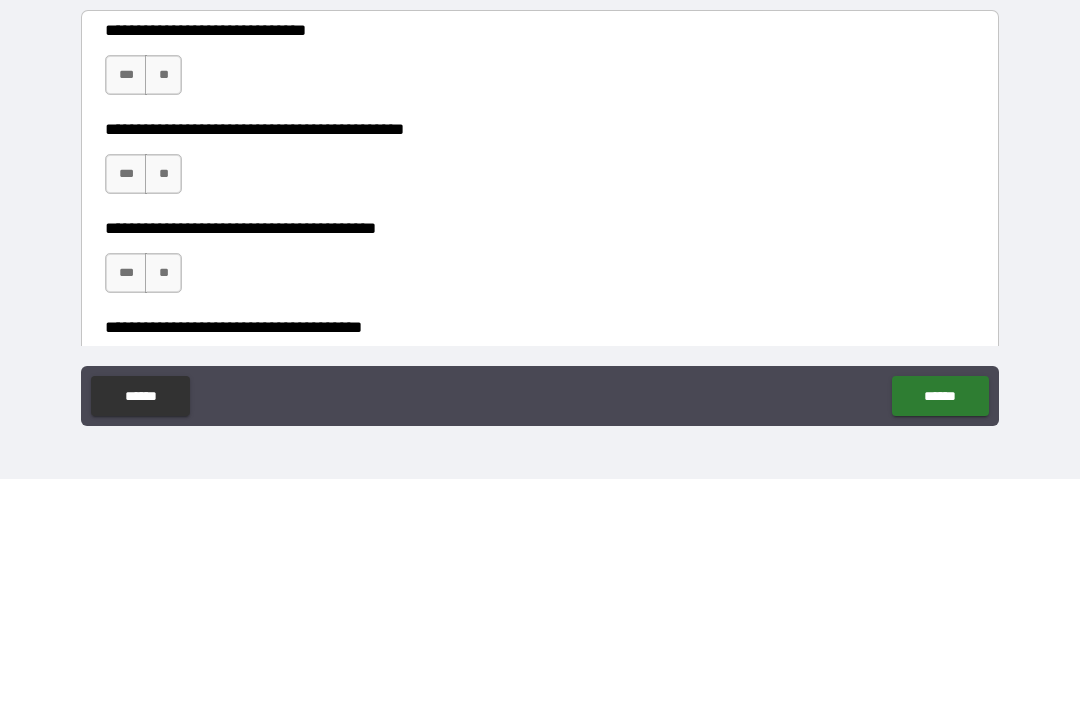 scroll, scrollTop: 2591, scrollLeft: 0, axis: vertical 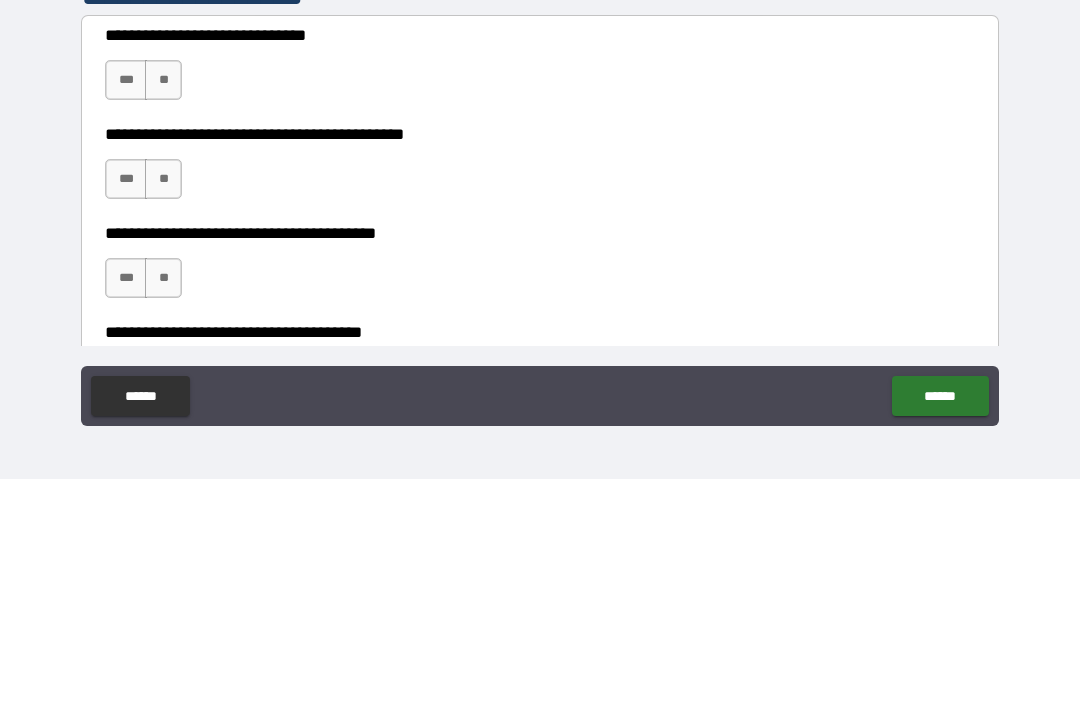 type on "**********" 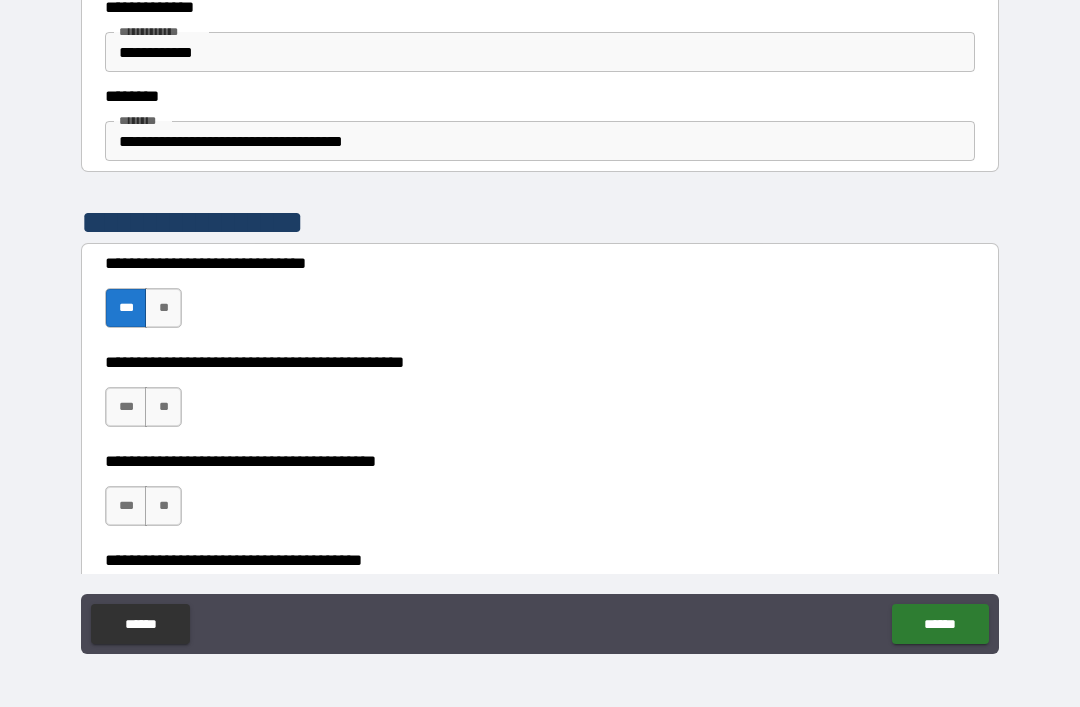 click on "***" at bounding box center [126, 407] 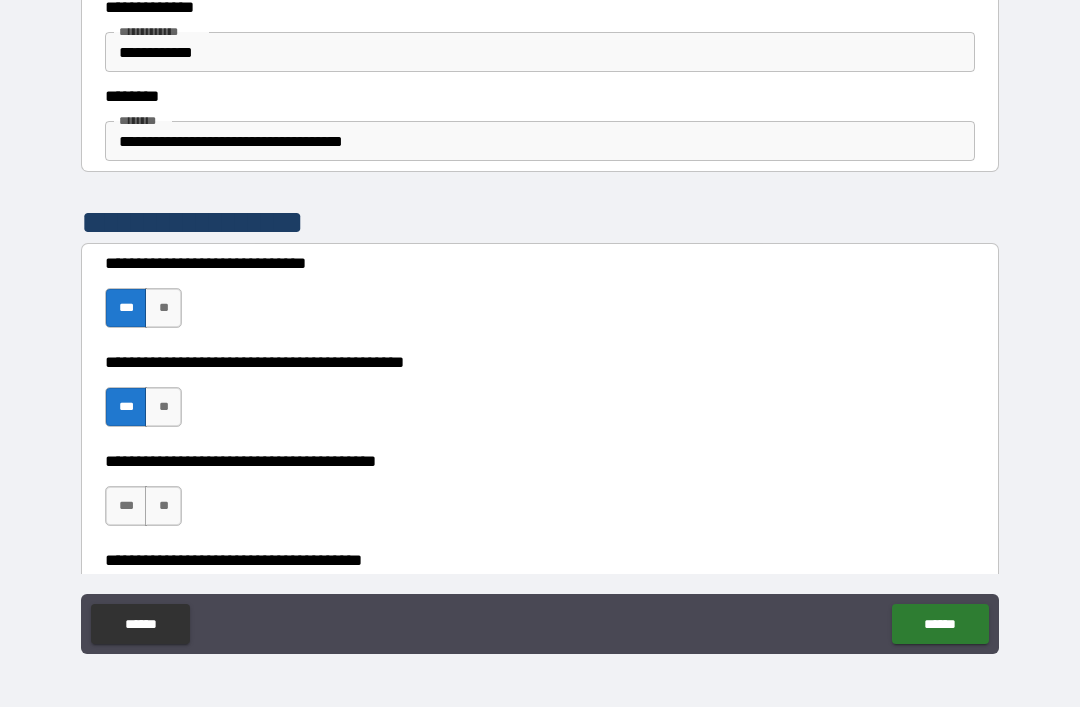 click on "***" at bounding box center (126, 506) 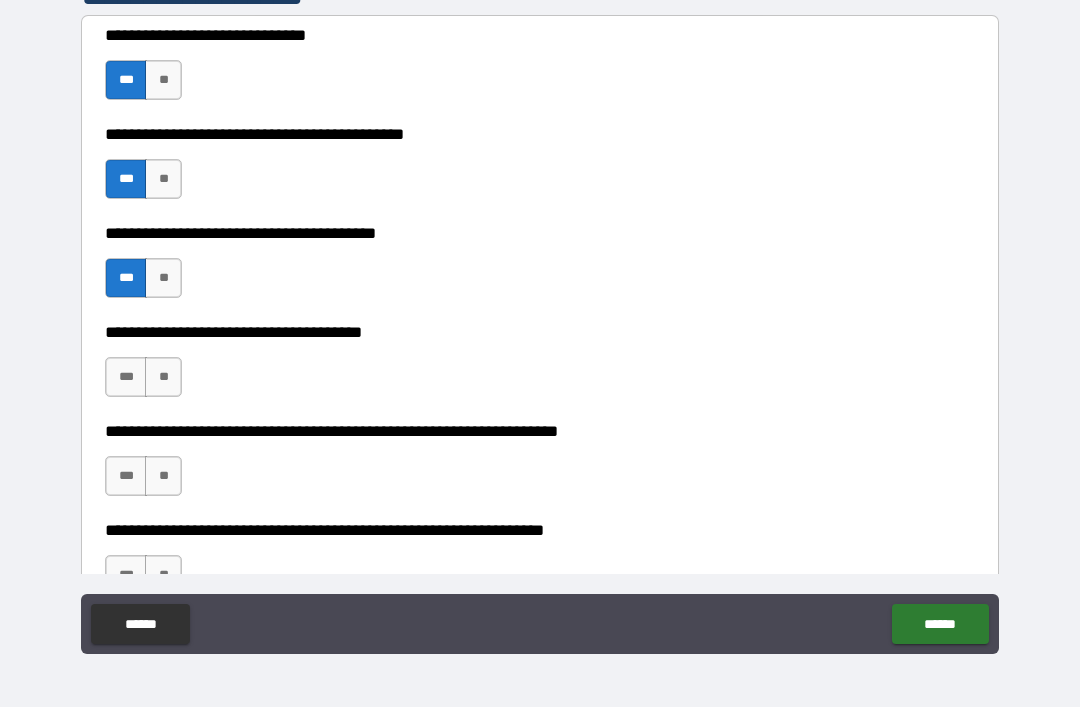 scroll, scrollTop: 2841, scrollLeft: 0, axis: vertical 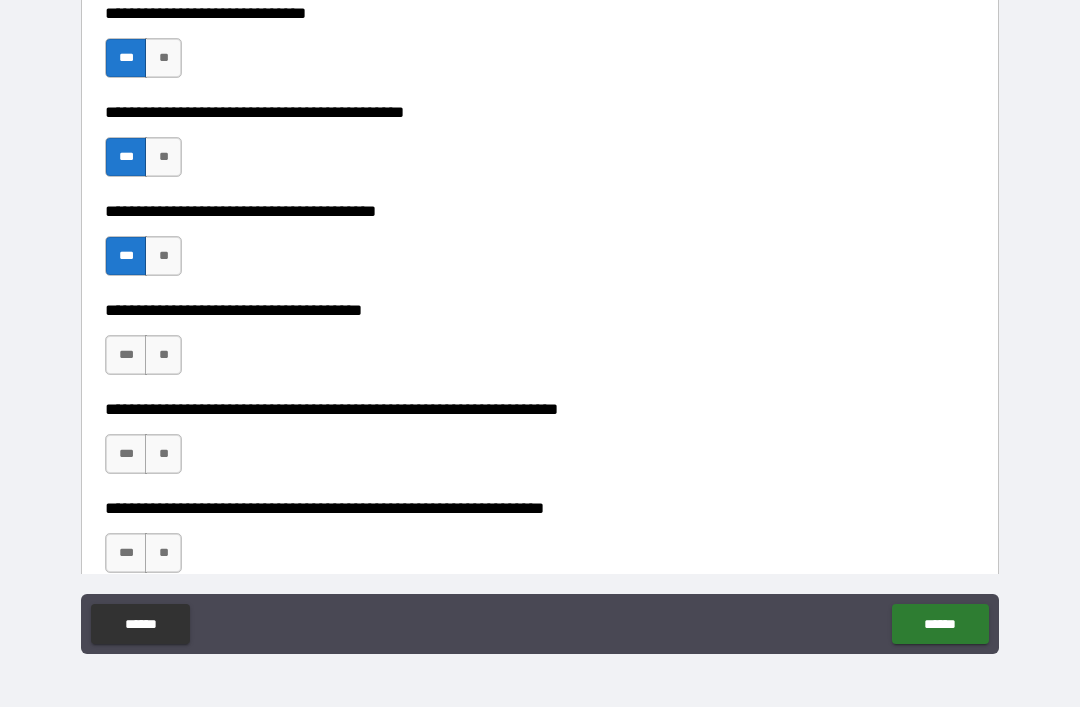 click on "**" at bounding box center [163, 355] 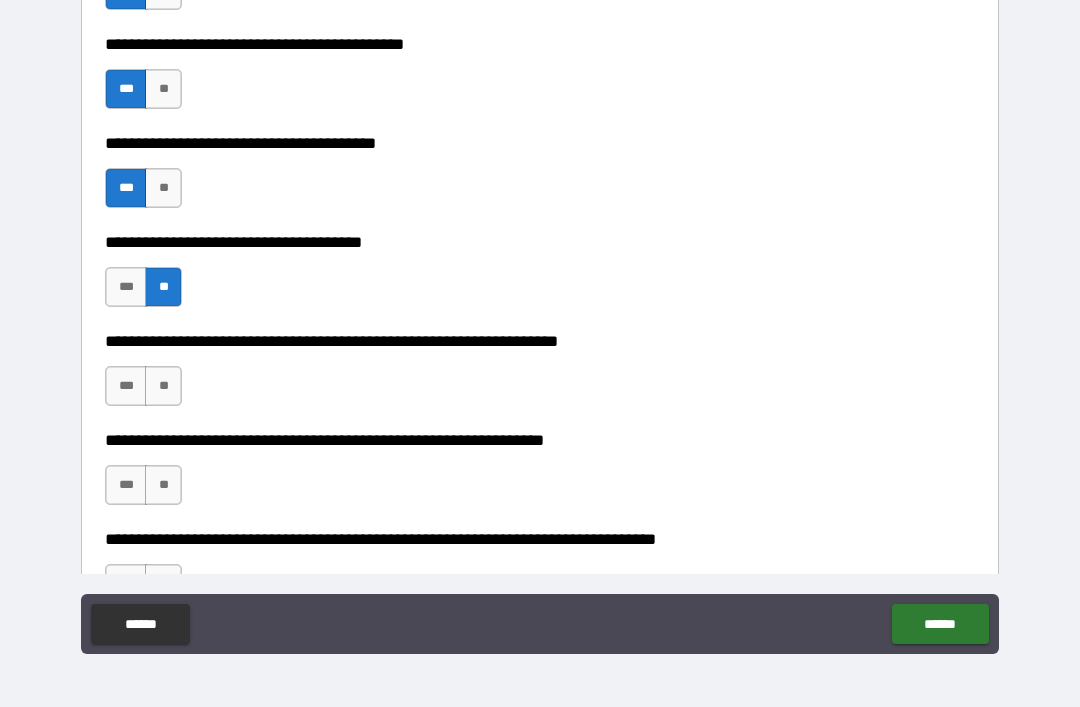 scroll, scrollTop: 2912, scrollLeft: 0, axis: vertical 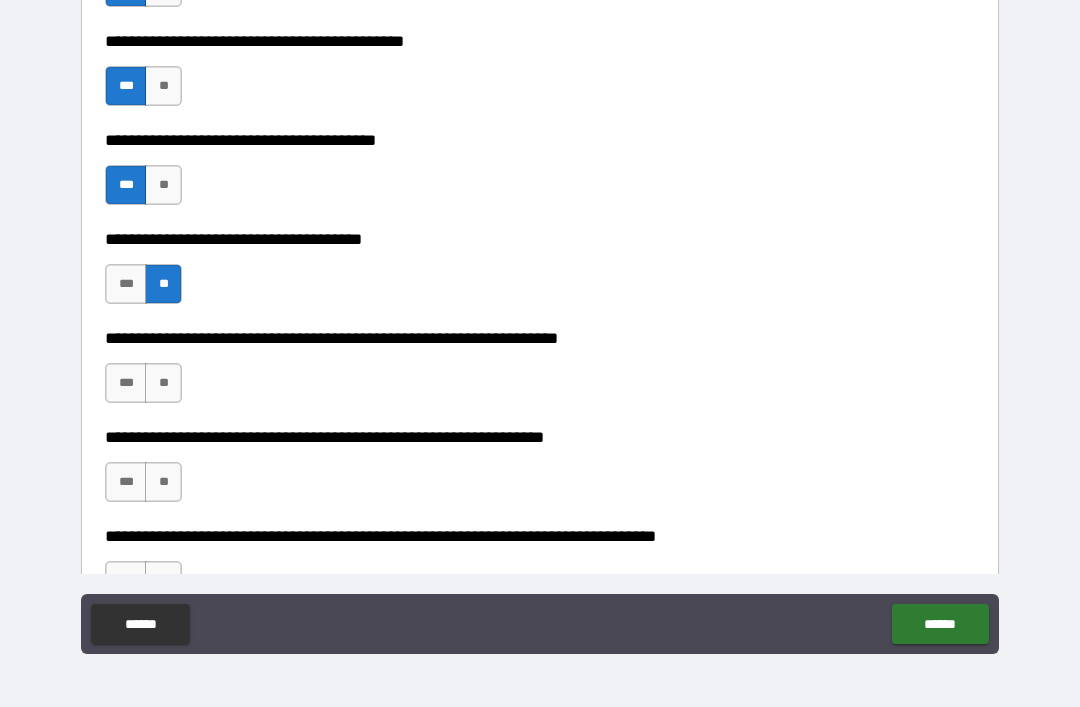 click on "***" at bounding box center (126, 383) 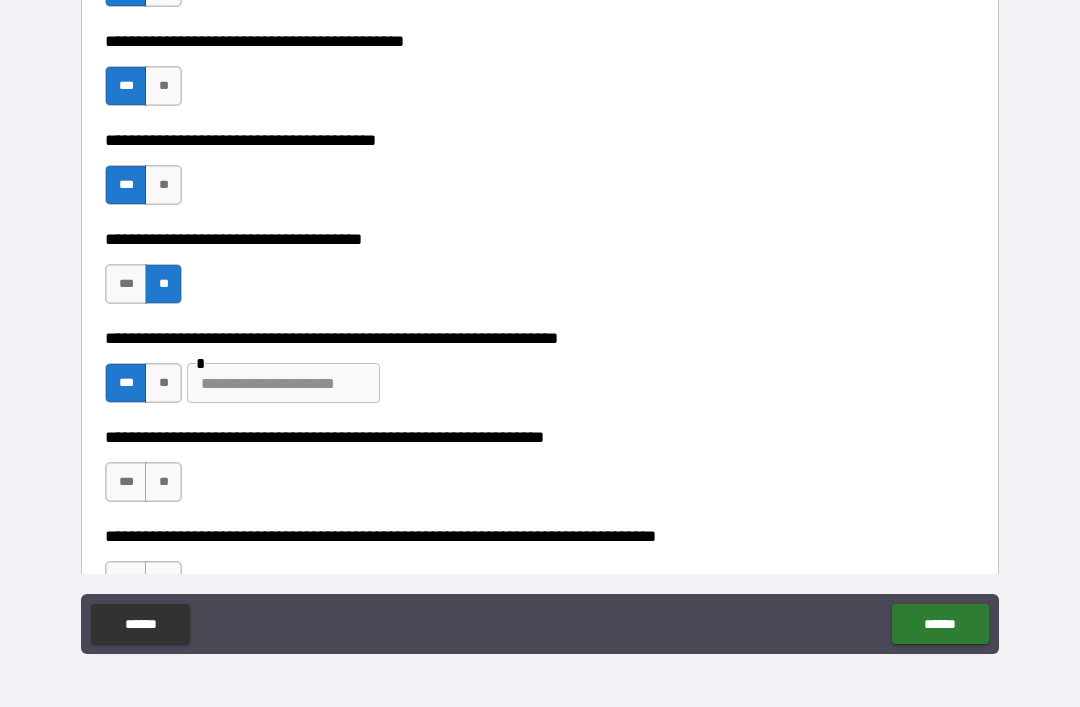 click at bounding box center [283, 383] 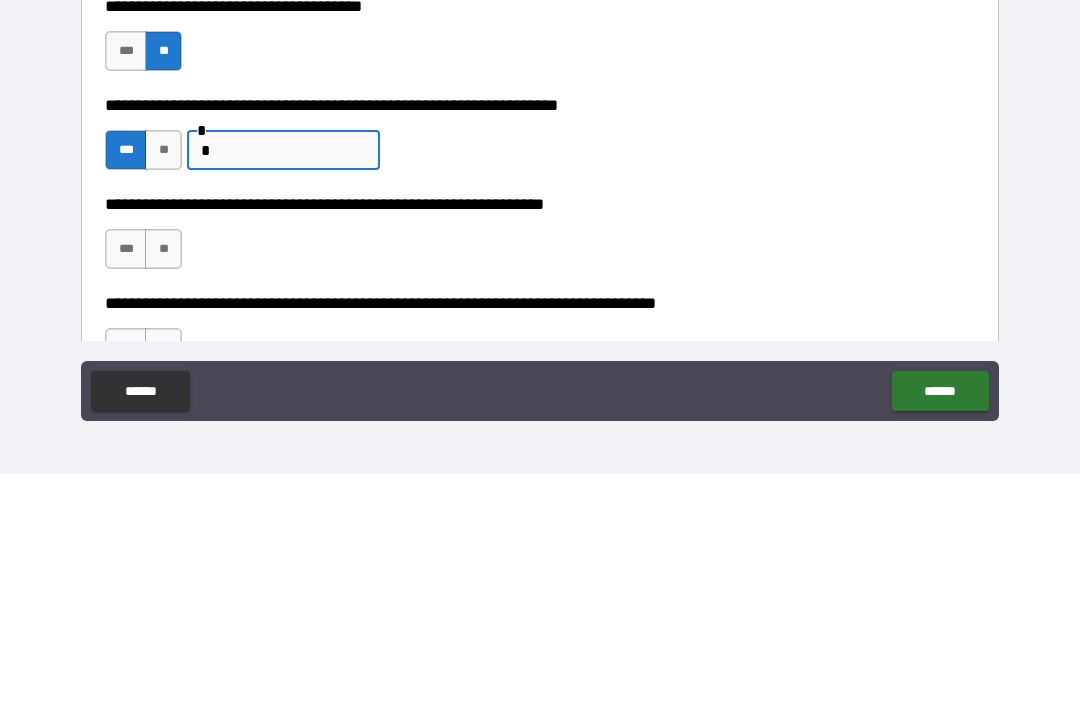 type on "**" 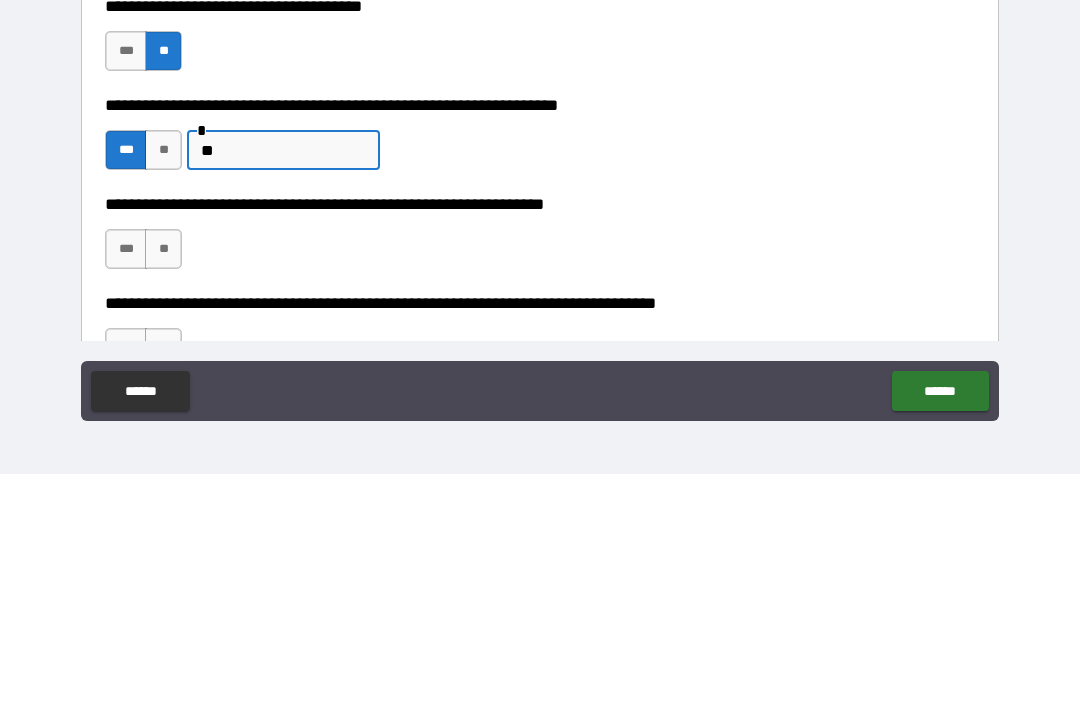 click on "**" at bounding box center [163, 383] 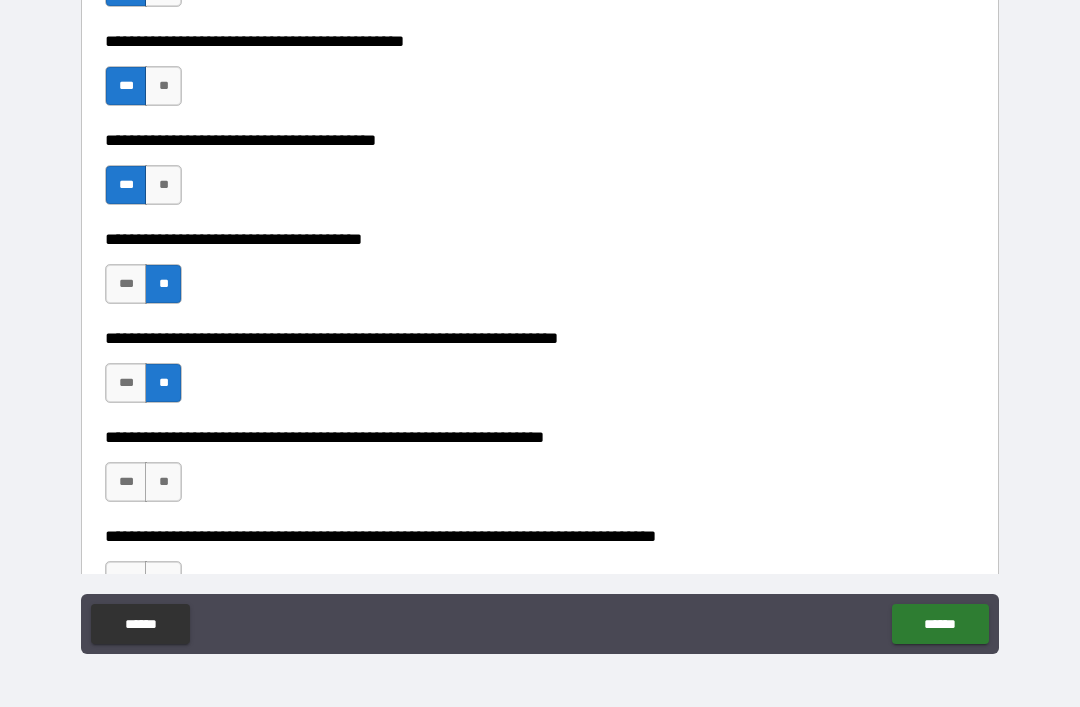 click on "**" at bounding box center [163, 482] 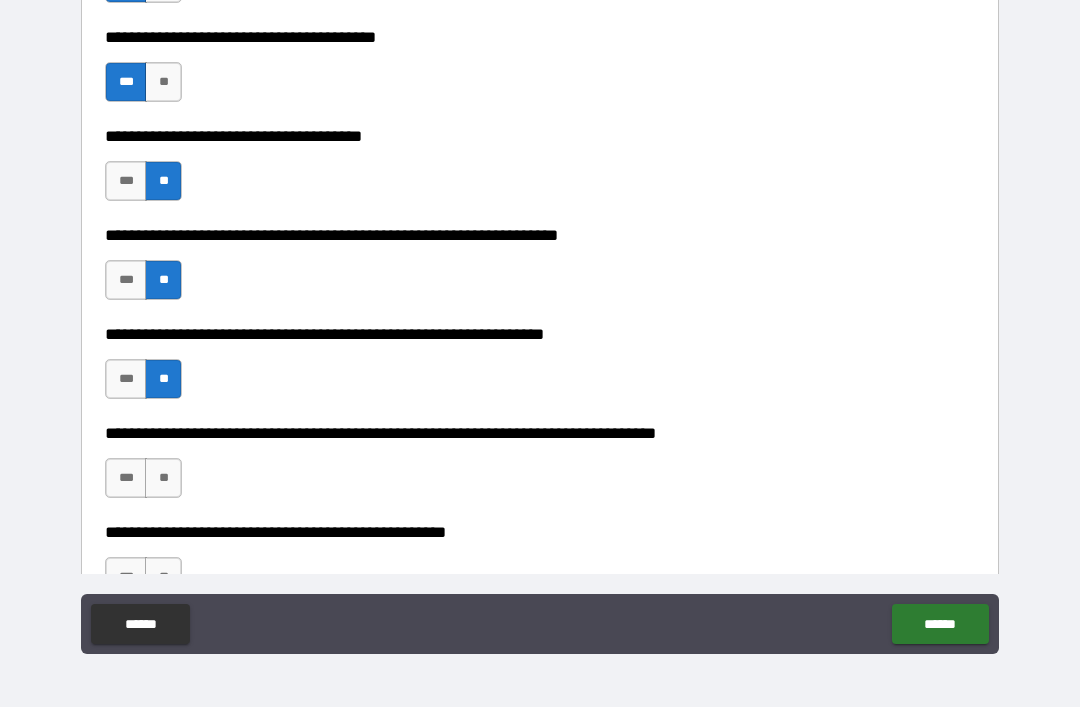 scroll, scrollTop: 3016, scrollLeft: 0, axis: vertical 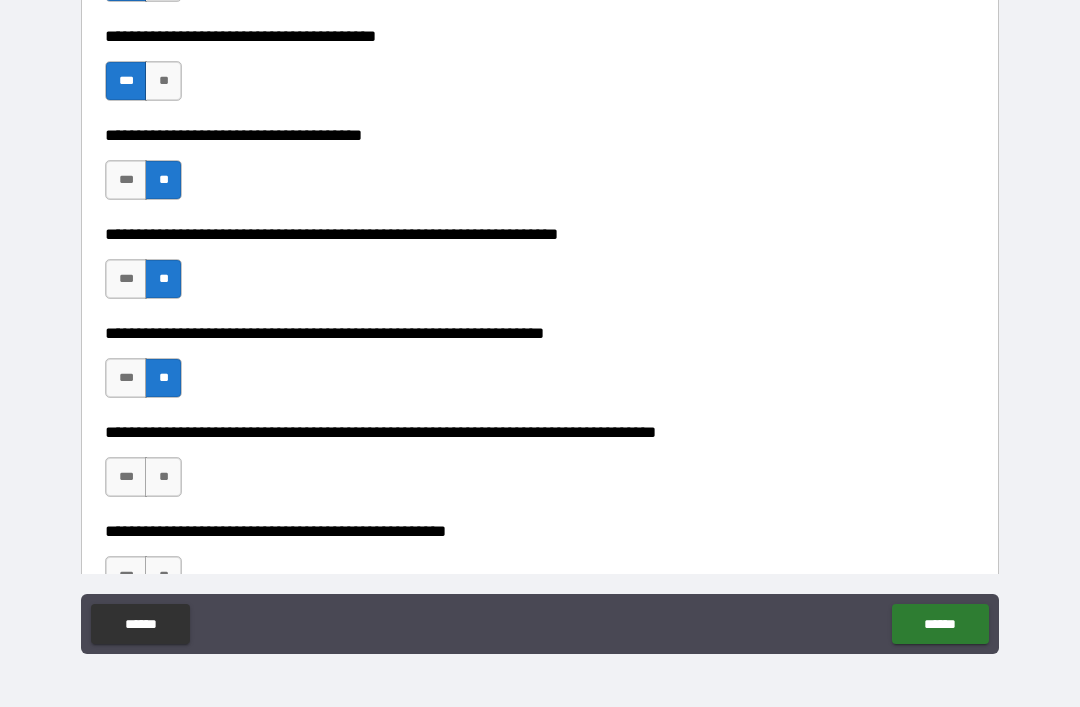 click on "**" at bounding box center (163, 477) 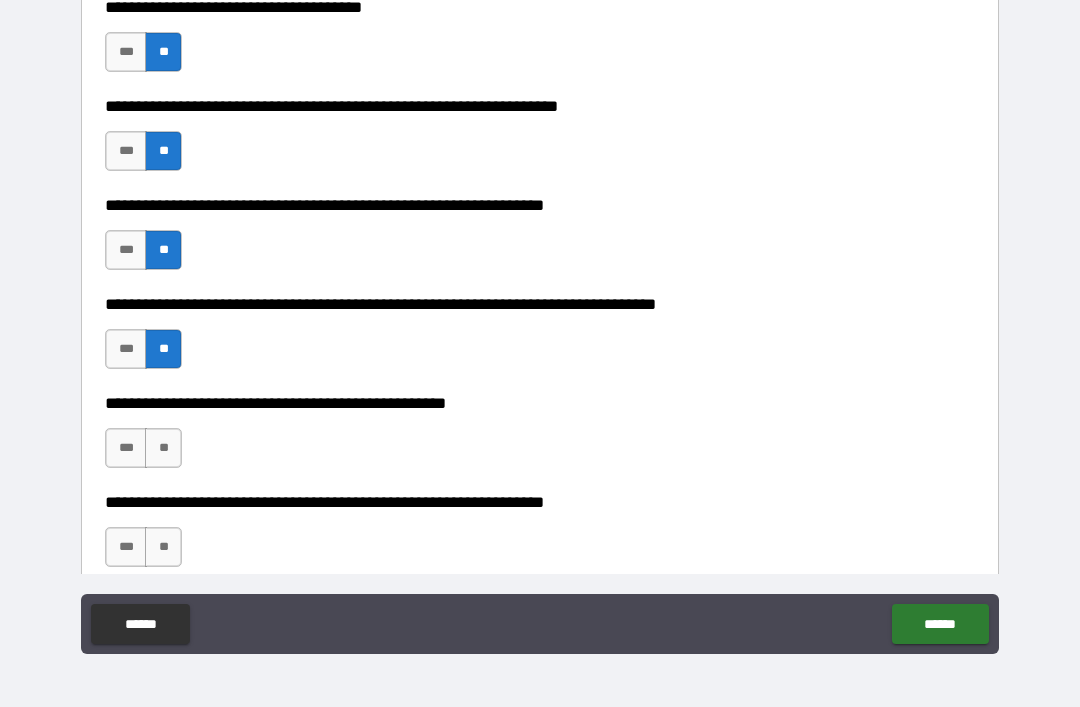 scroll, scrollTop: 3148, scrollLeft: 0, axis: vertical 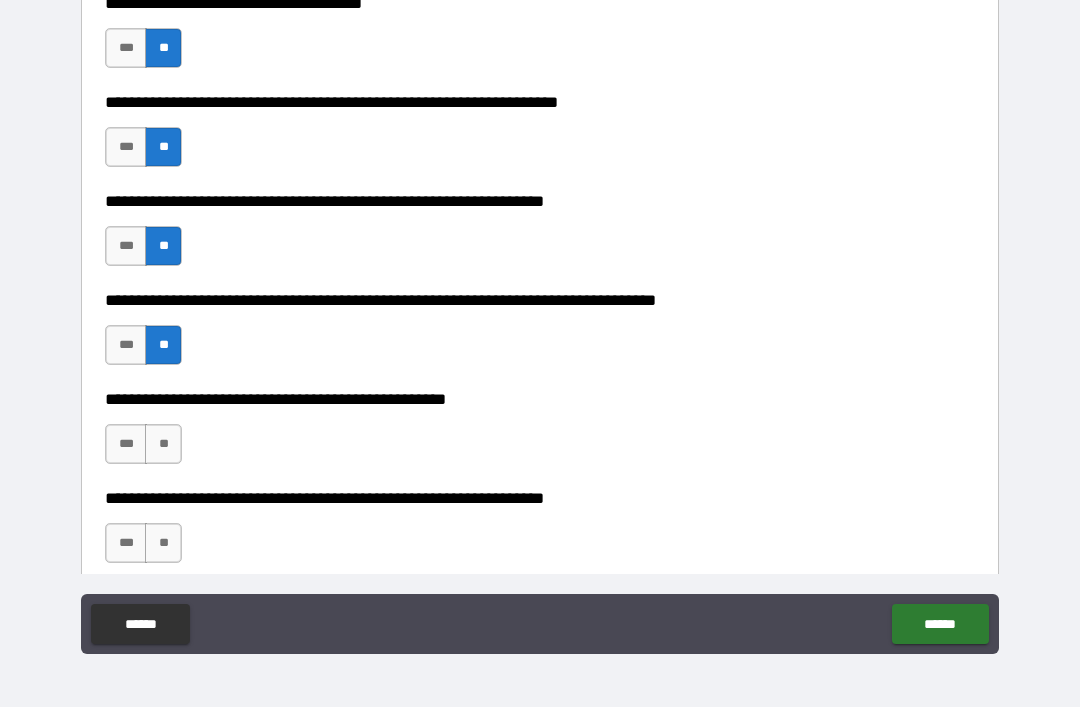 click on "**" at bounding box center (163, 444) 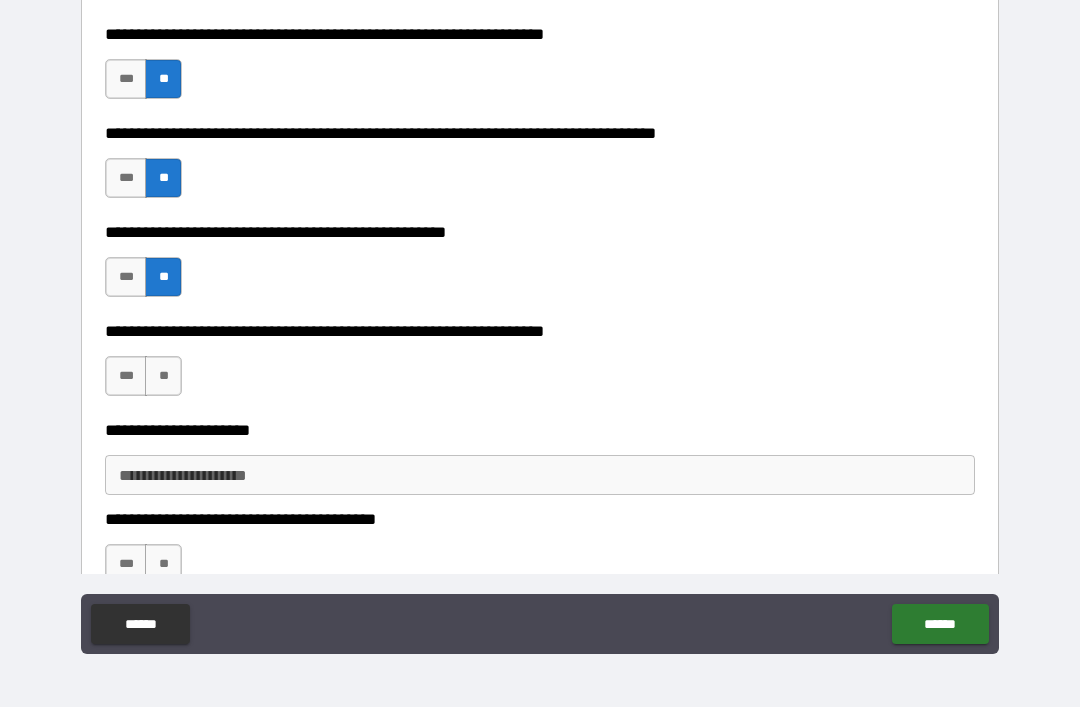 scroll, scrollTop: 3332, scrollLeft: 0, axis: vertical 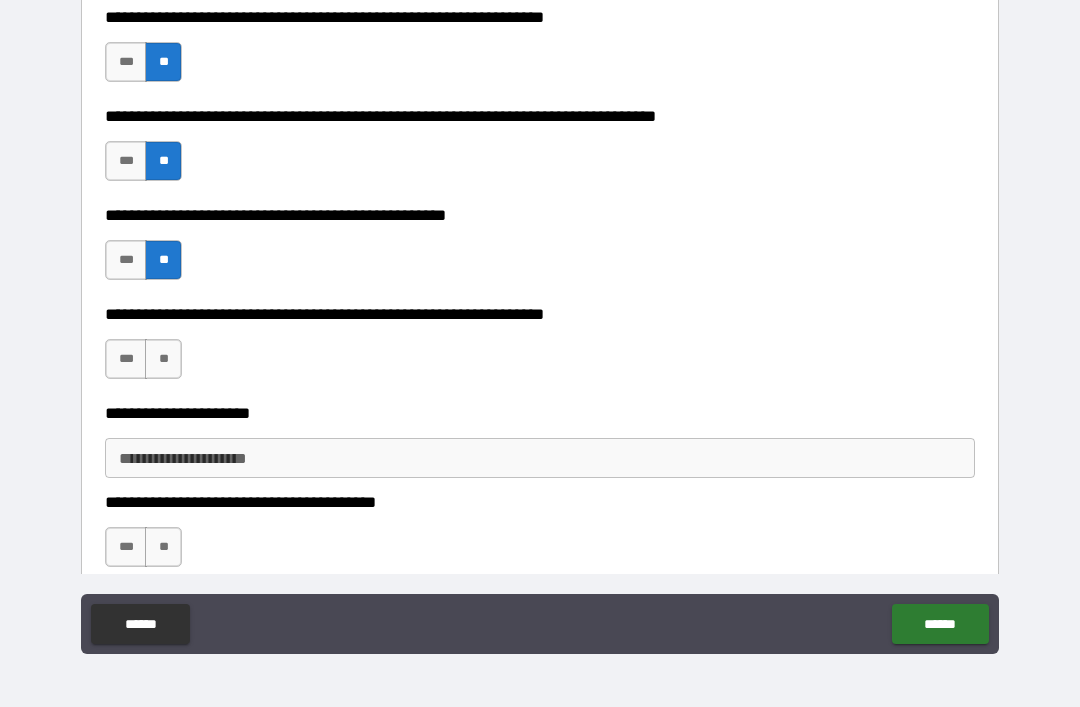 click on "**" at bounding box center (163, 359) 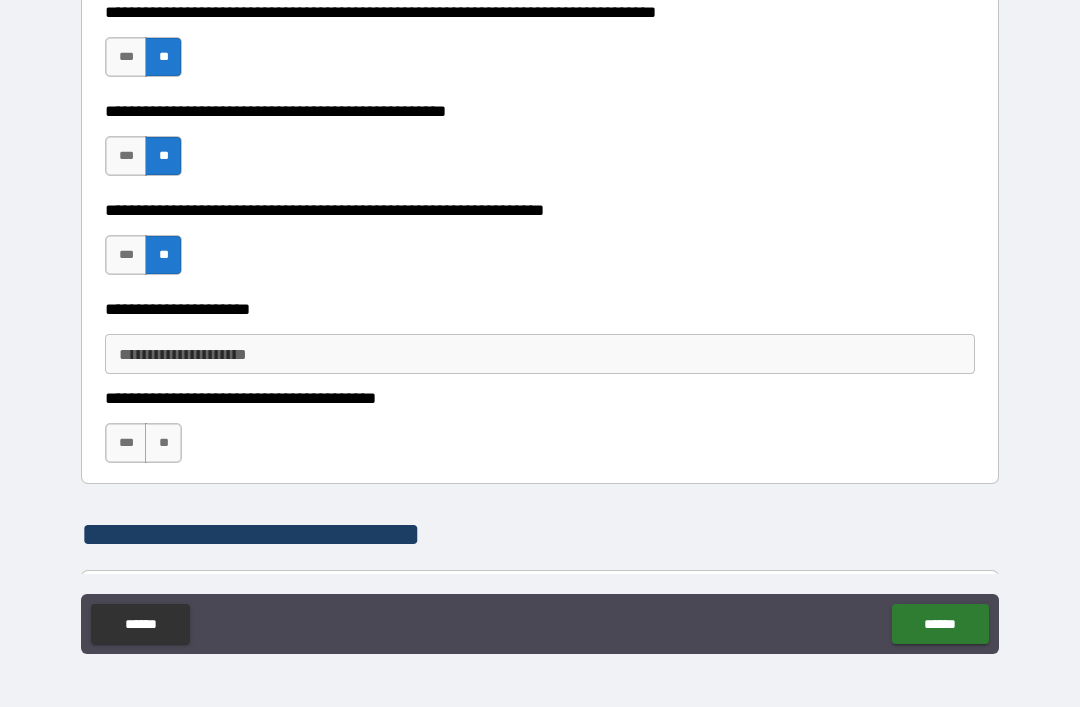 scroll, scrollTop: 3451, scrollLeft: 0, axis: vertical 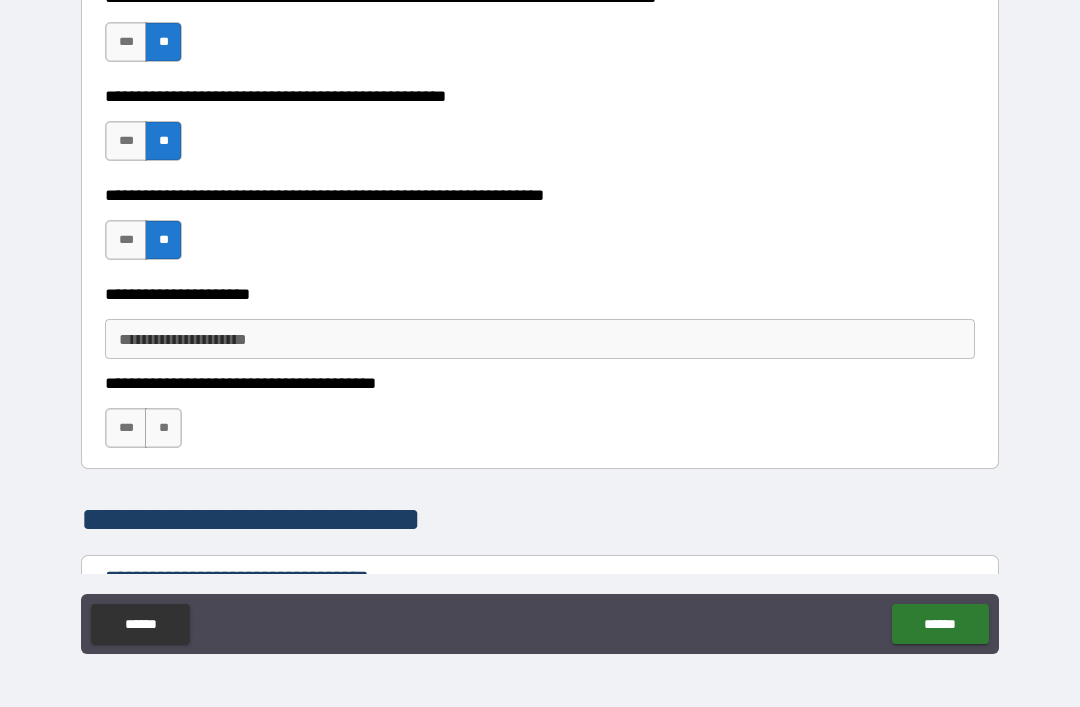 click on "**" at bounding box center [163, 428] 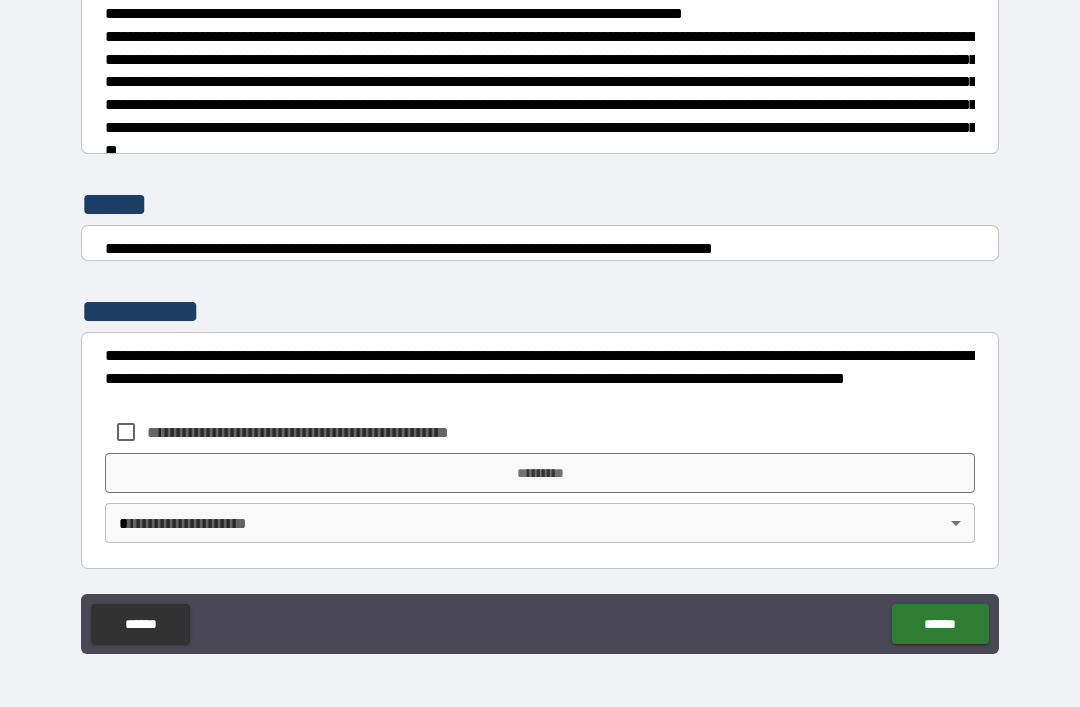 scroll, scrollTop: 7470, scrollLeft: 0, axis: vertical 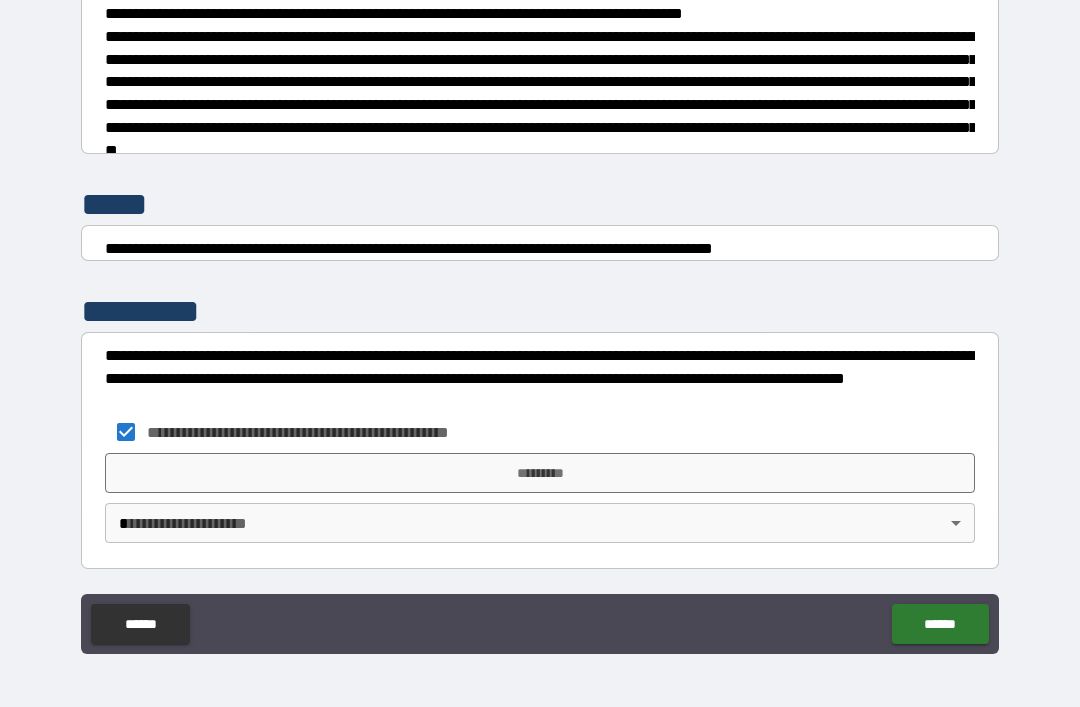 click on "*********" at bounding box center [540, 473] 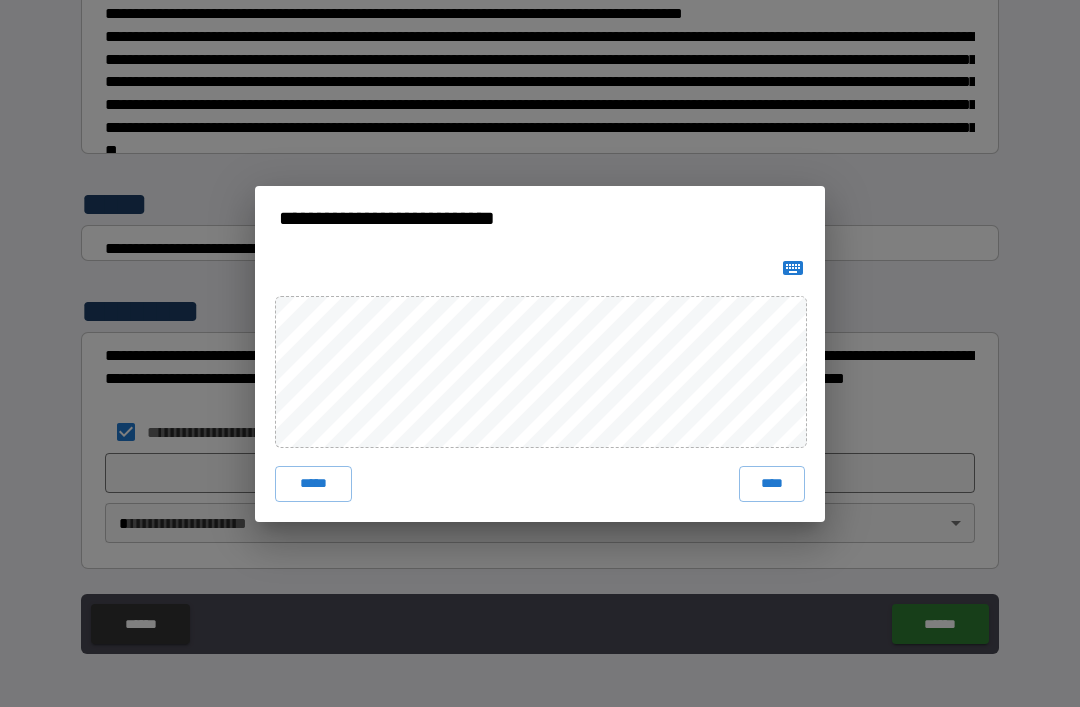 click on "****" at bounding box center (772, 484) 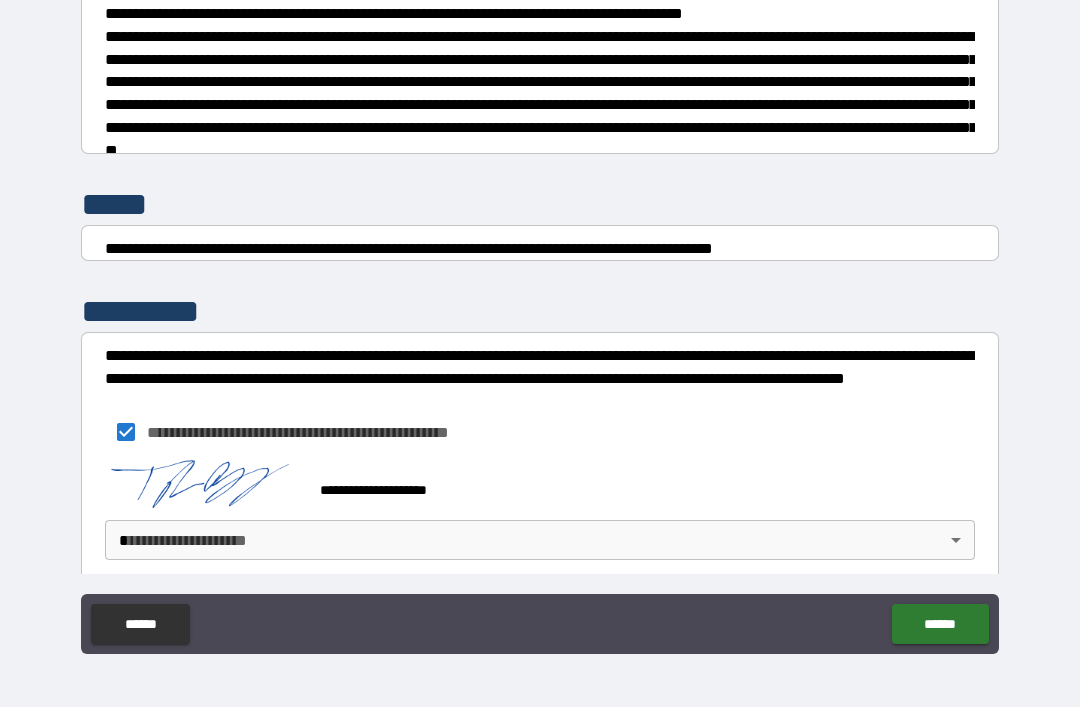 click on "**********" at bounding box center (540, 321) 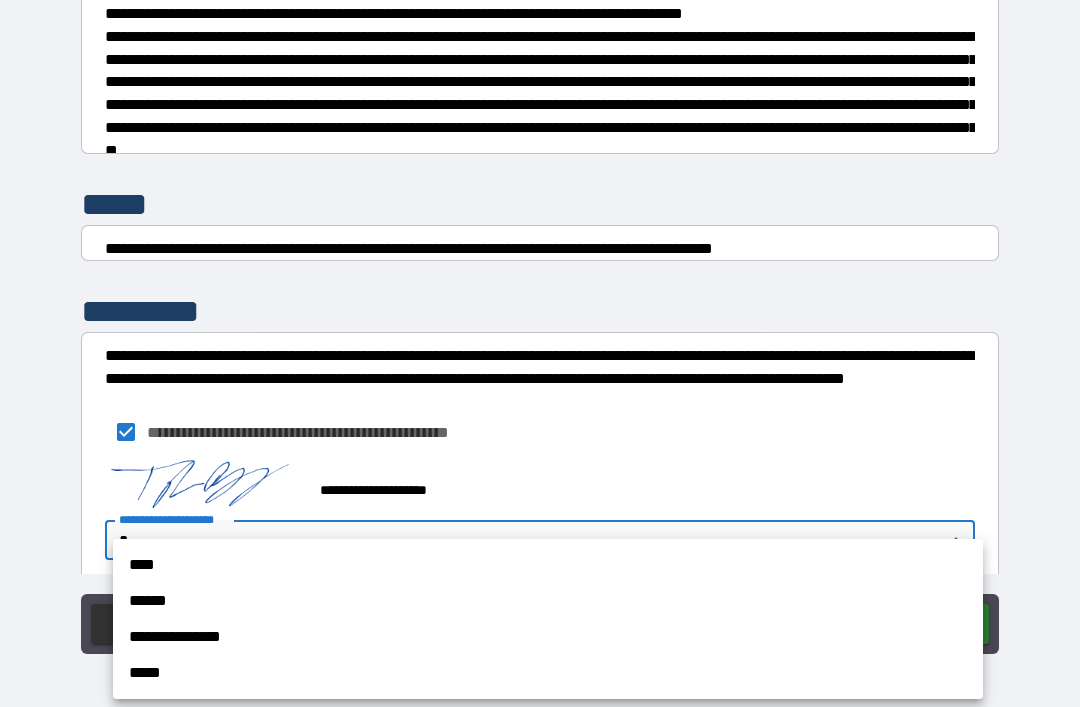 click on "**********" at bounding box center [548, 637] 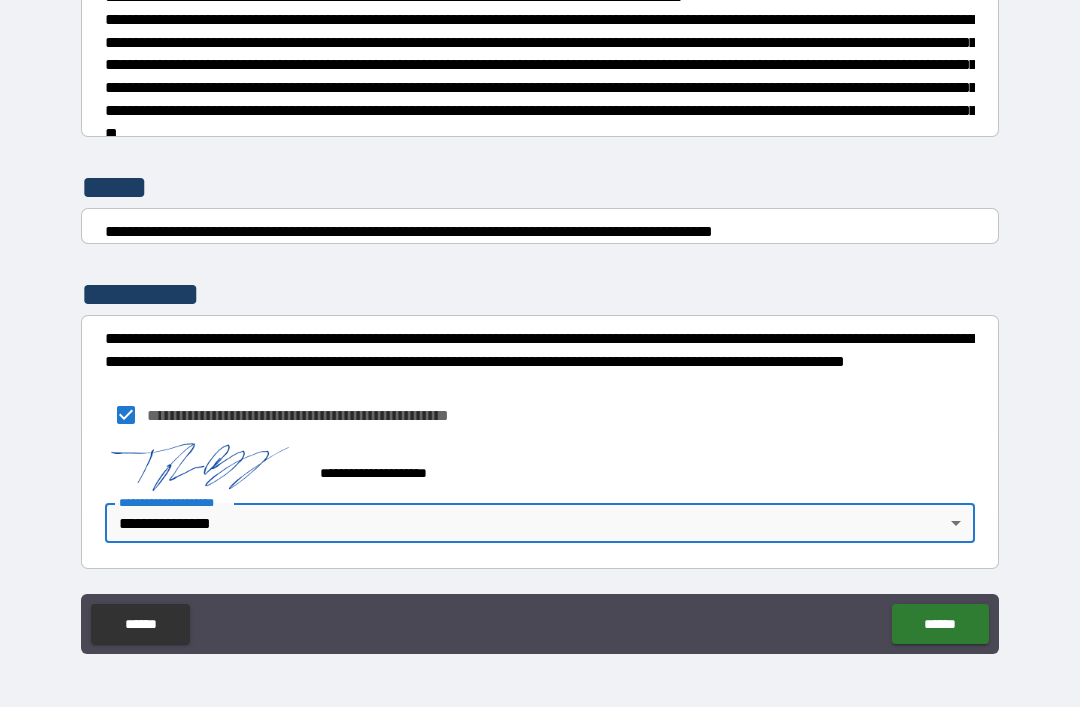 scroll, scrollTop: 7487, scrollLeft: 0, axis: vertical 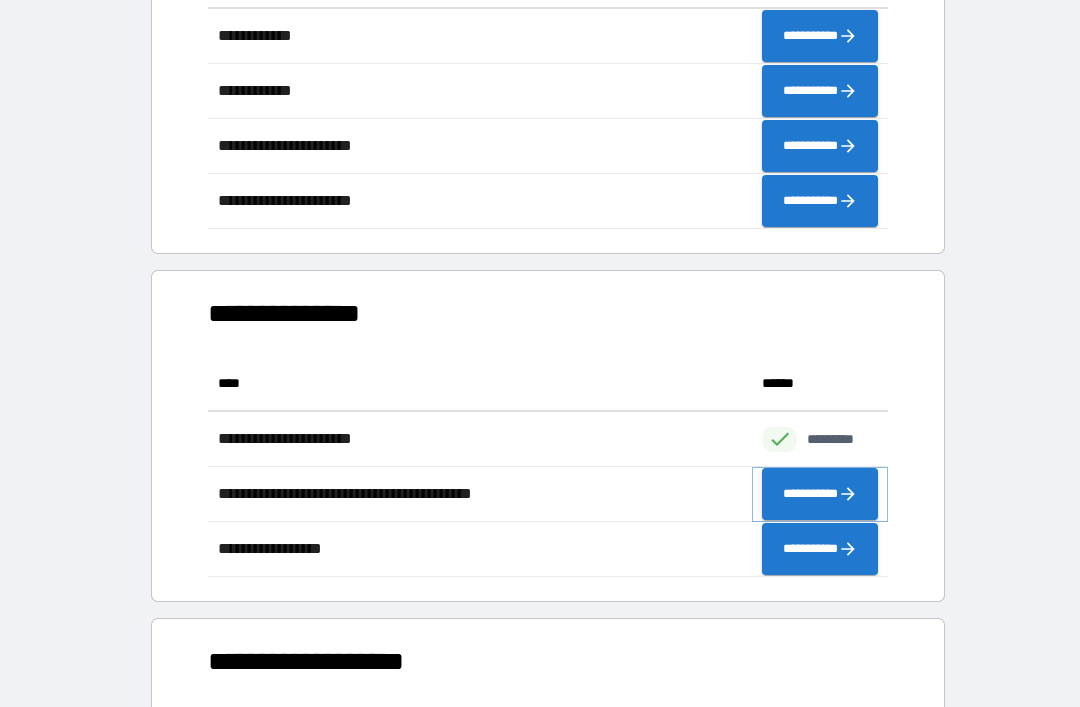 click on "**********" at bounding box center (820, 494) 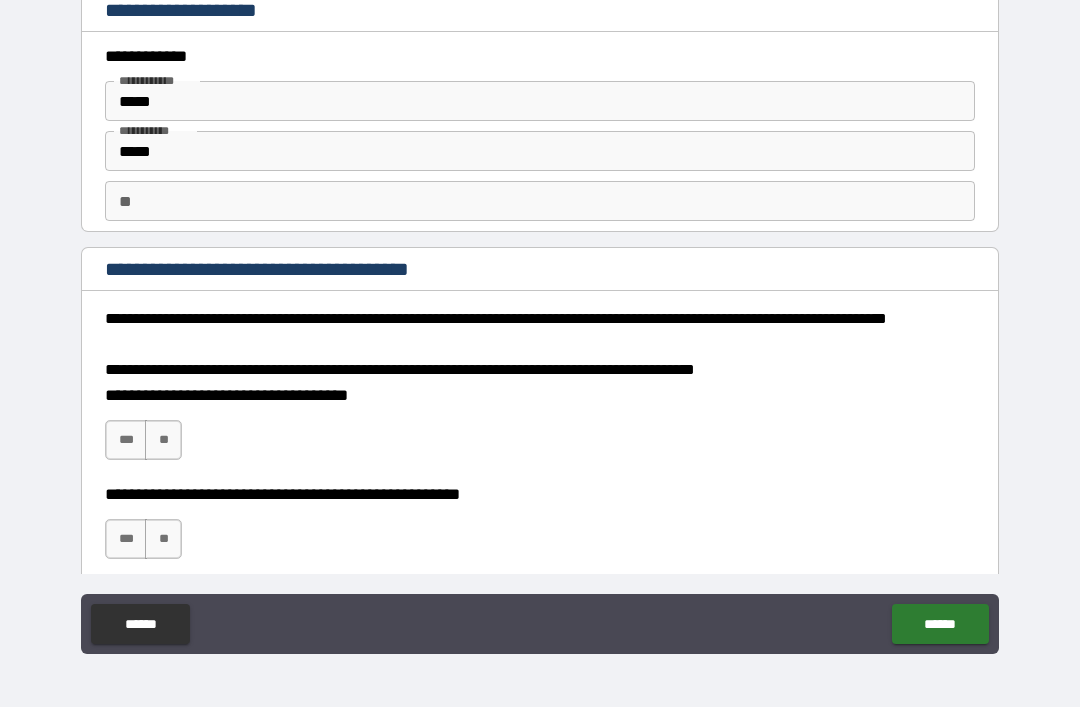 type on "*" 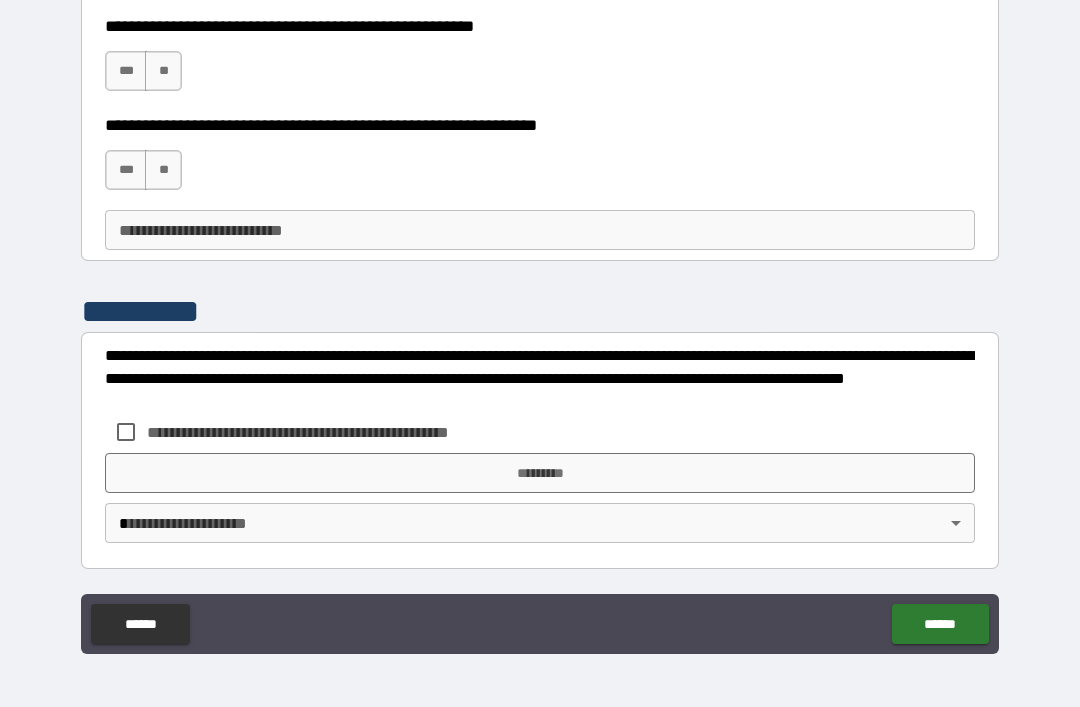 scroll, scrollTop: 1182, scrollLeft: 0, axis: vertical 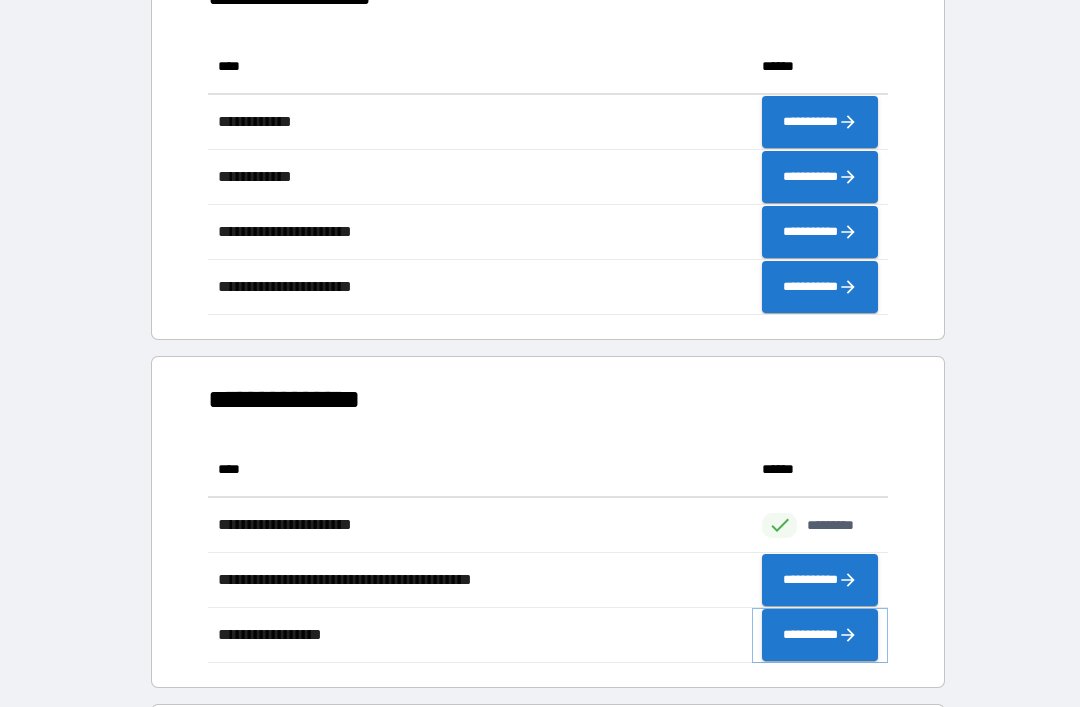 click on "**********" at bounding box center (820, 635) 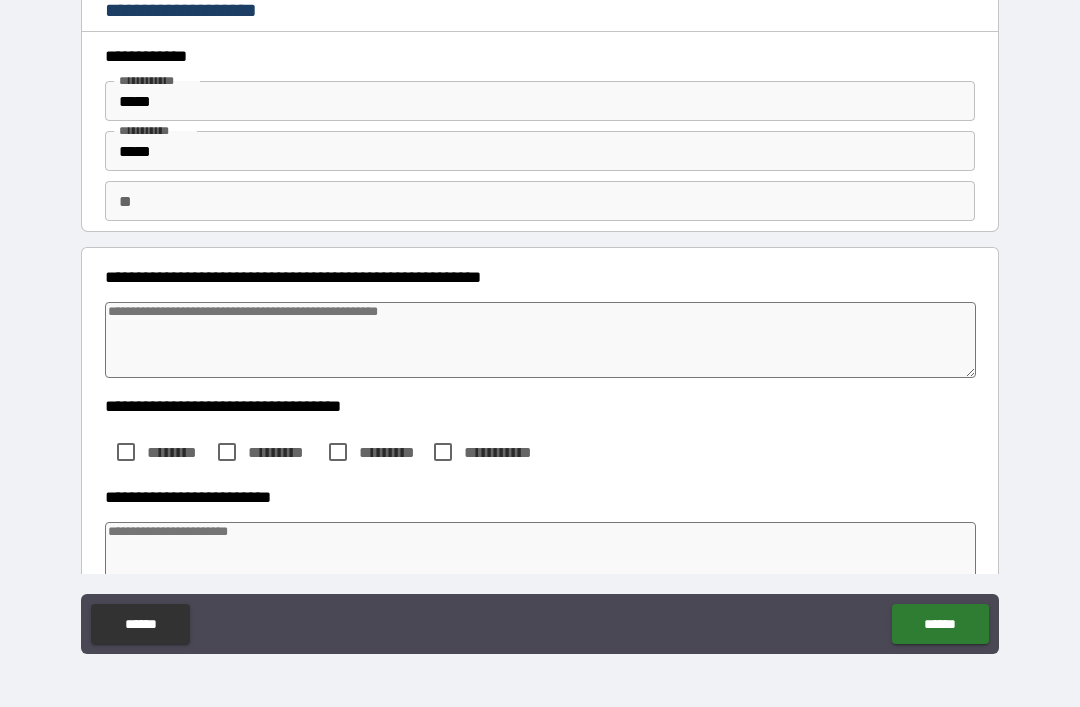 type on "*" 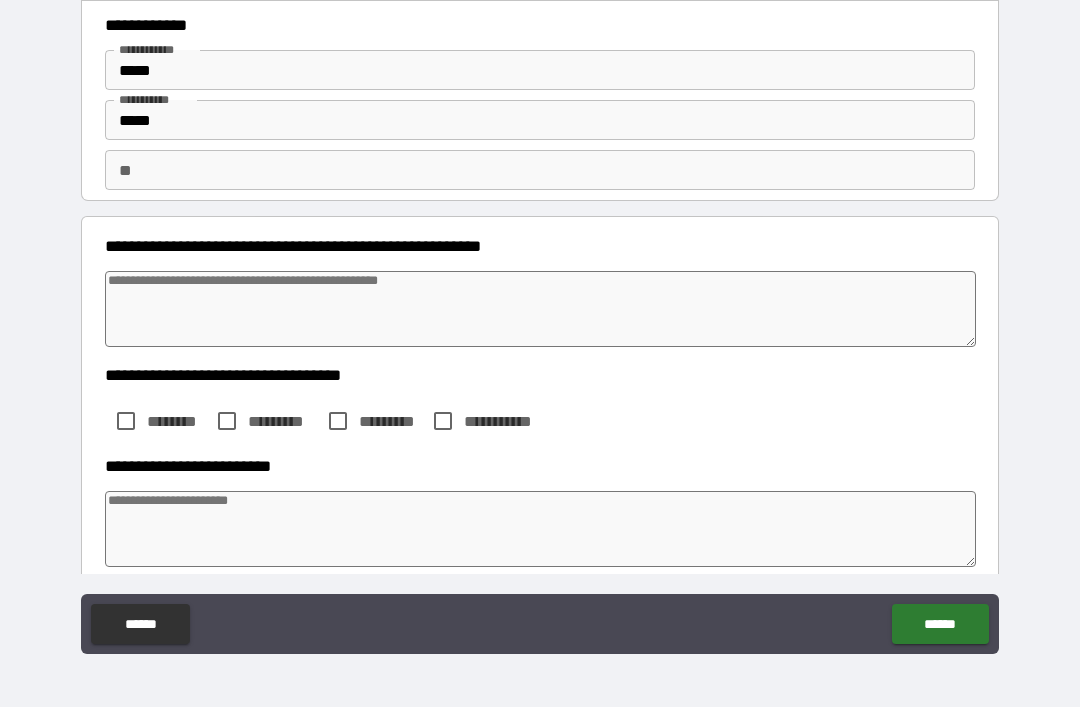 scroll, scrollTop: 47, scrollLeft: 0, axis: vertical 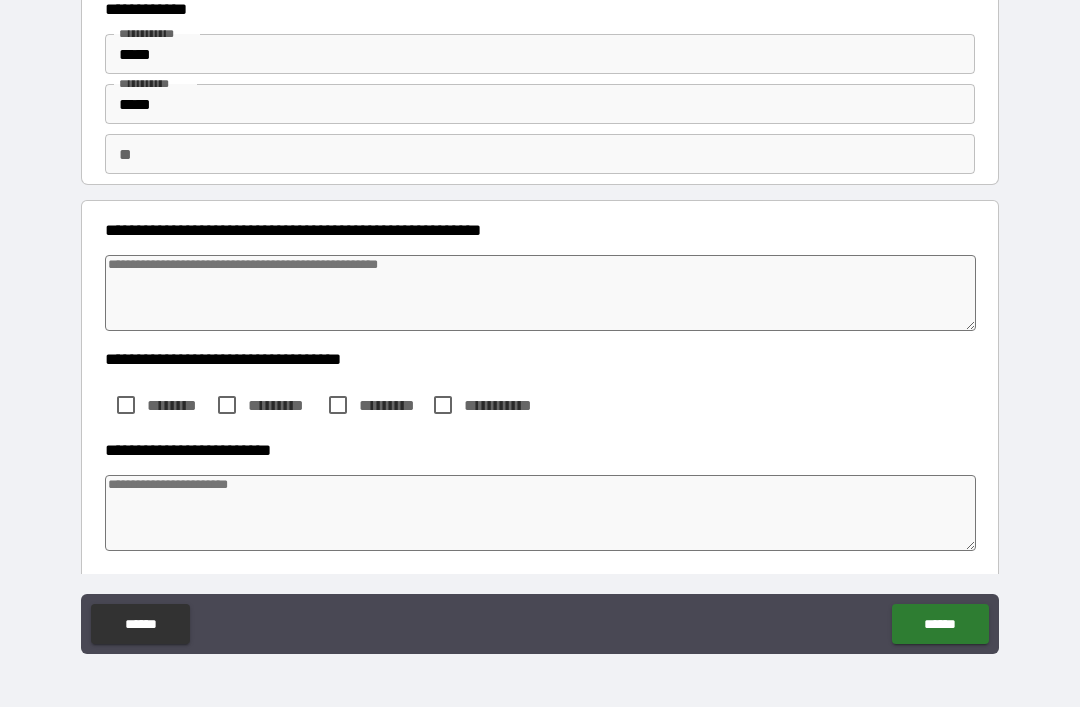 click at bounding box center (540, 293) 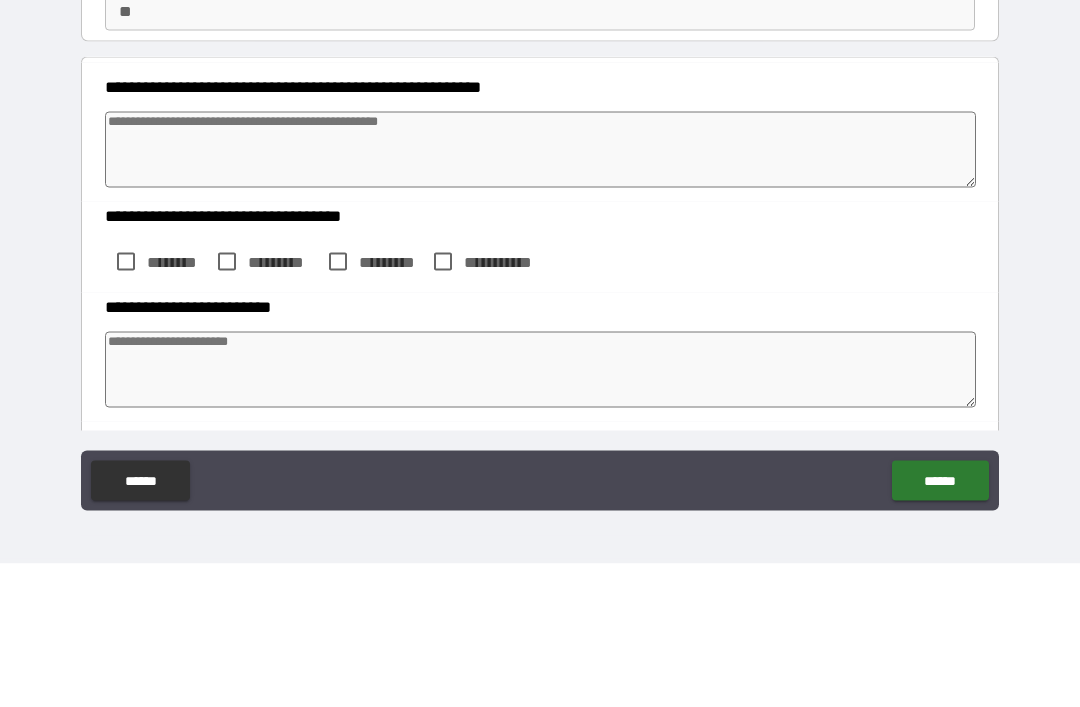type on "*" 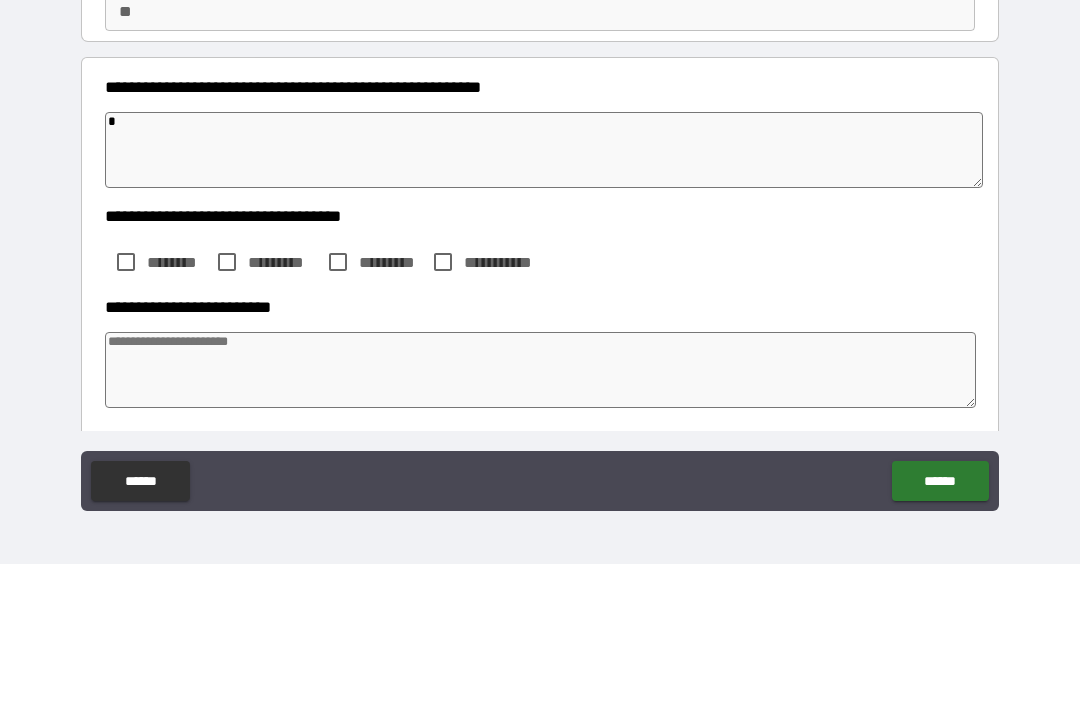 type on "**" 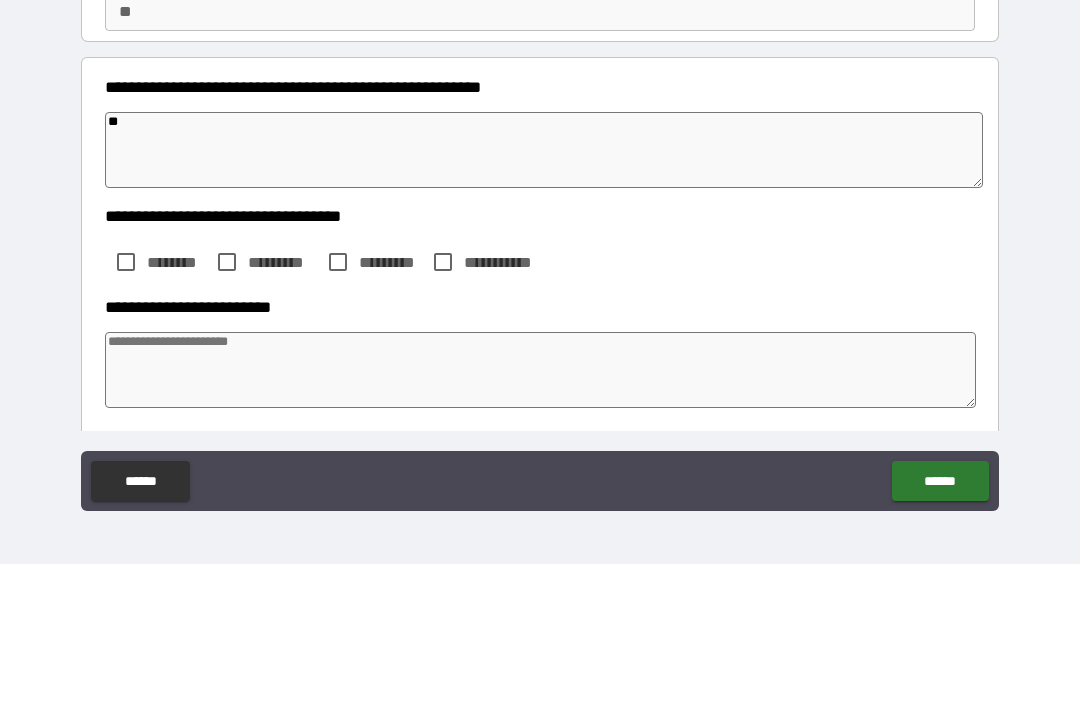 type on "*" 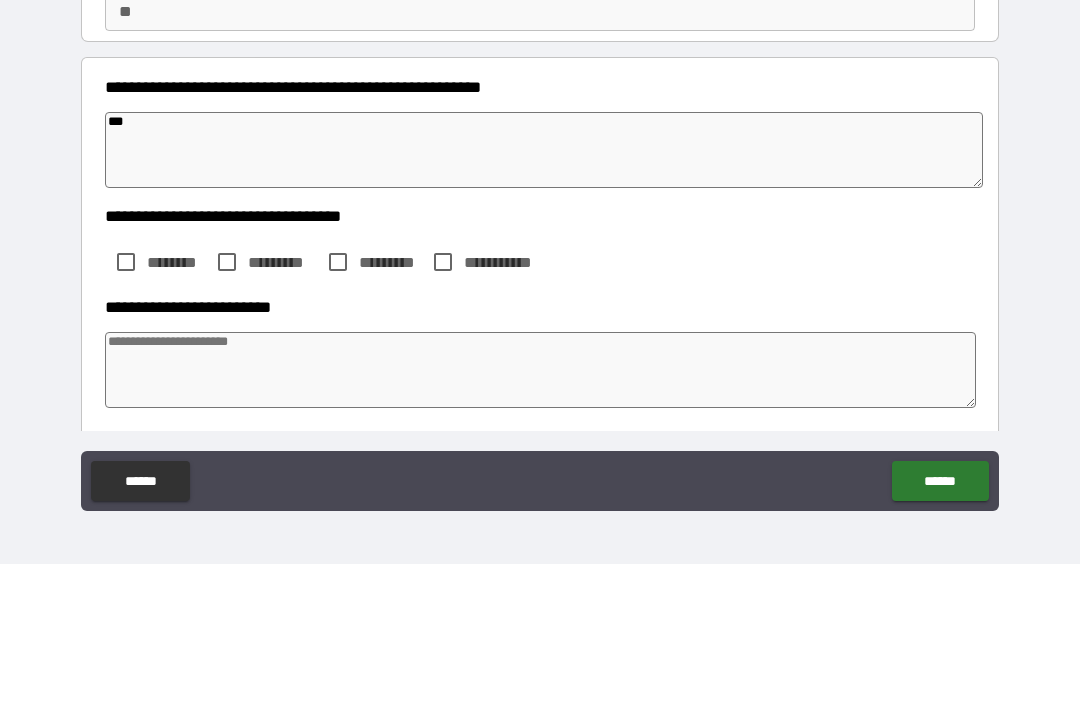type on "****" 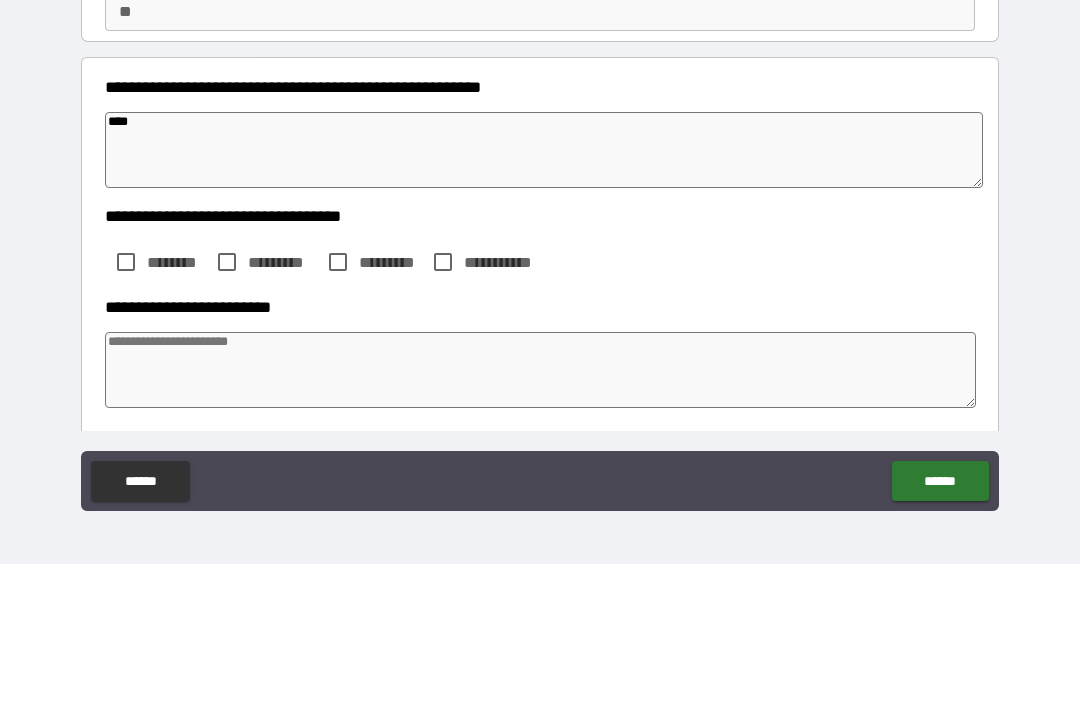 type on "*" 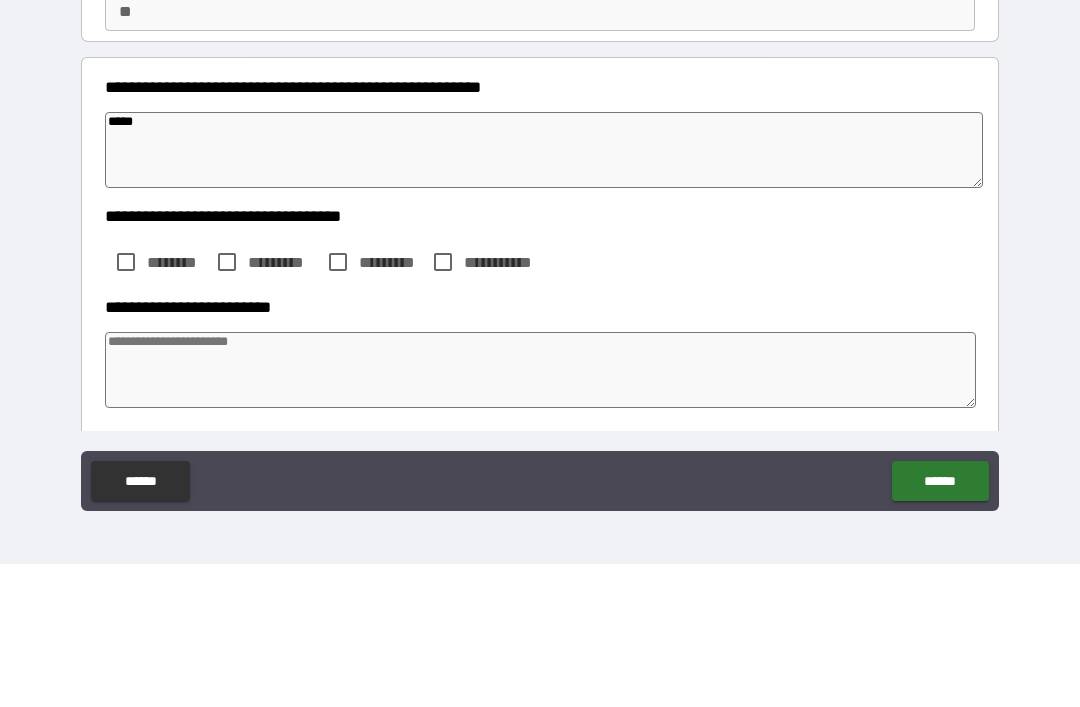 type on "*" 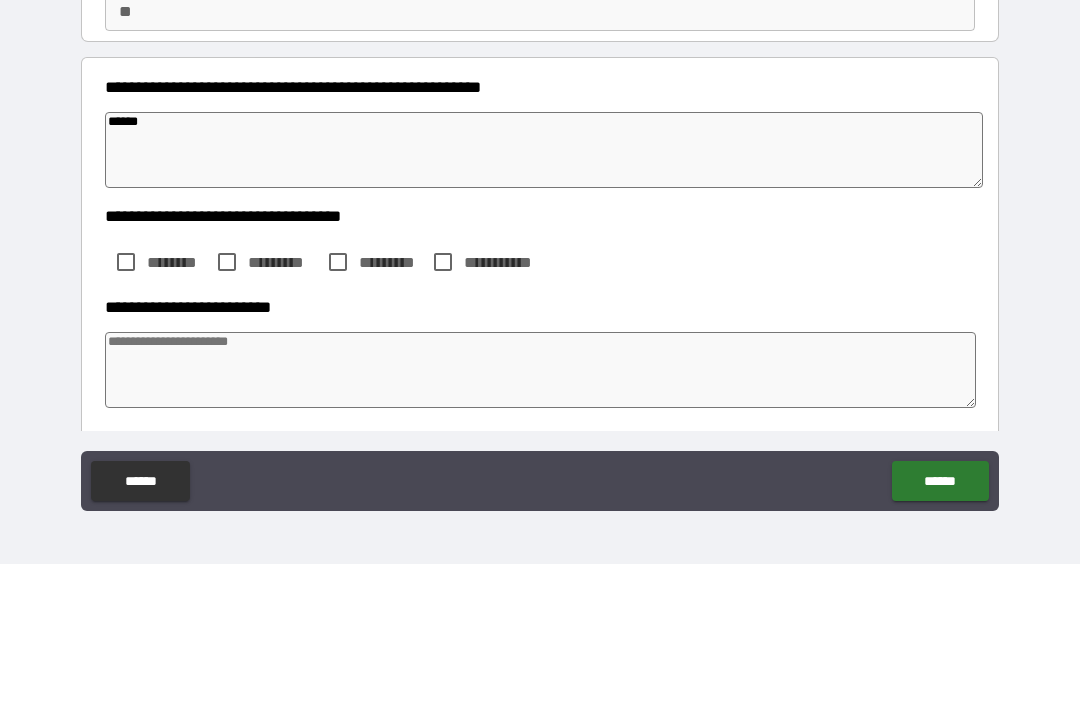 type on "*" 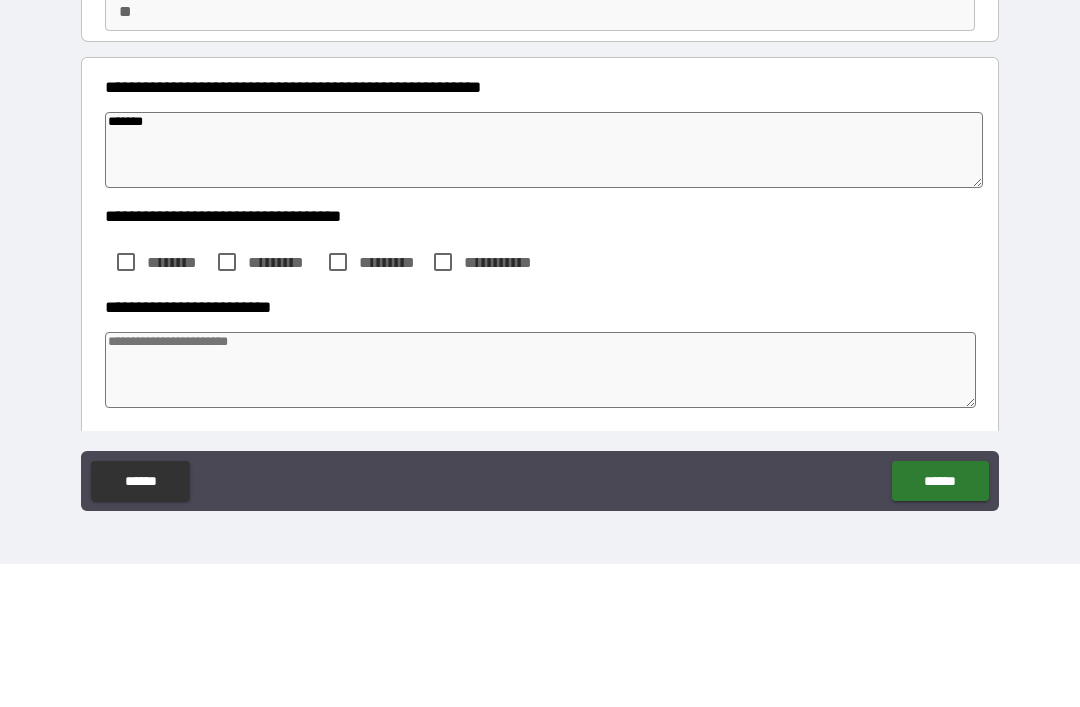 type on "*" 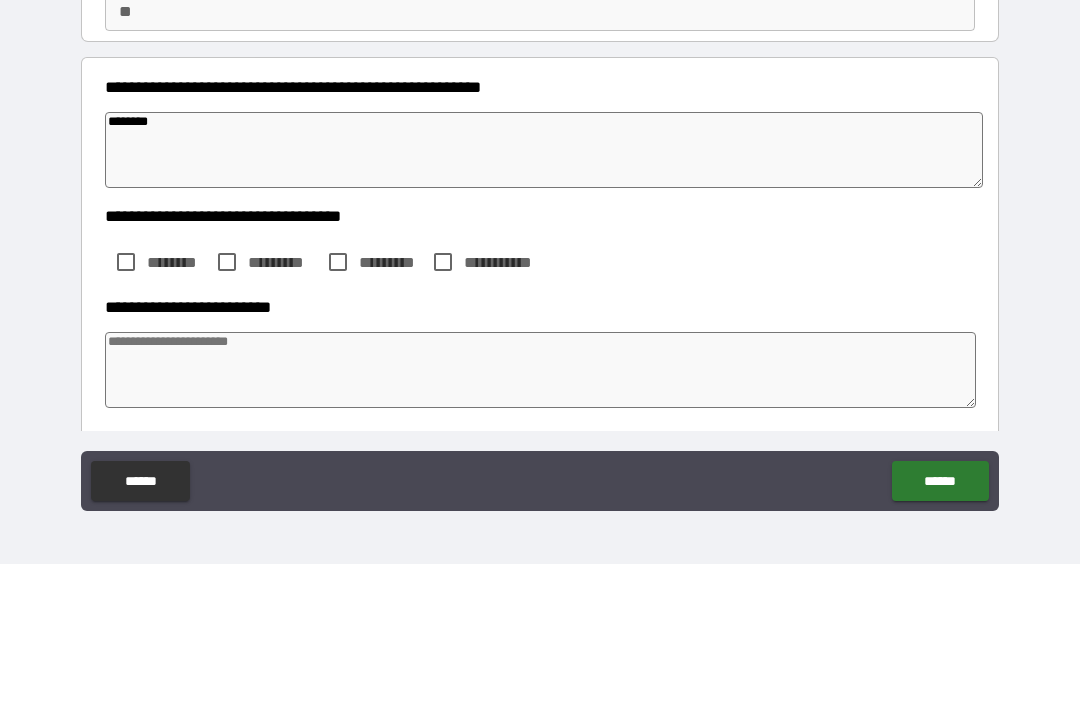 type on "*********" 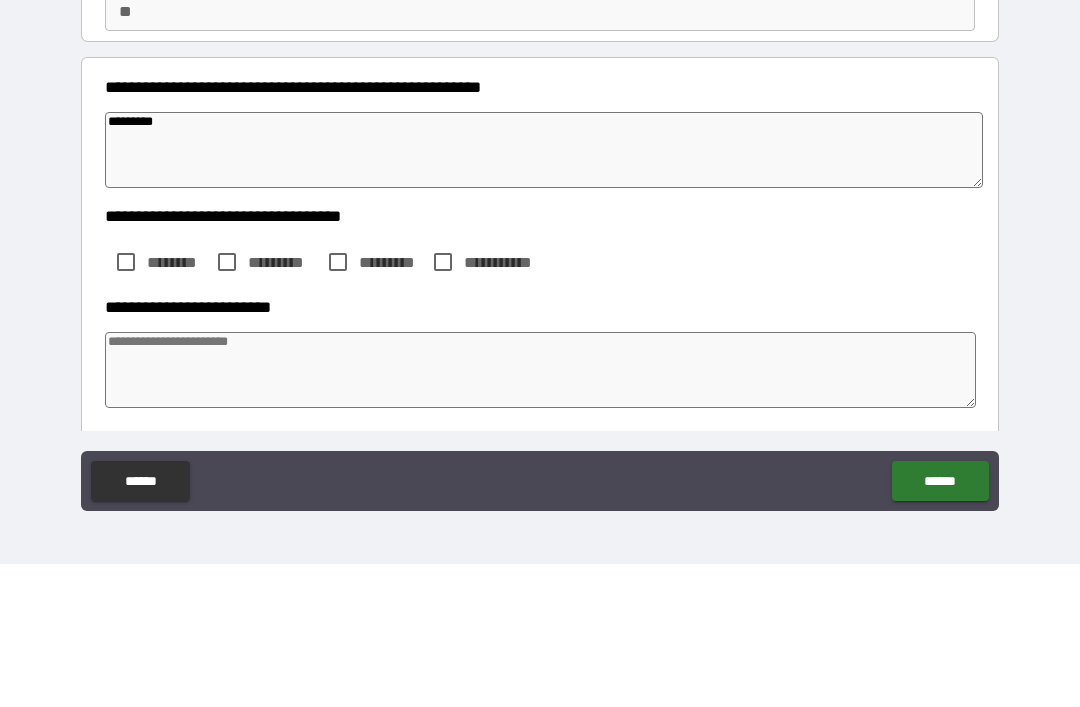 type on "*" 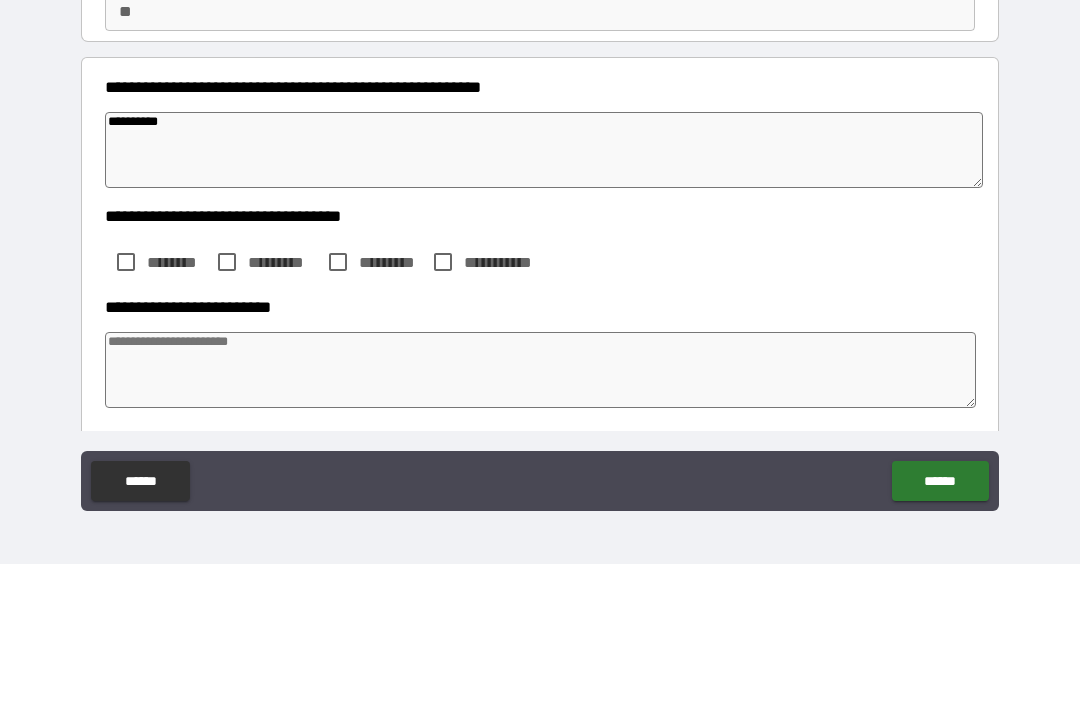 type on "*" 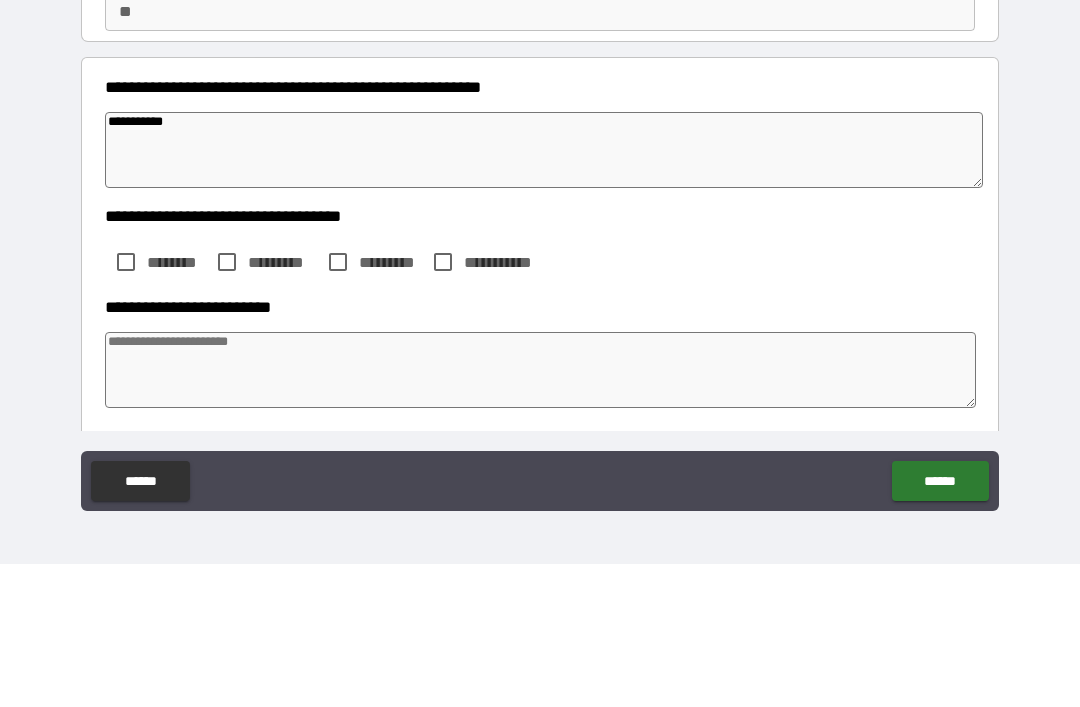 type on "**********" 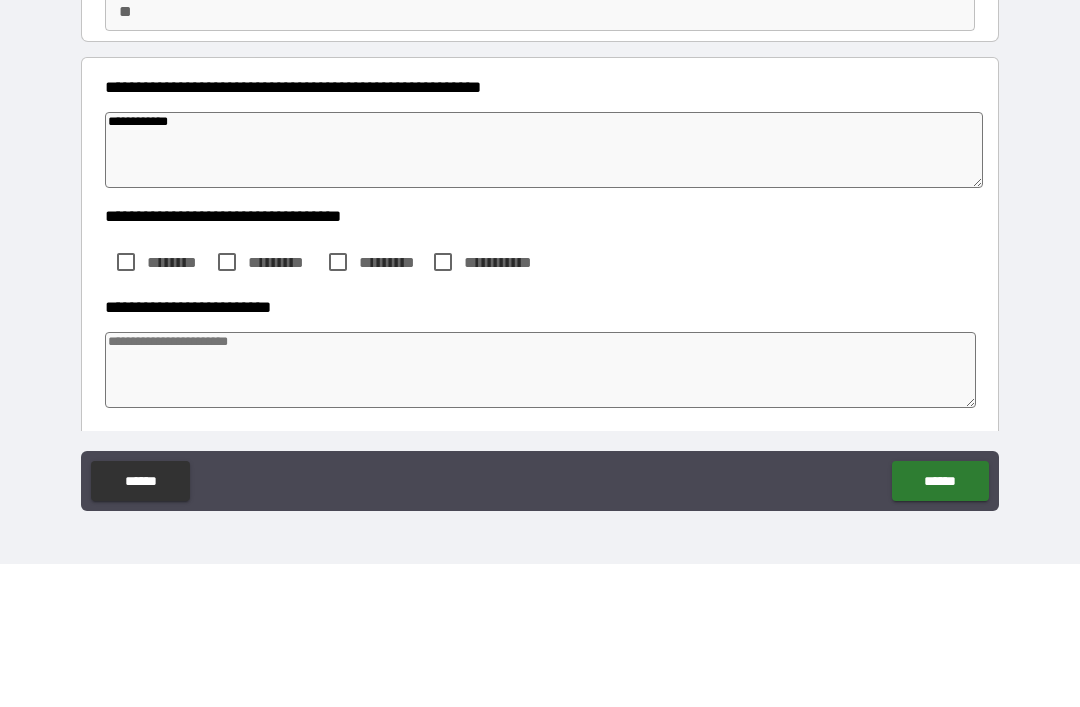 type on "*" 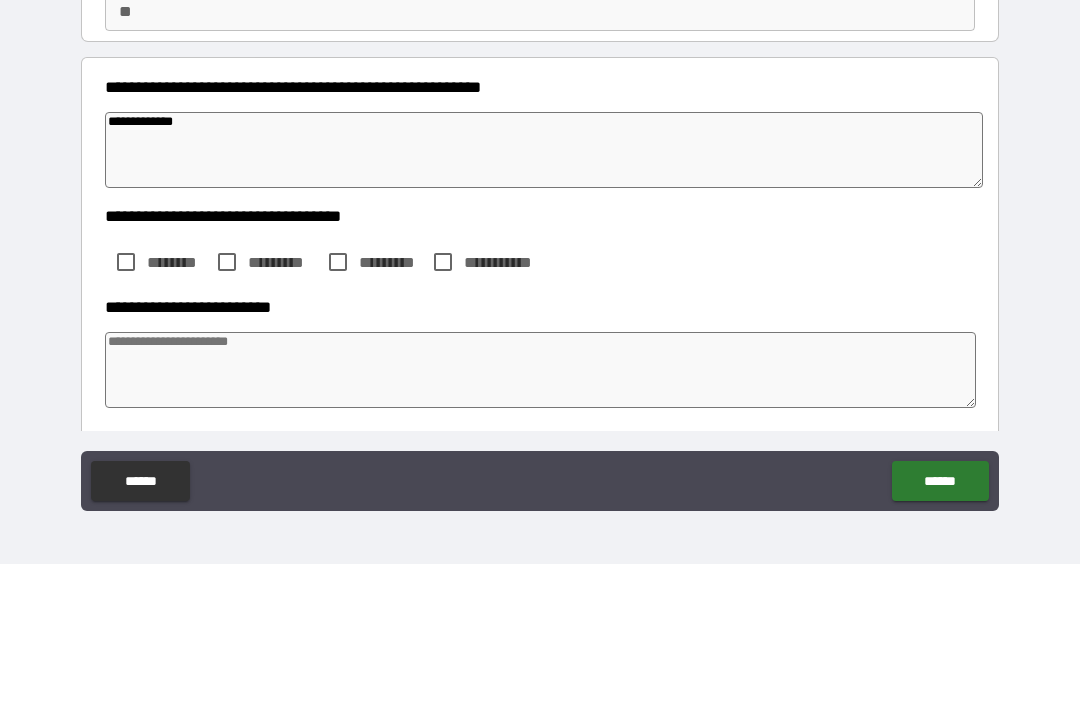 type on "**********" 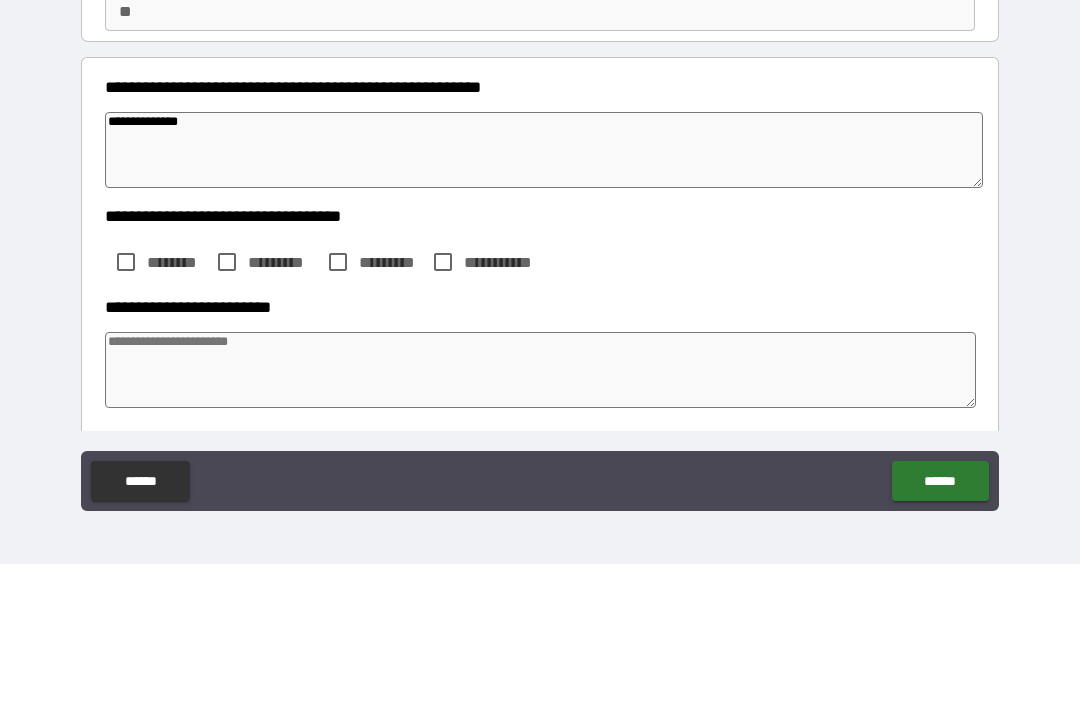 type on "*" 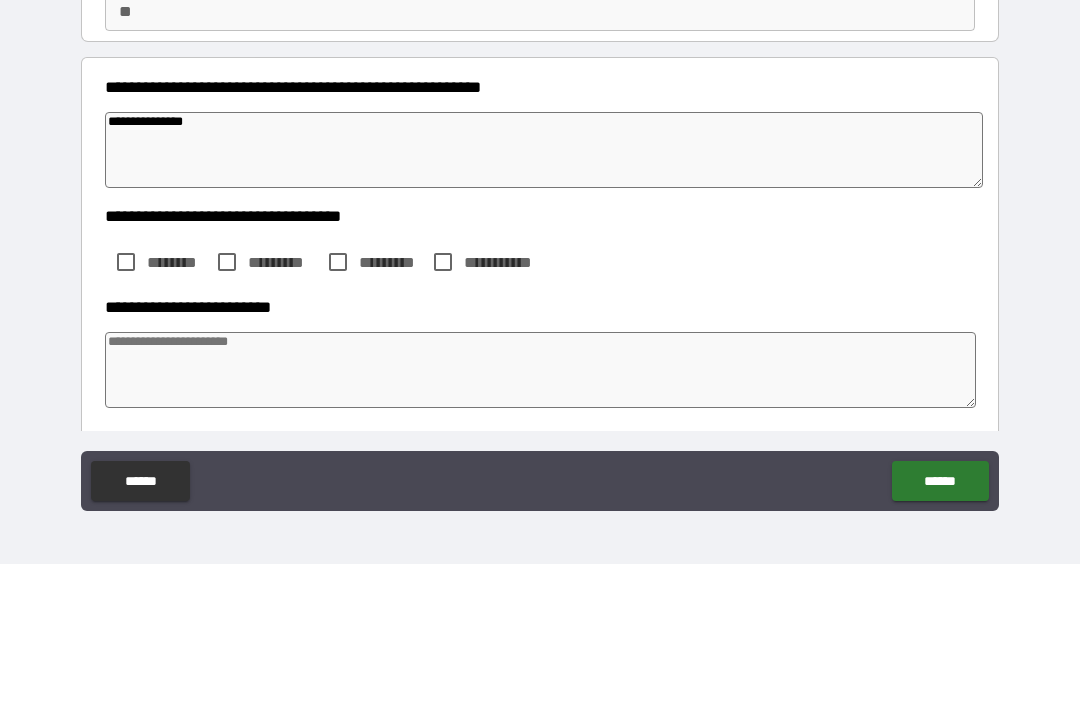 type on "*" 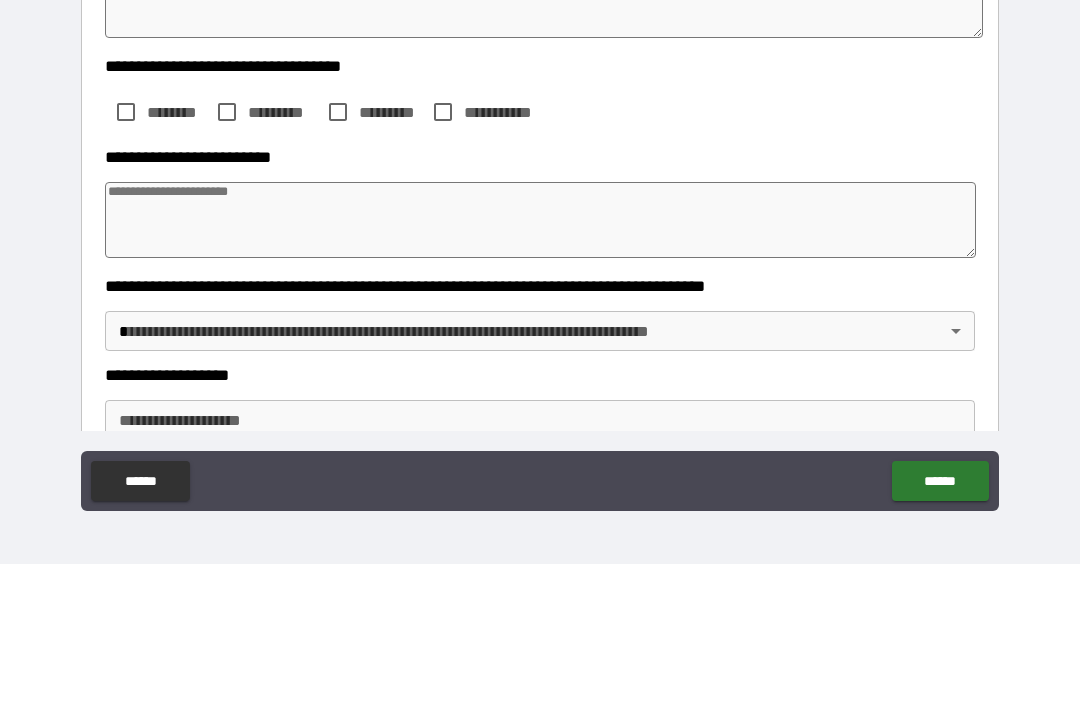 scroll, scrollTop: 201, scrollLeft: 0, axis: vertical 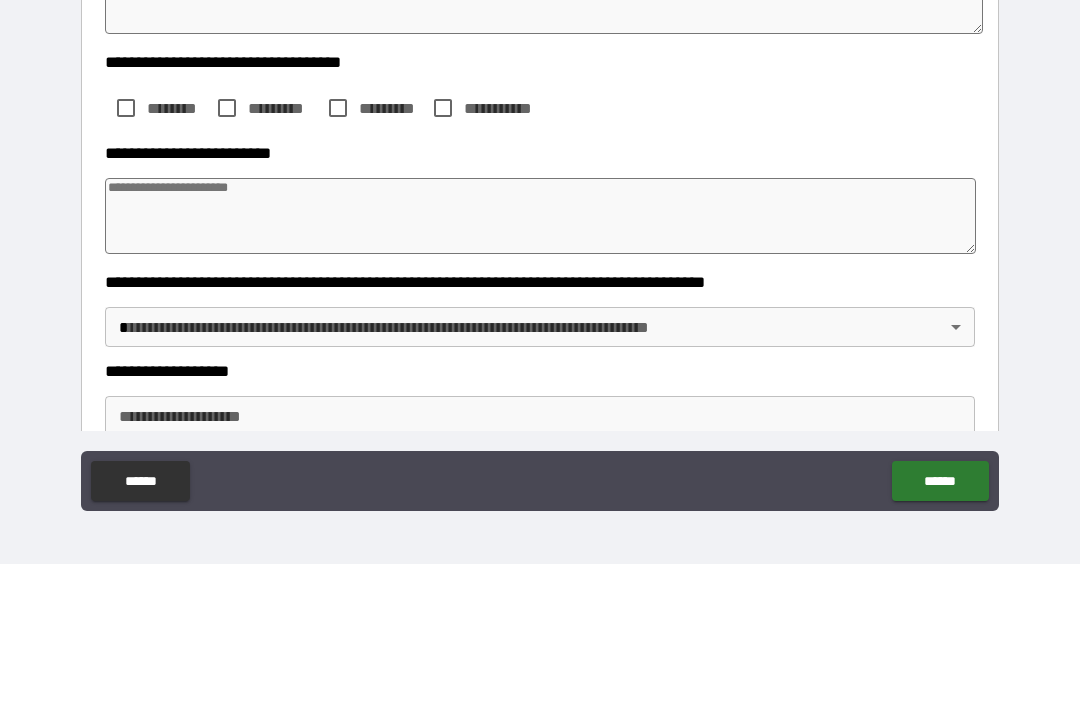 type on "**********" 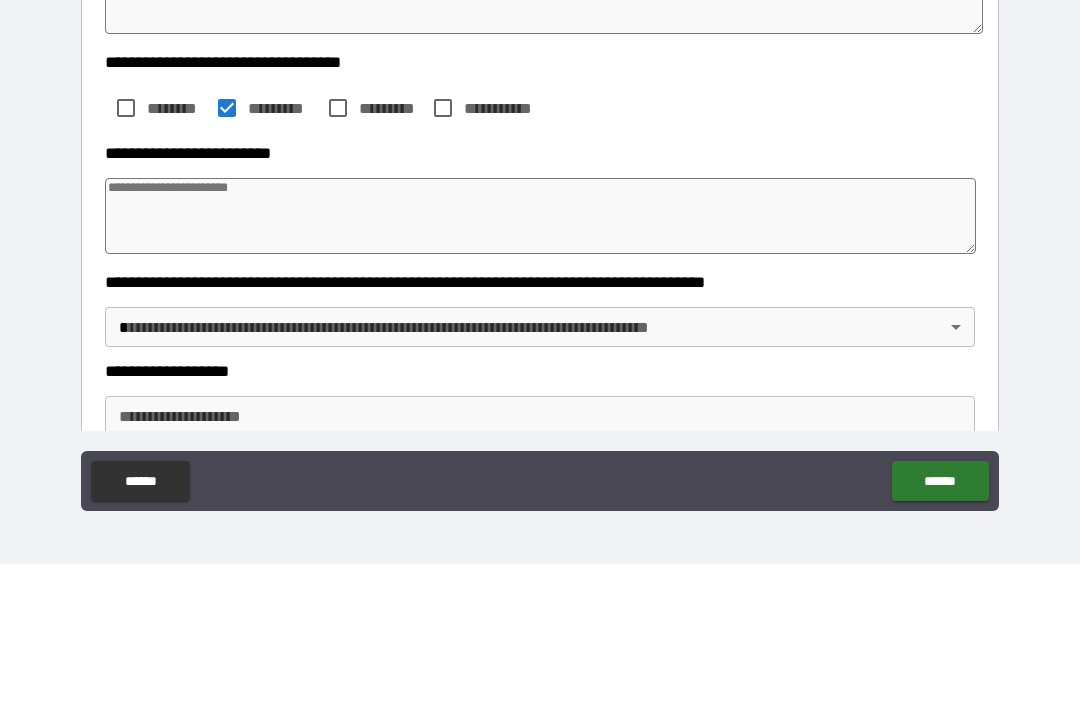type on "*" 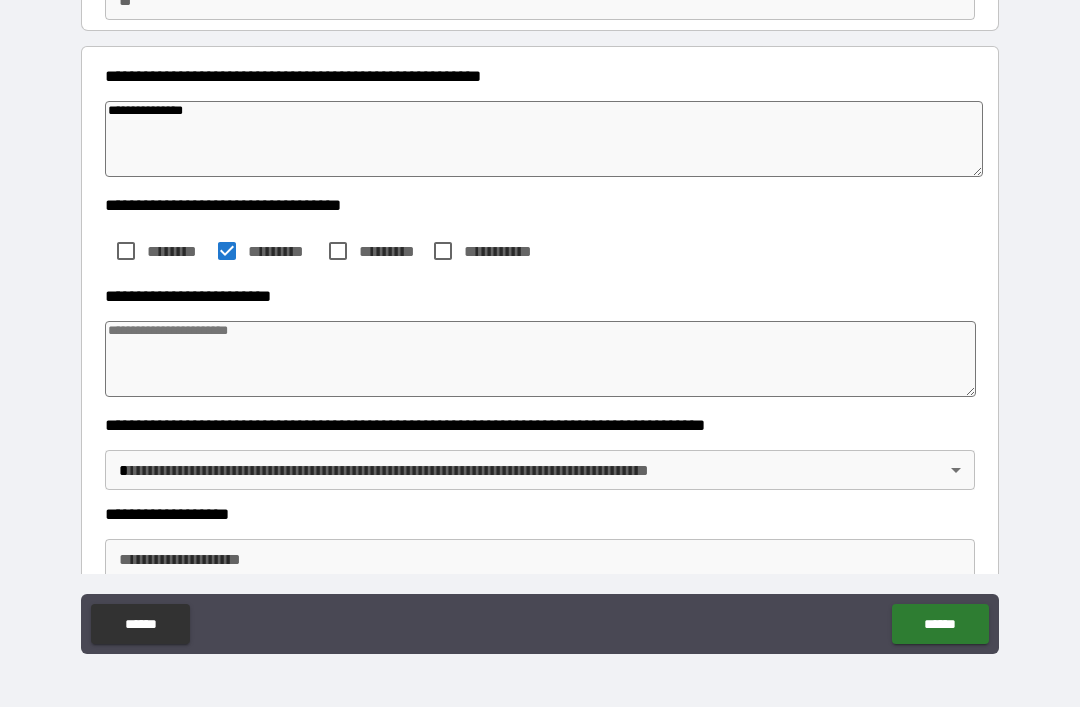 type on "*" 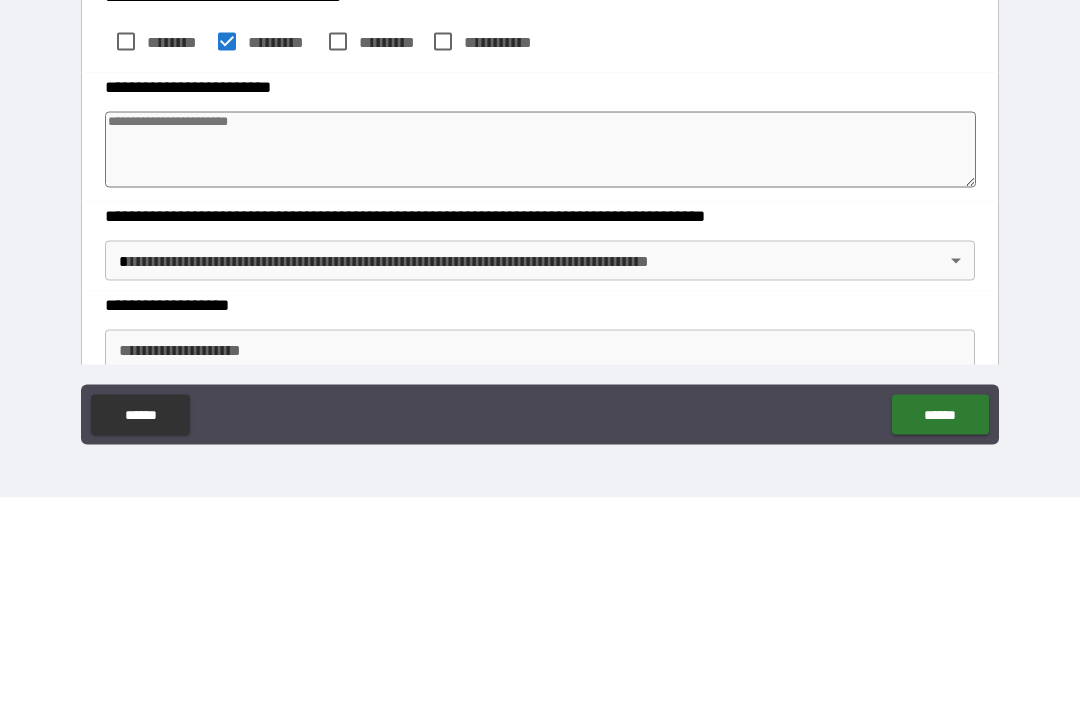 type on "*" 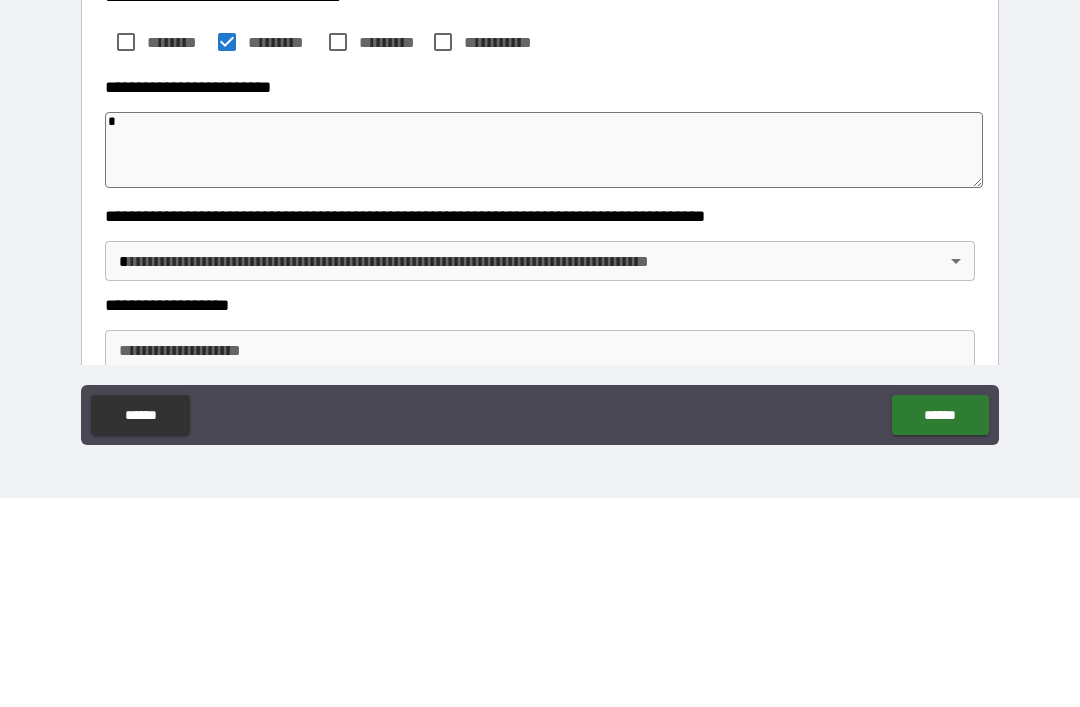 type on "*" 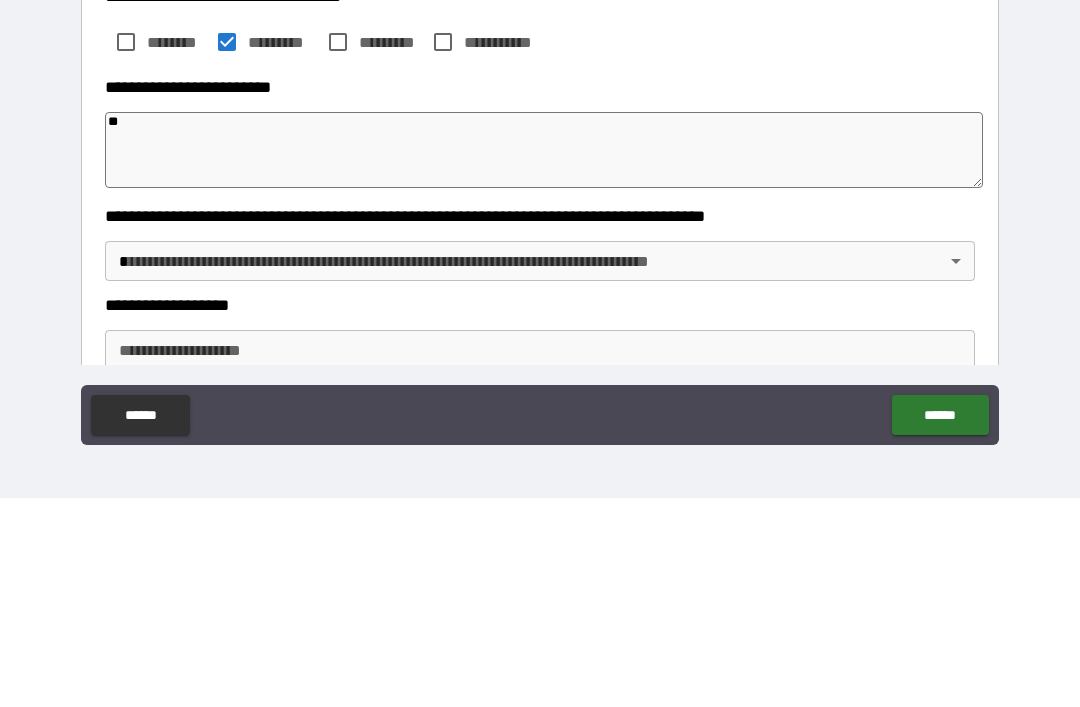 type on "*" 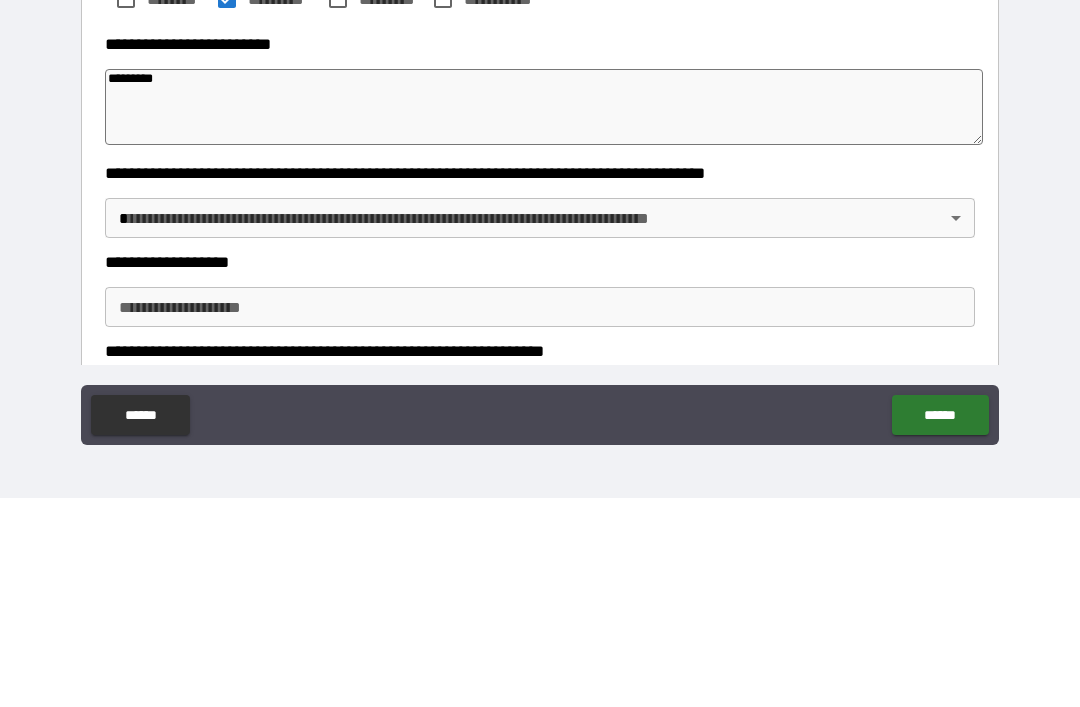 scroll, scrollTop: 248, scrollLeft: 0, axis: vertical 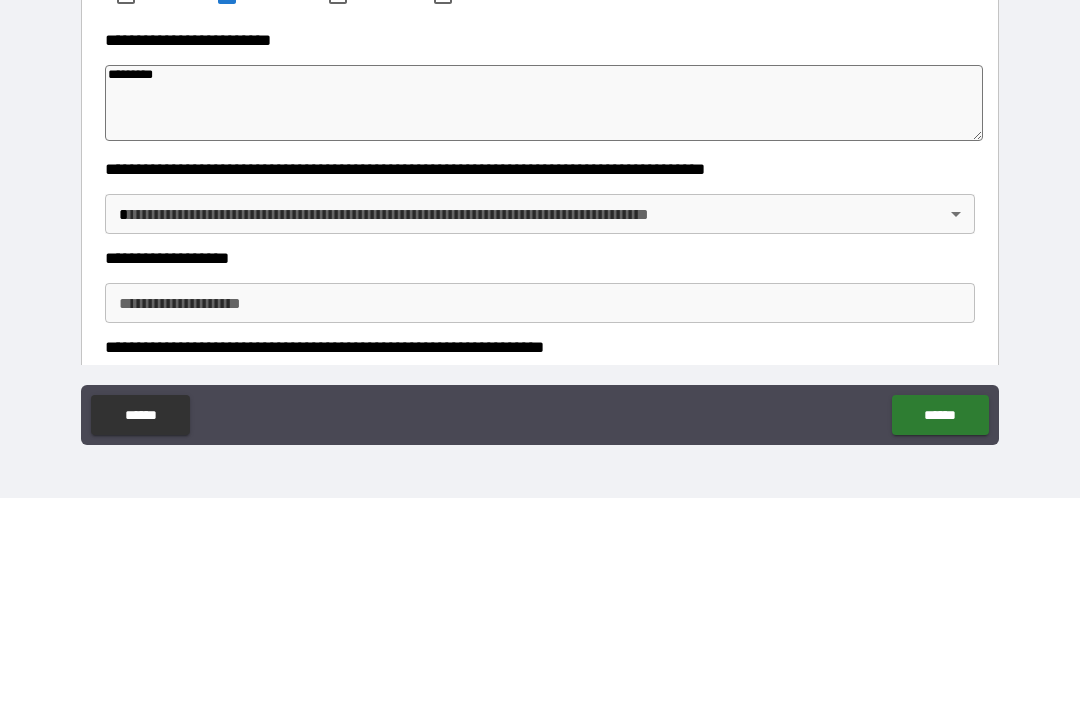 click on "**********" at bounding box center (540, 321) 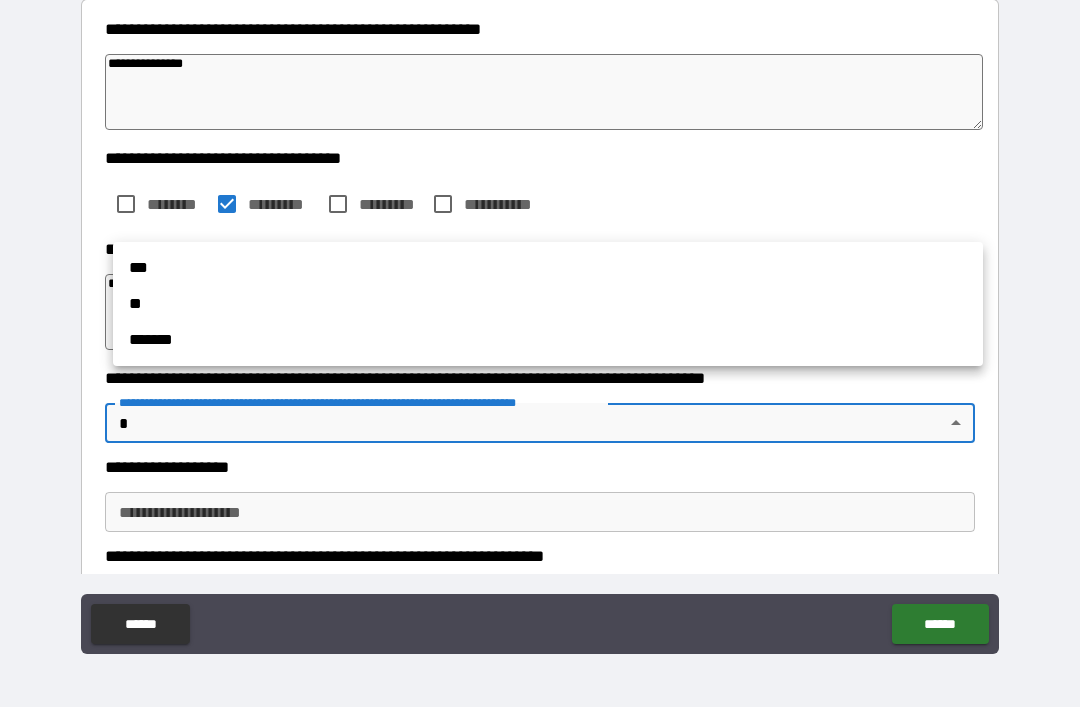 click on "**" at bounding box center [548, 304] 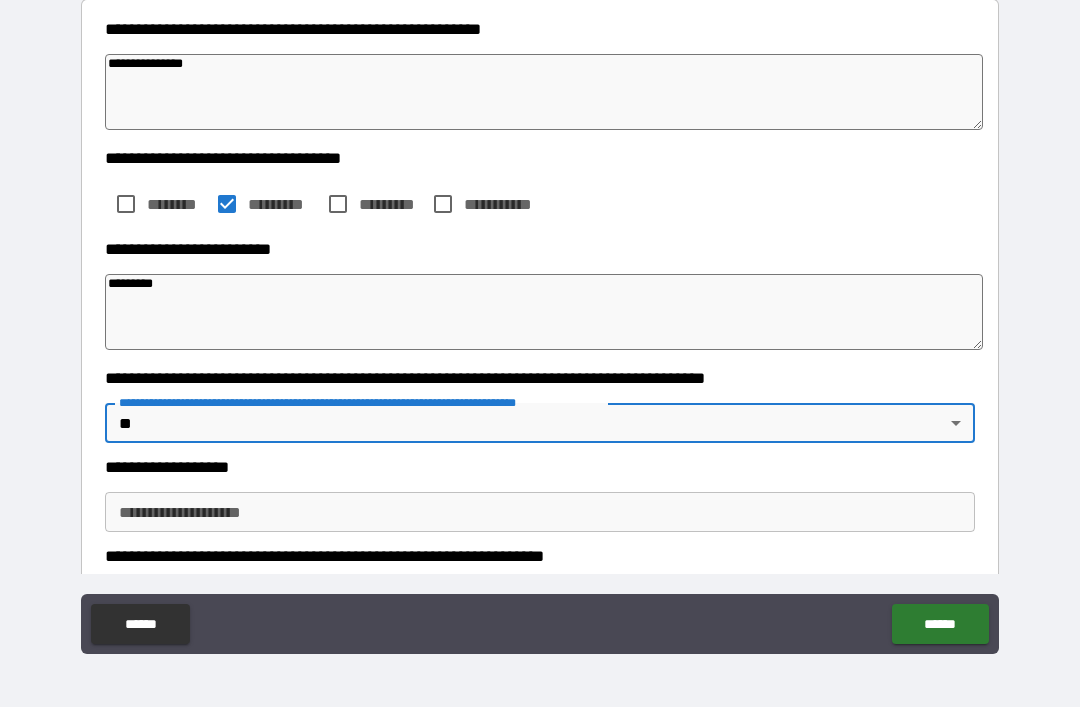 click on "**********" at bounding box center (540, 512) 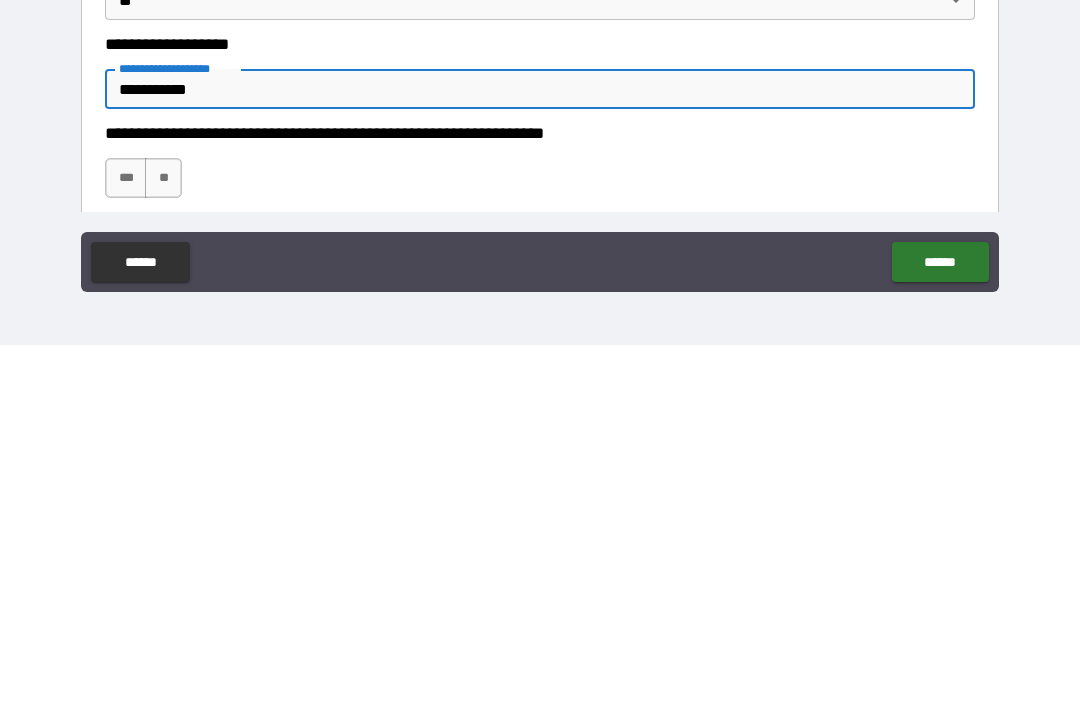 scroll, scrollTop: 310, scrollLeft: 0, axis: vertical 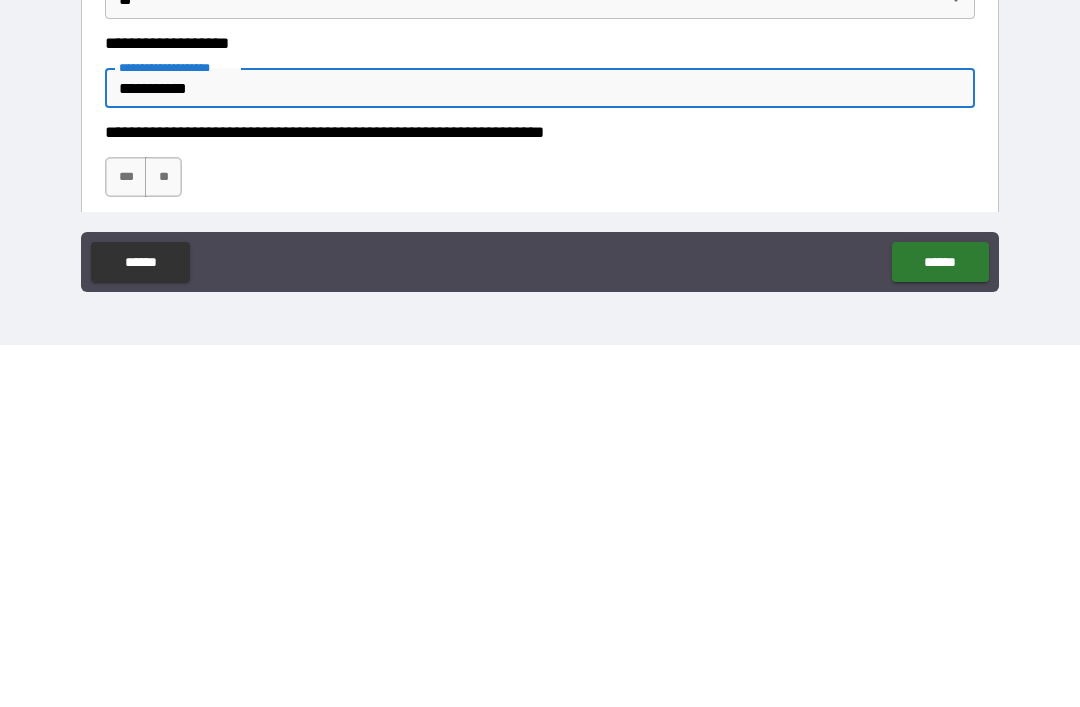 click on "***" at bounding box center (126, 539) 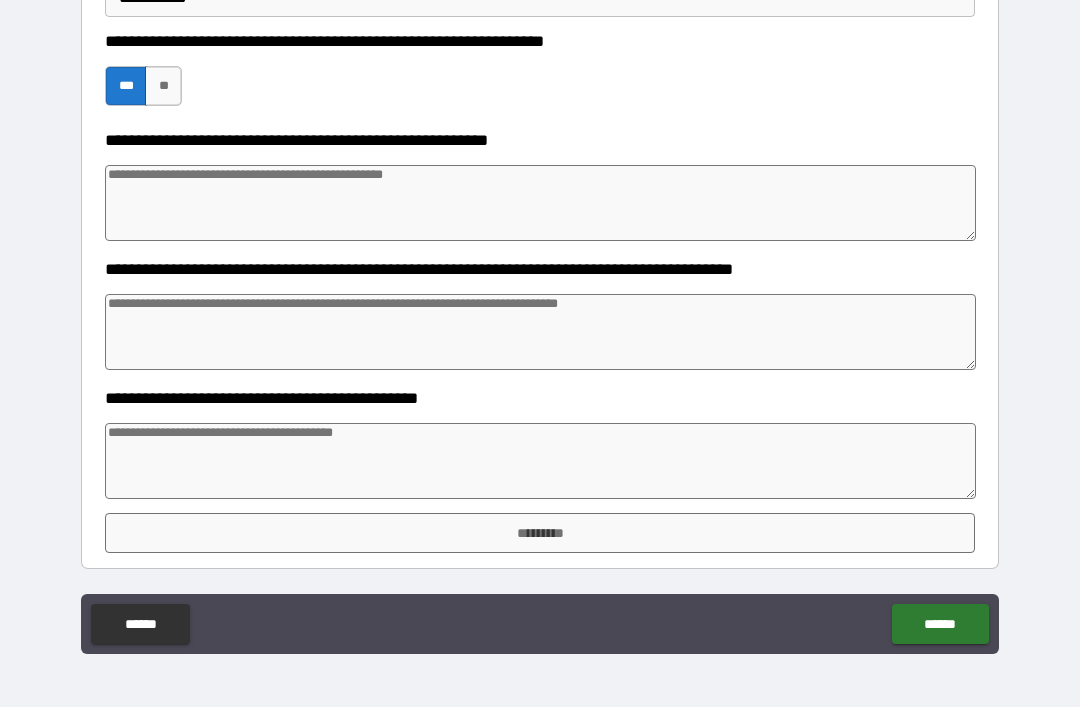 scroll, scrollTop: 763, scrollLeft: 0, axis: vertical 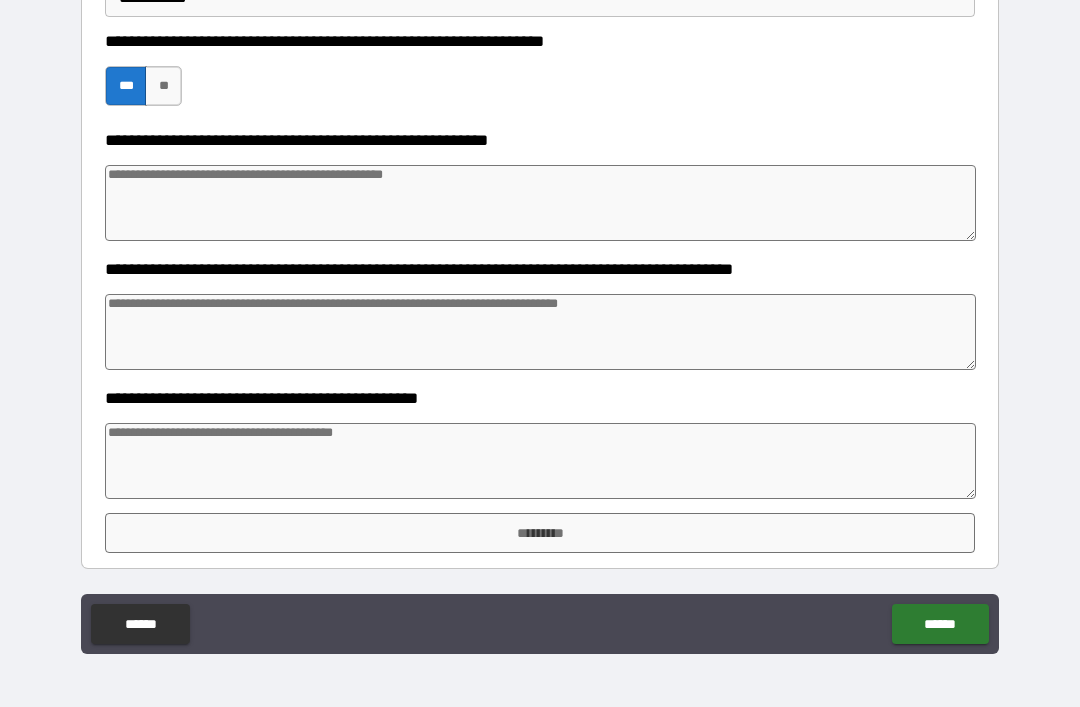 click at bounding box center [540, 461] 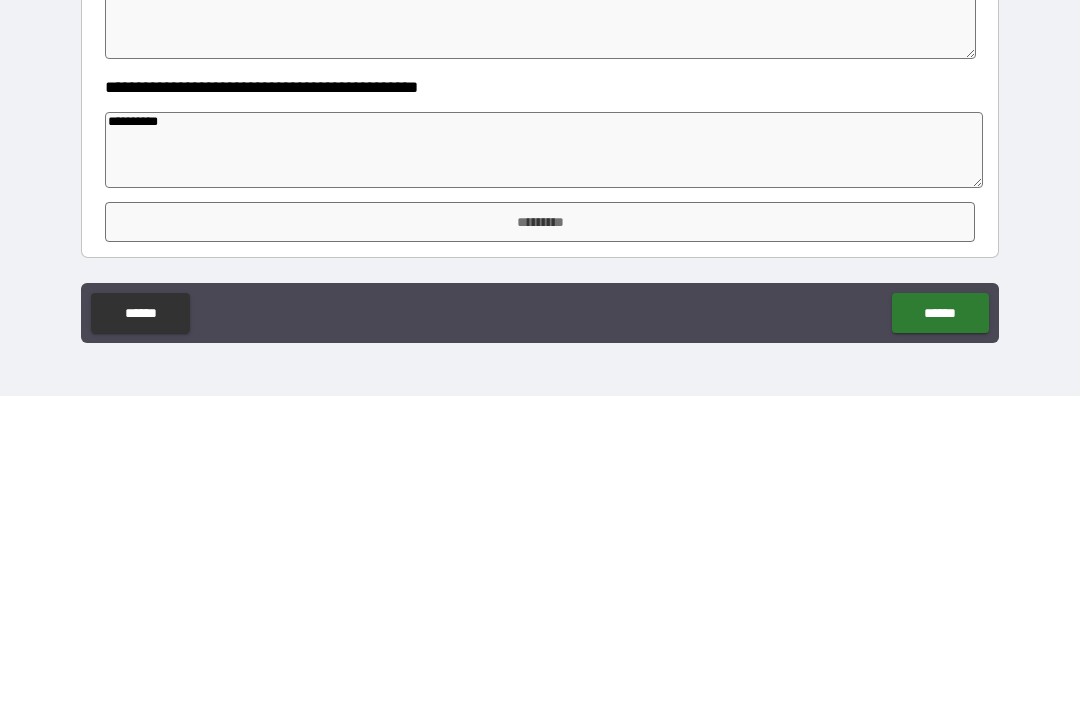 click on "*********" at bounding box center [540, 533] 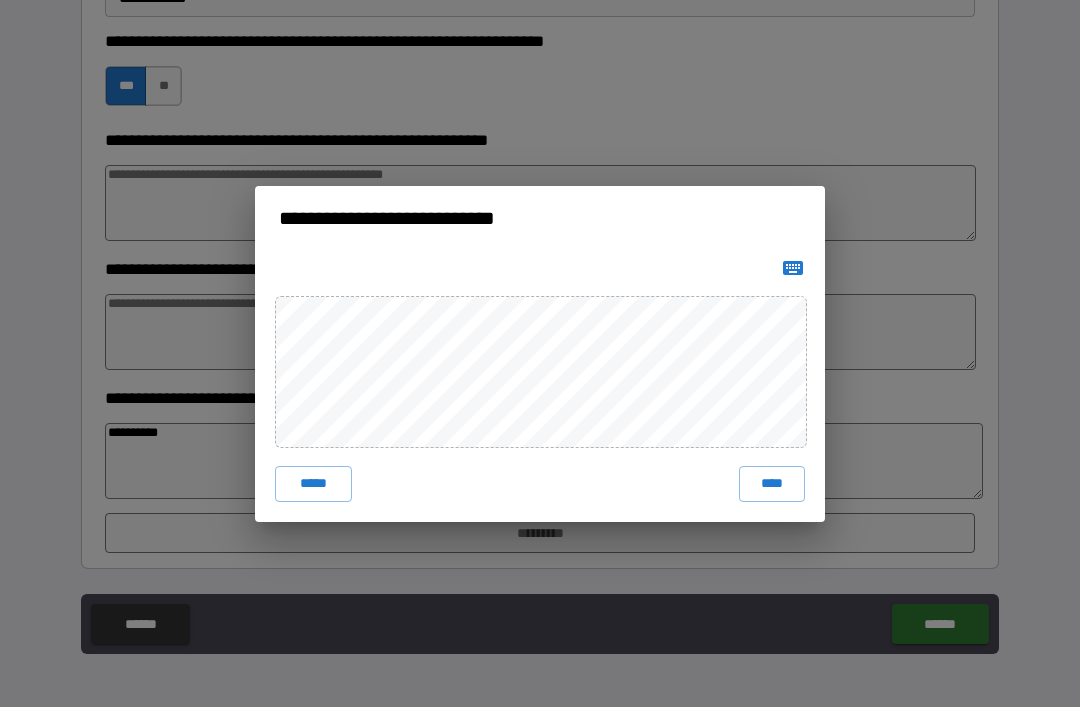 click on "****" at bounding box center (772, 484) 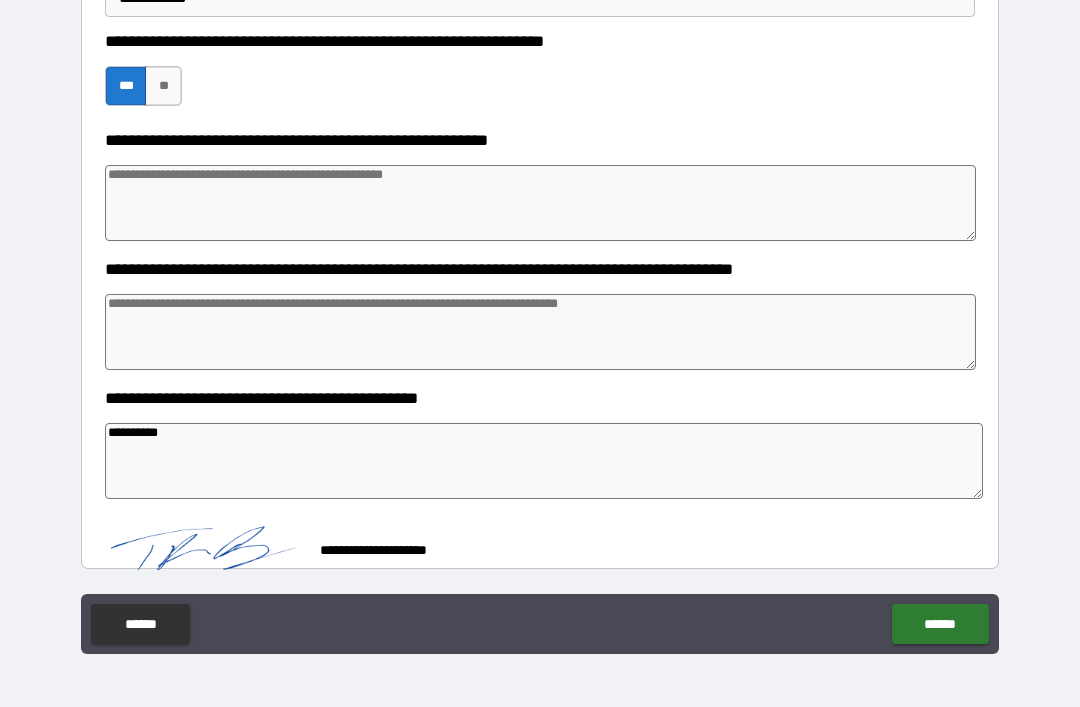 click on "**********" at bounding box center [544, 461] 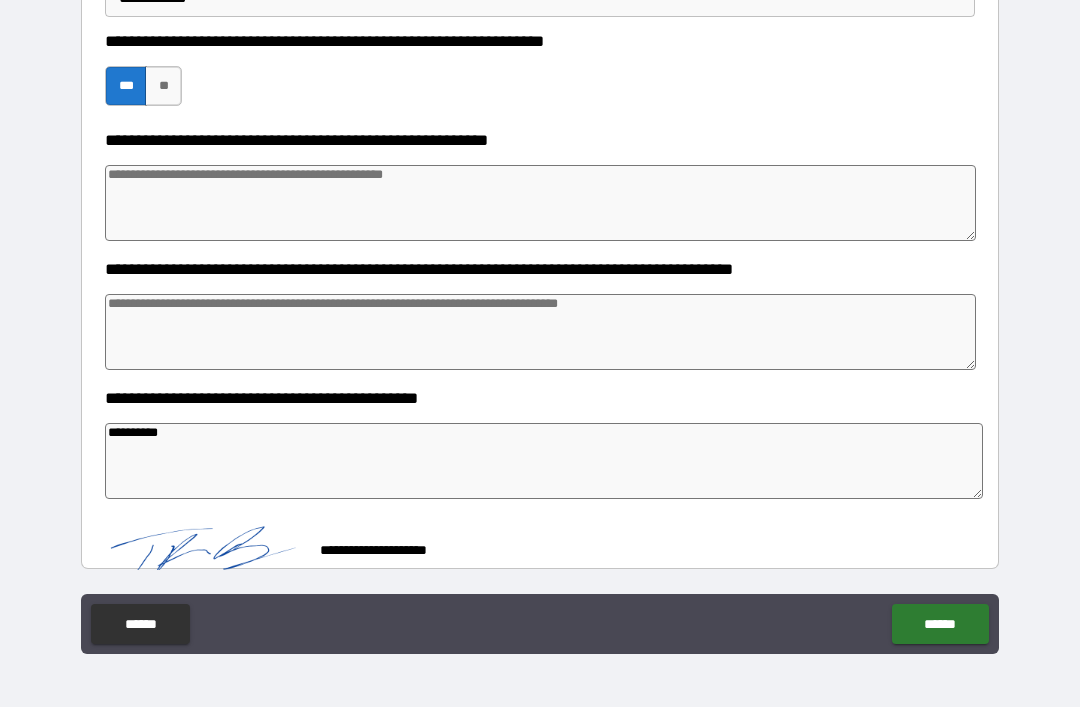 scroll, scrollTop: 753, scrollLeft: 0, axis: vertical 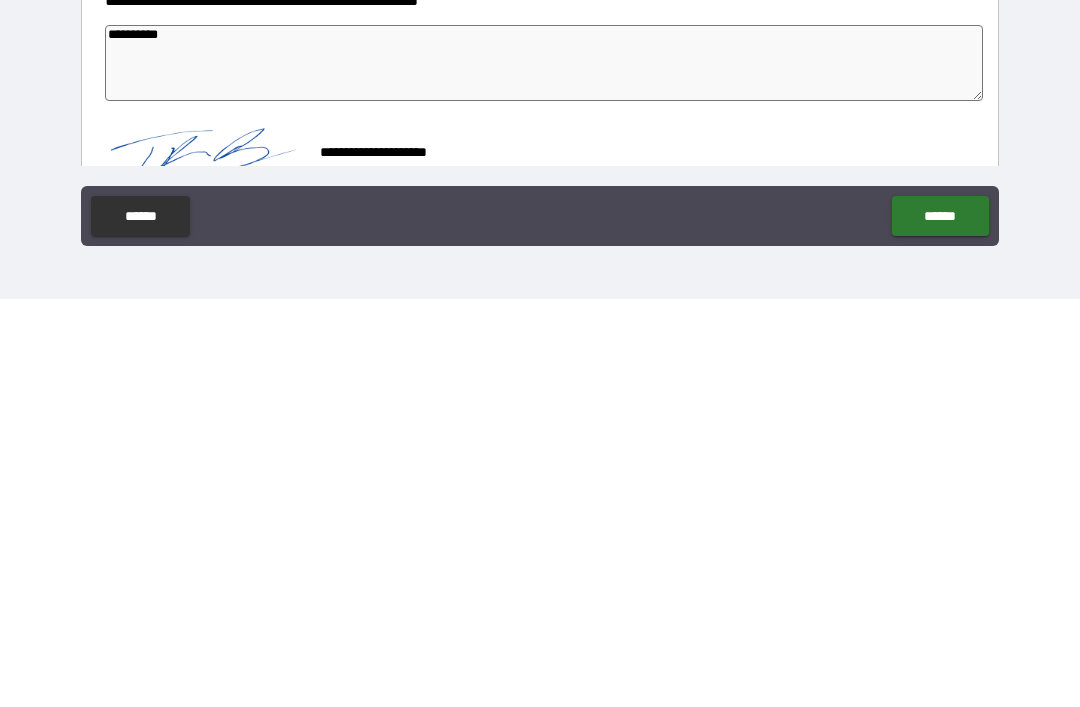 click on "******" at bounding box center (940, 624) 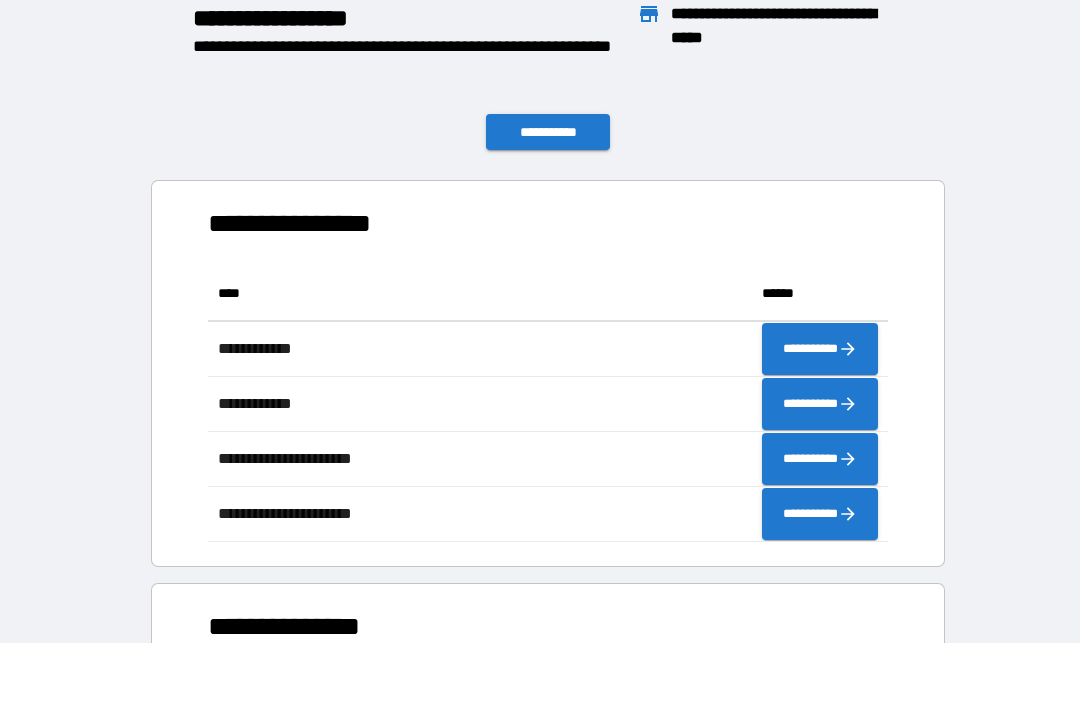 scroll, scrollTop: 1, scrollLeft: 1, axis: both 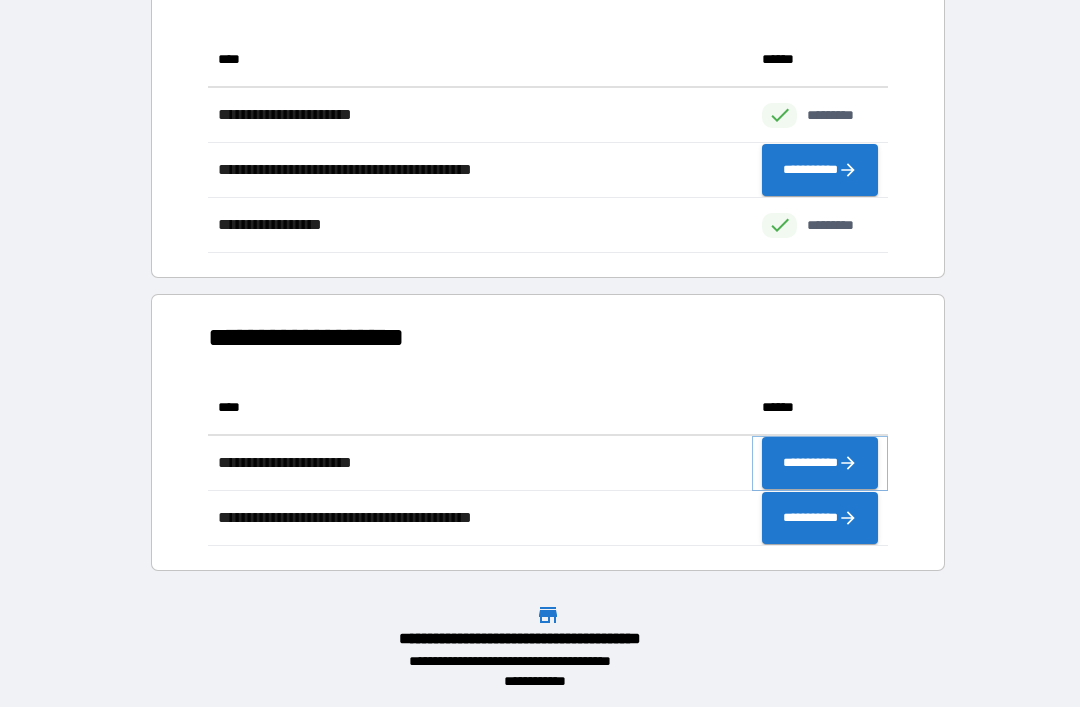 click 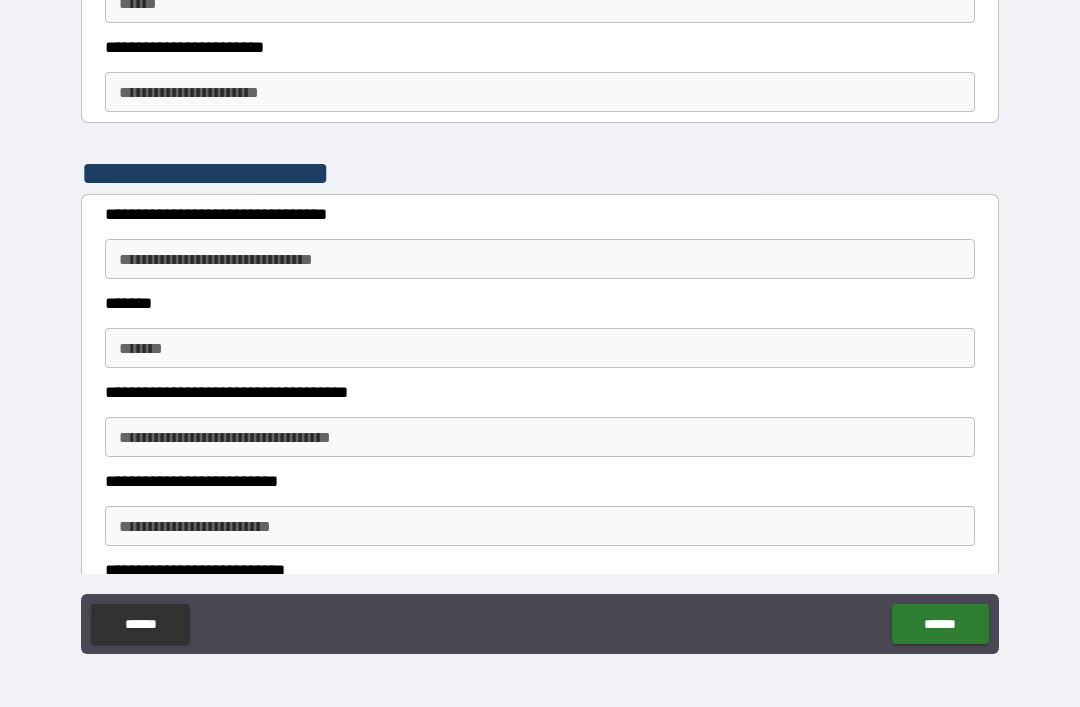 scroll, scrollTop: 1485, scrollLeft: 0, axis: vertical 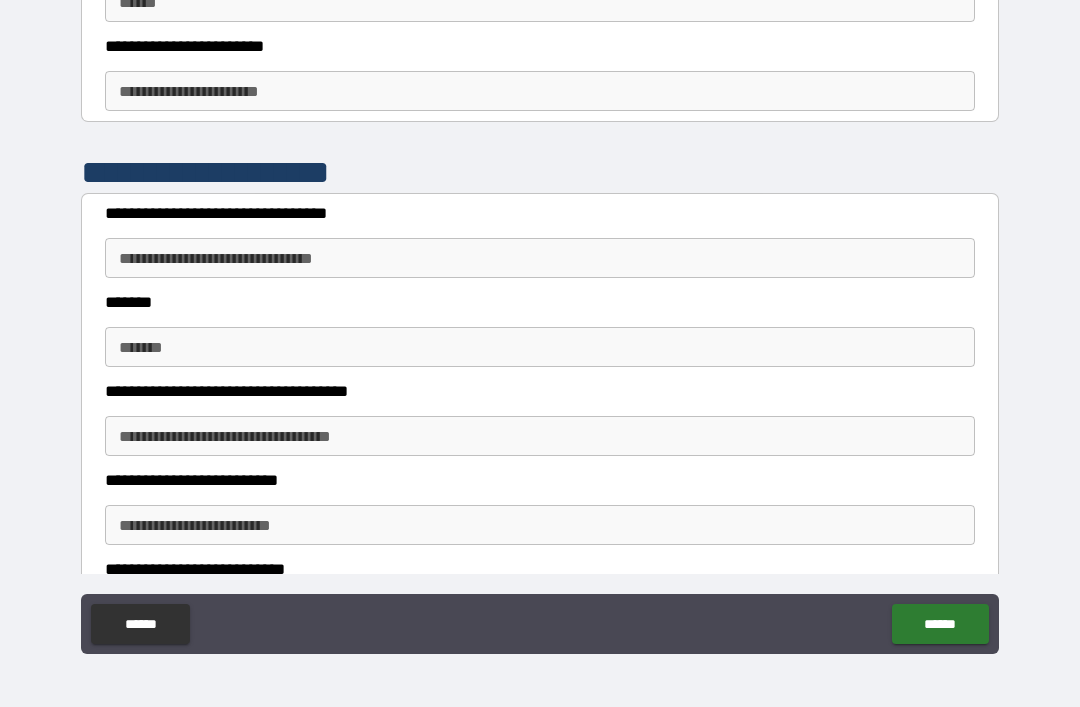 click on "**********" at bounding box center [540, 258] 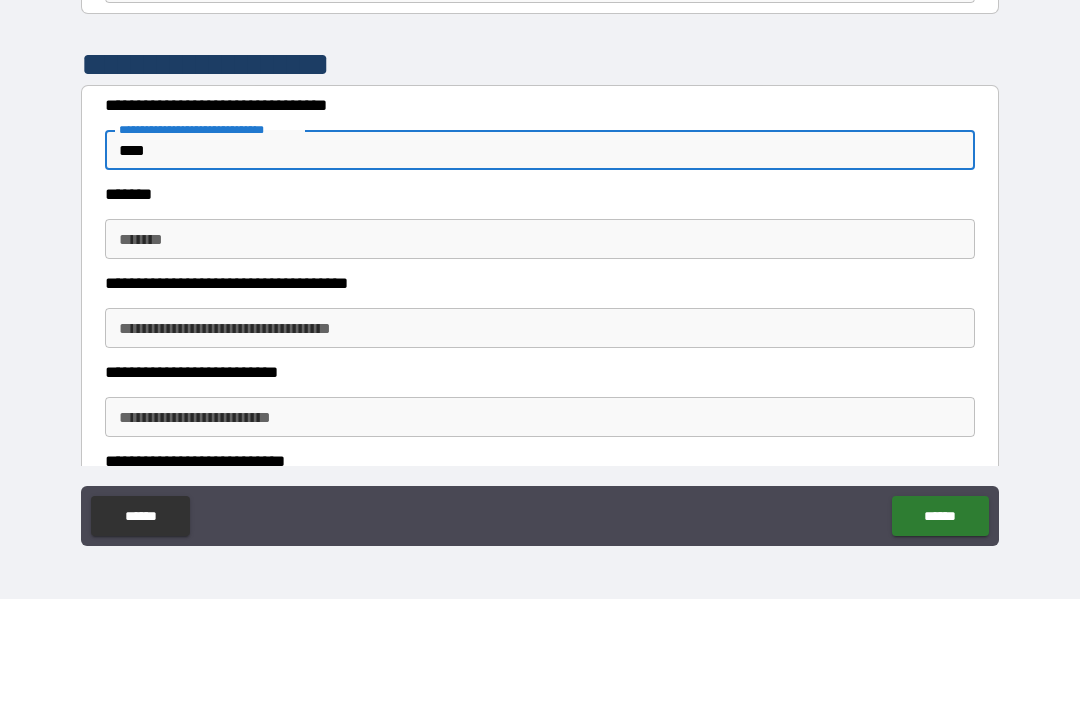 click on "*******" at bounding box center (540, 347) 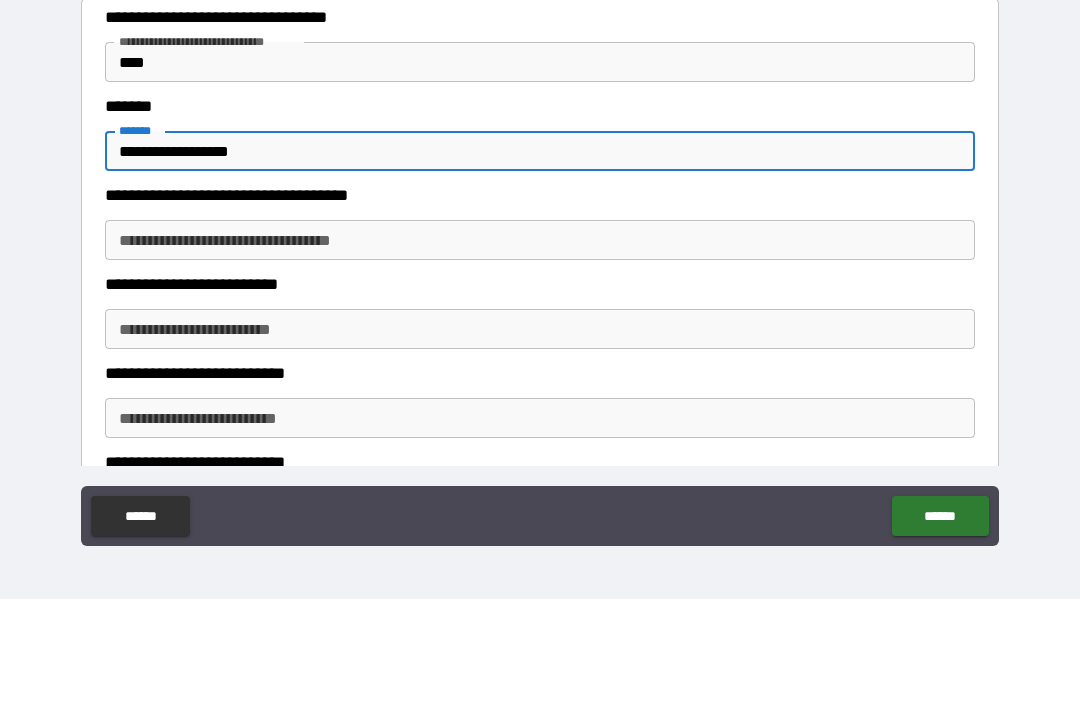 scroll, scrollTop: 1590, scrollLeft: 0, axis: vertical 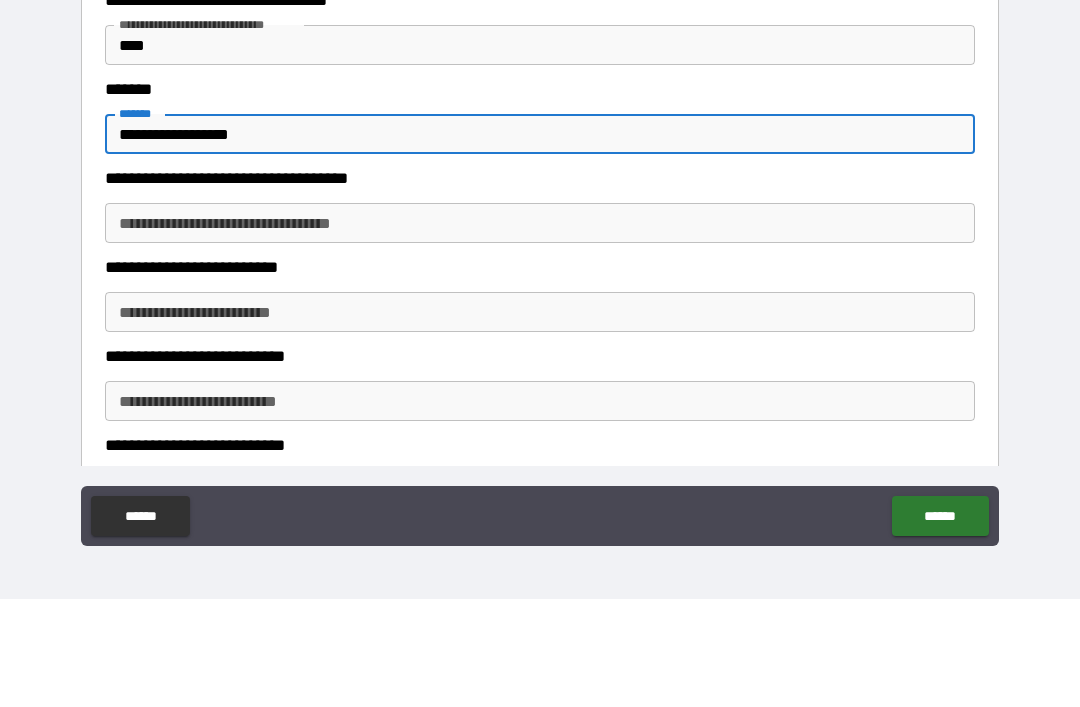 click on "**********" at bounding box center [540, 331] 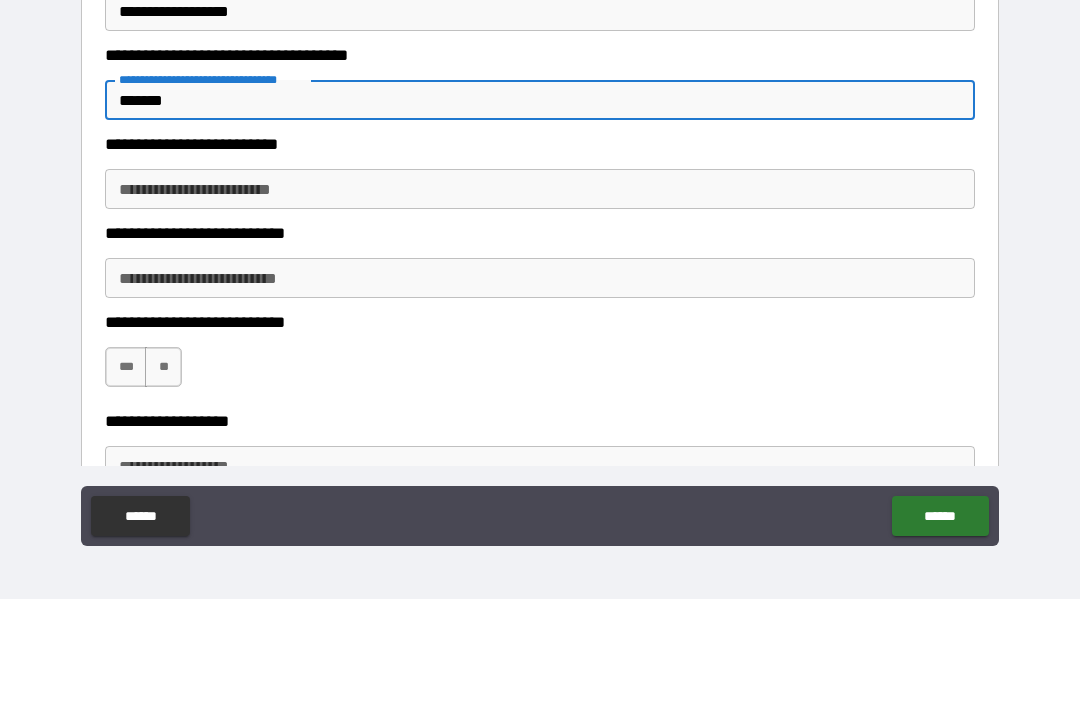 scroll, scrollTop: 1714, scrollLeft: 0, axis: vertical 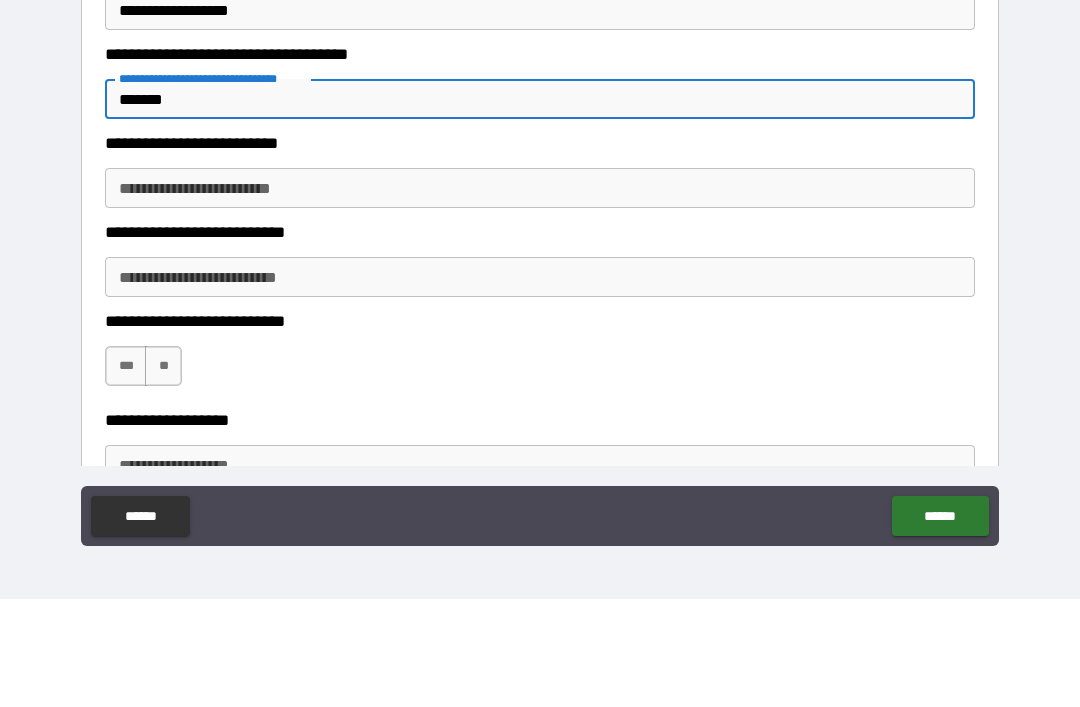 click on "**********" at bounding box center [540, 296] 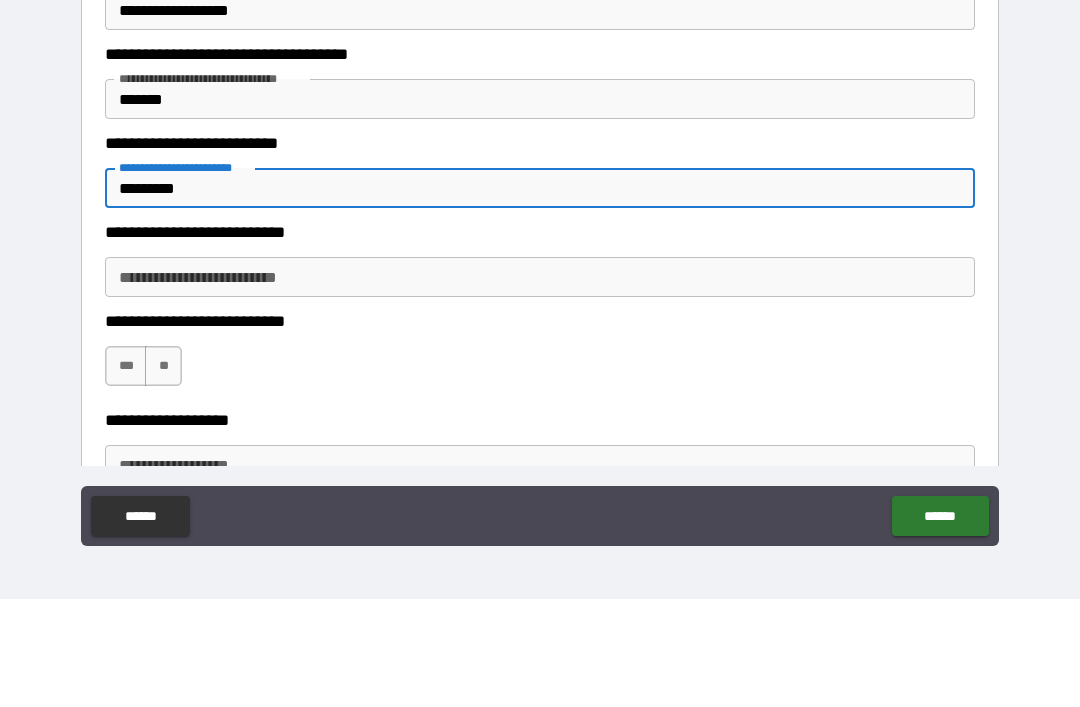 click on "**********" at bounding box center (540, 385) 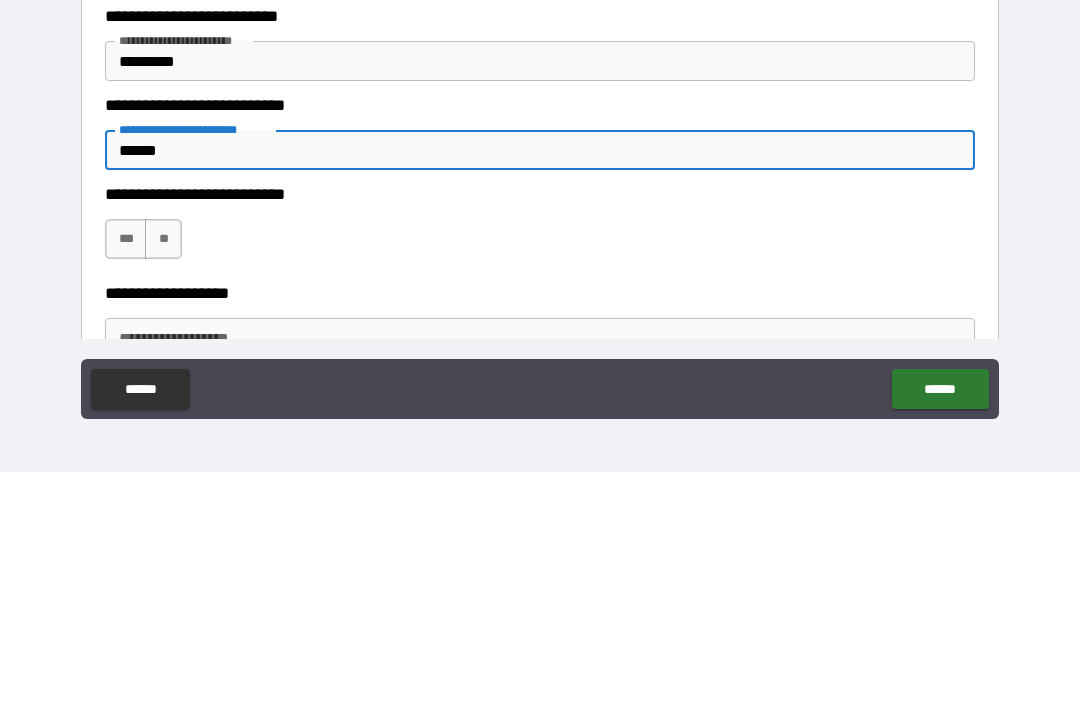 click on "***" at bounding box center (126, 474) 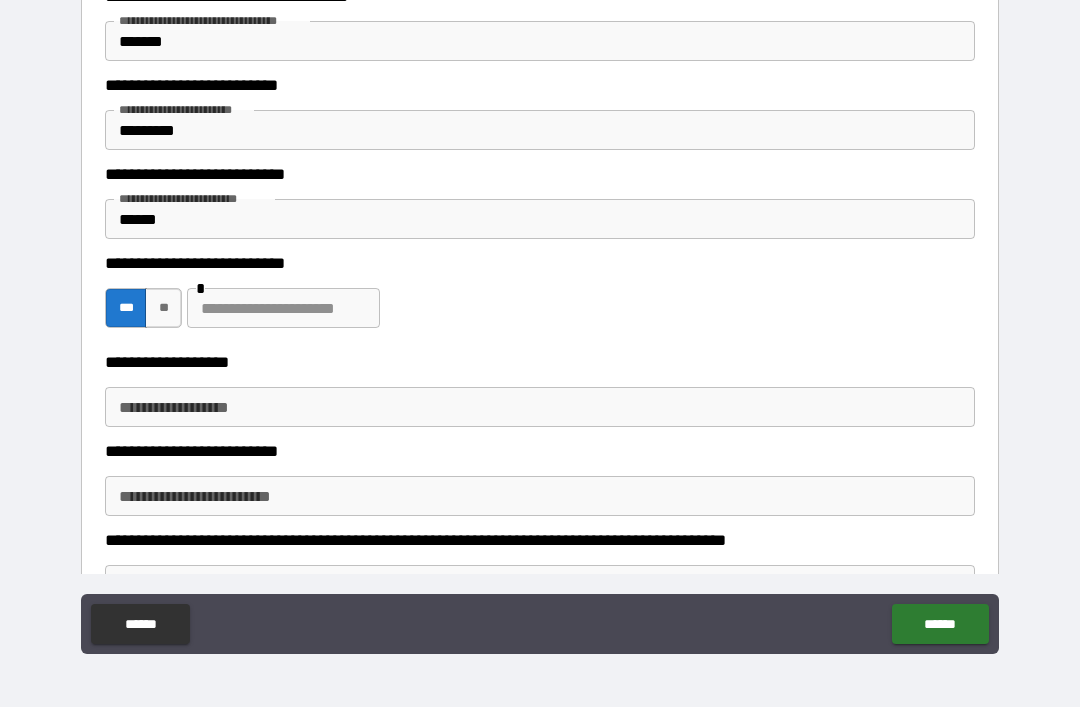 scroll, scrollTop: 1882, scrollLeft: 0, axis: vertical 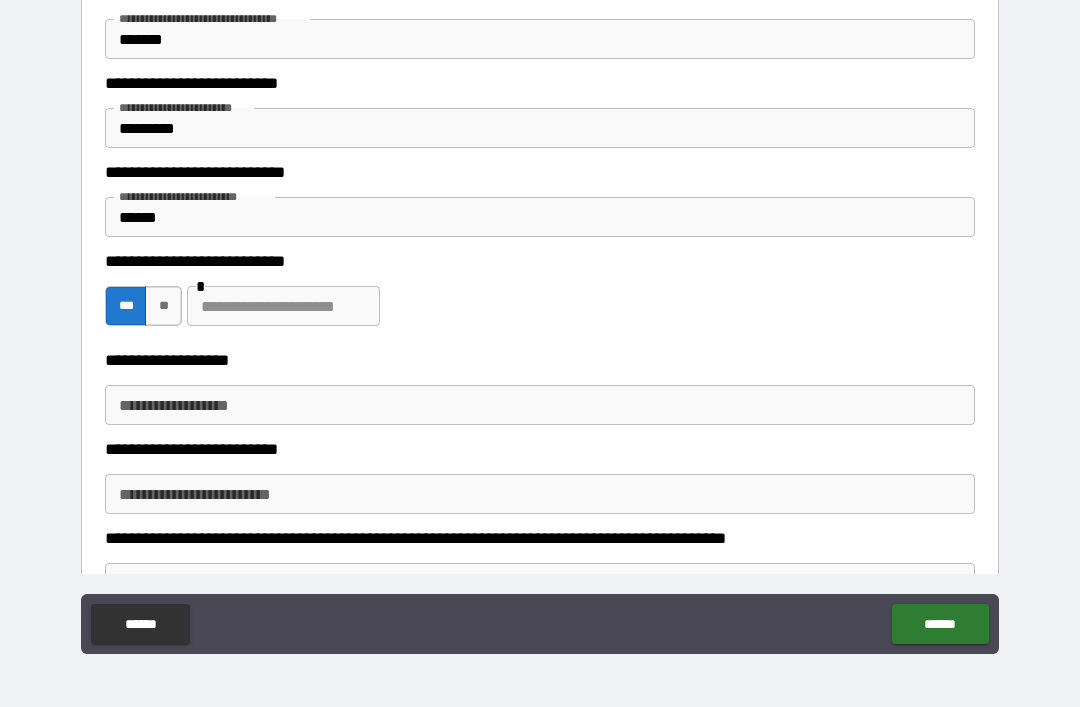 click at bounding box center [283, 306] 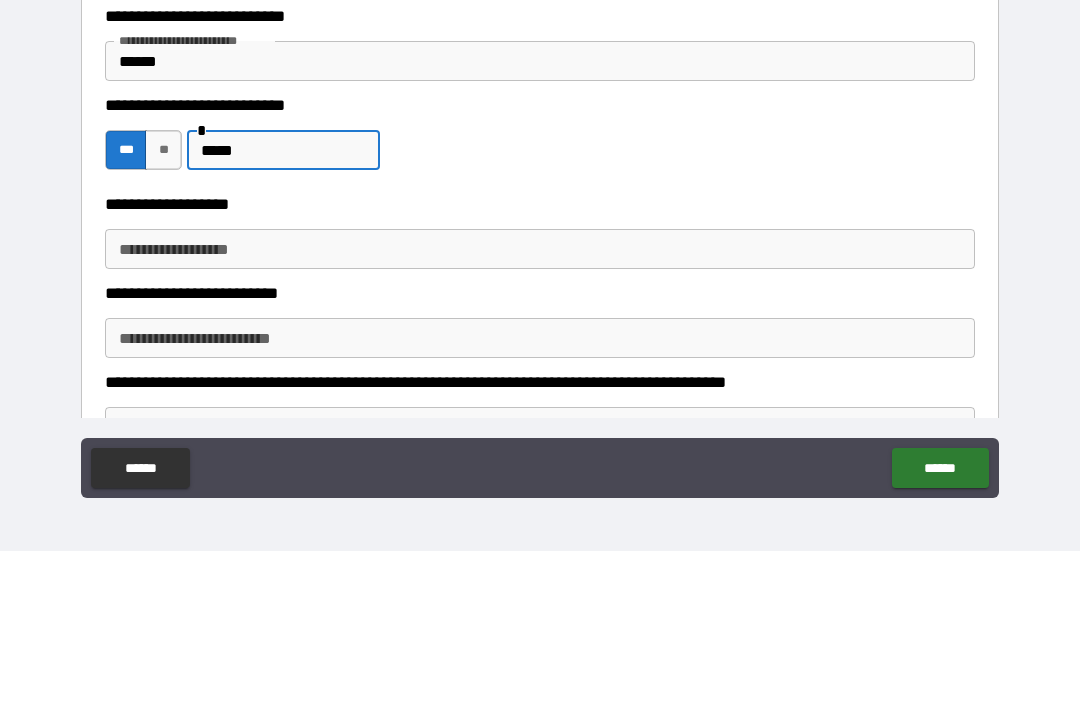 click on "**********" at bounding box center [540, 405] 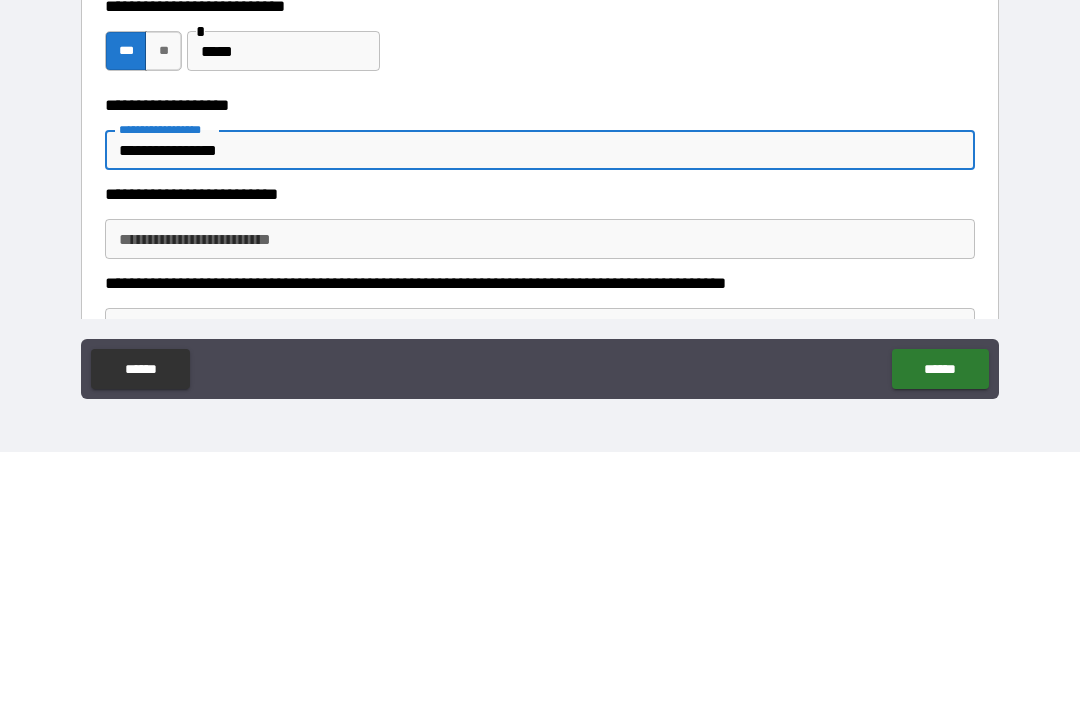 click on "**********" at bounding box center (540, 494) 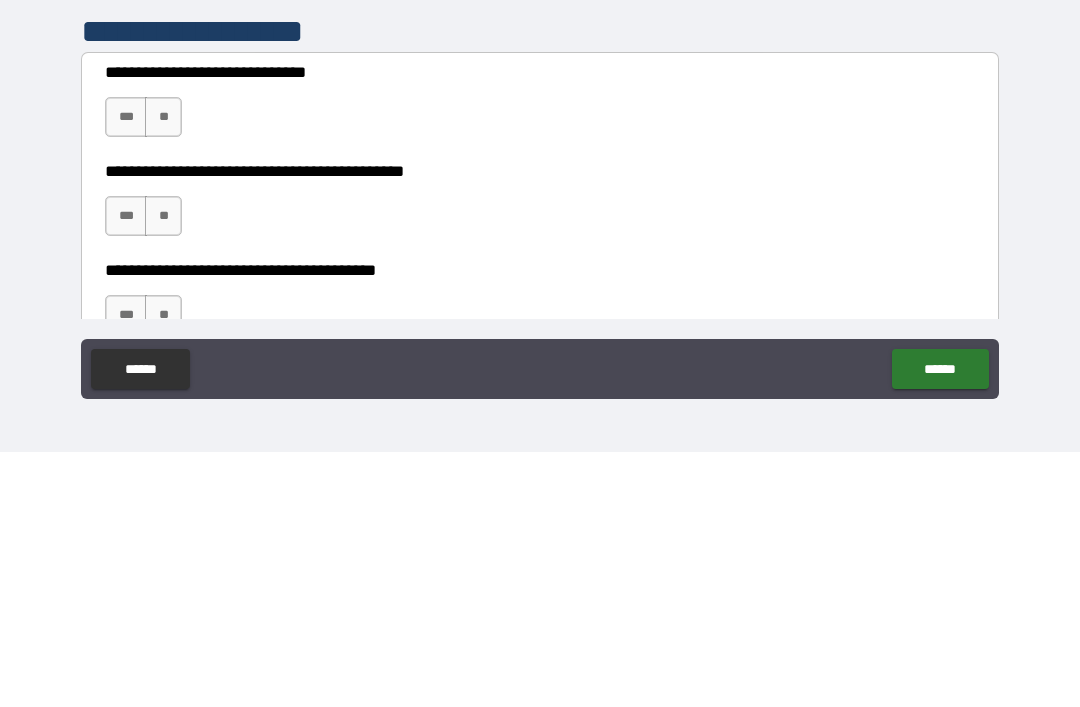 scroll, scrollTop: 2532, scrollLeft: 0, axis: vertical 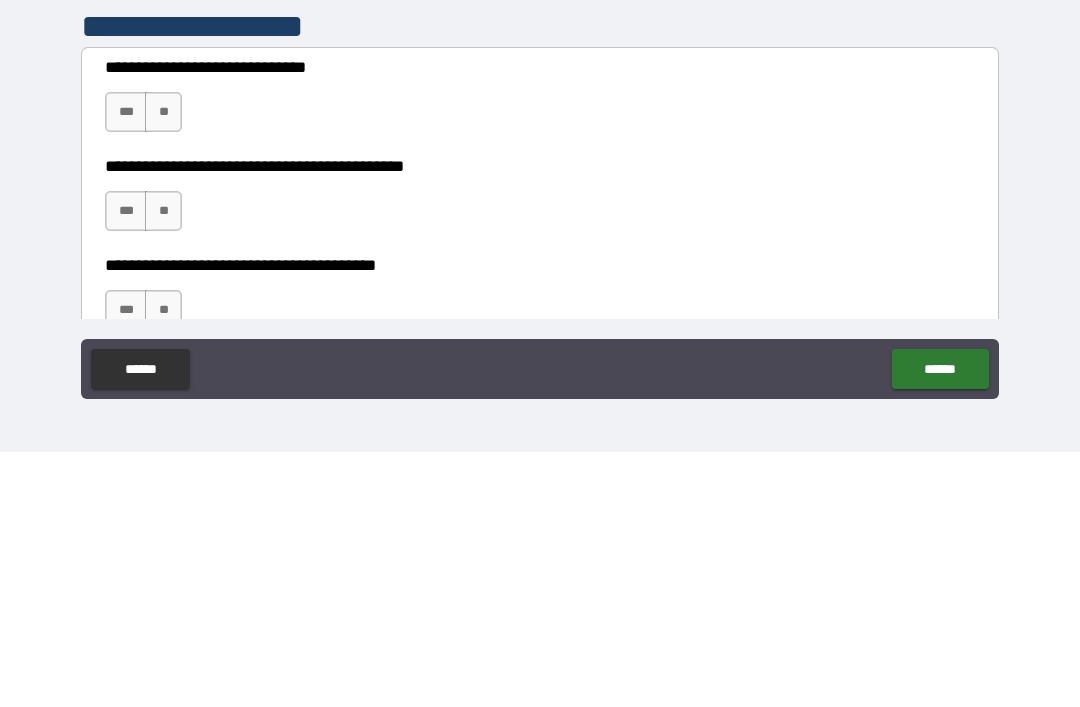 click on "***" at bounding box center (126, 367) 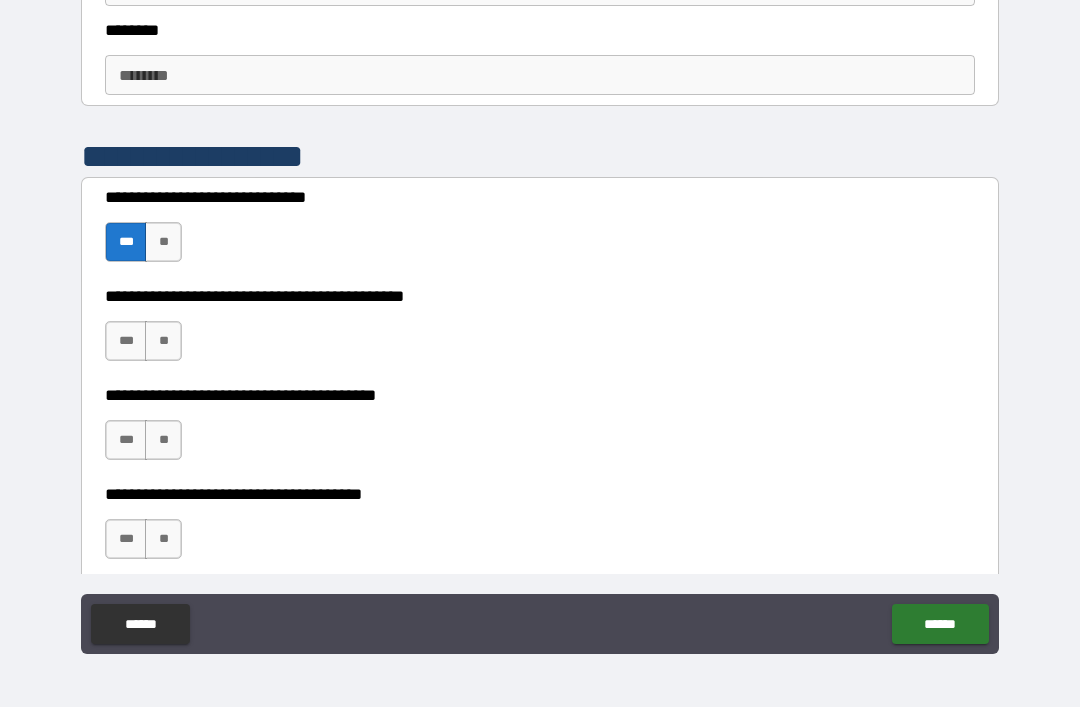 scroll, scrollTop: 2673, scrollLeft: 0, axis: vertical 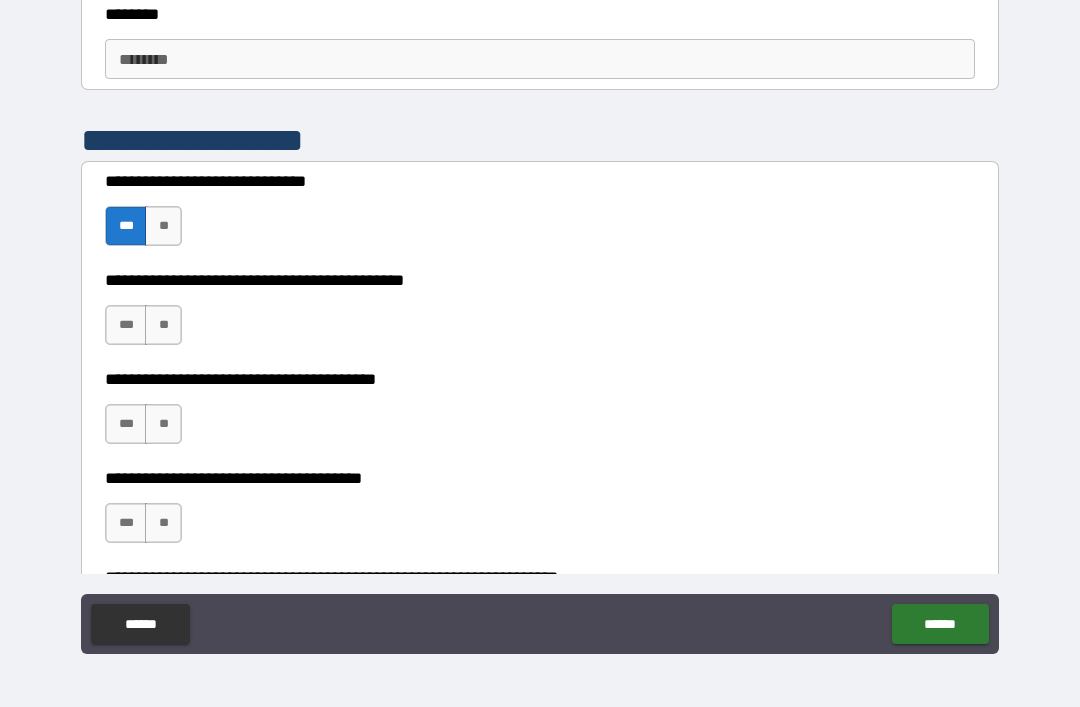 click on "***" at bounding box center (126, 325) 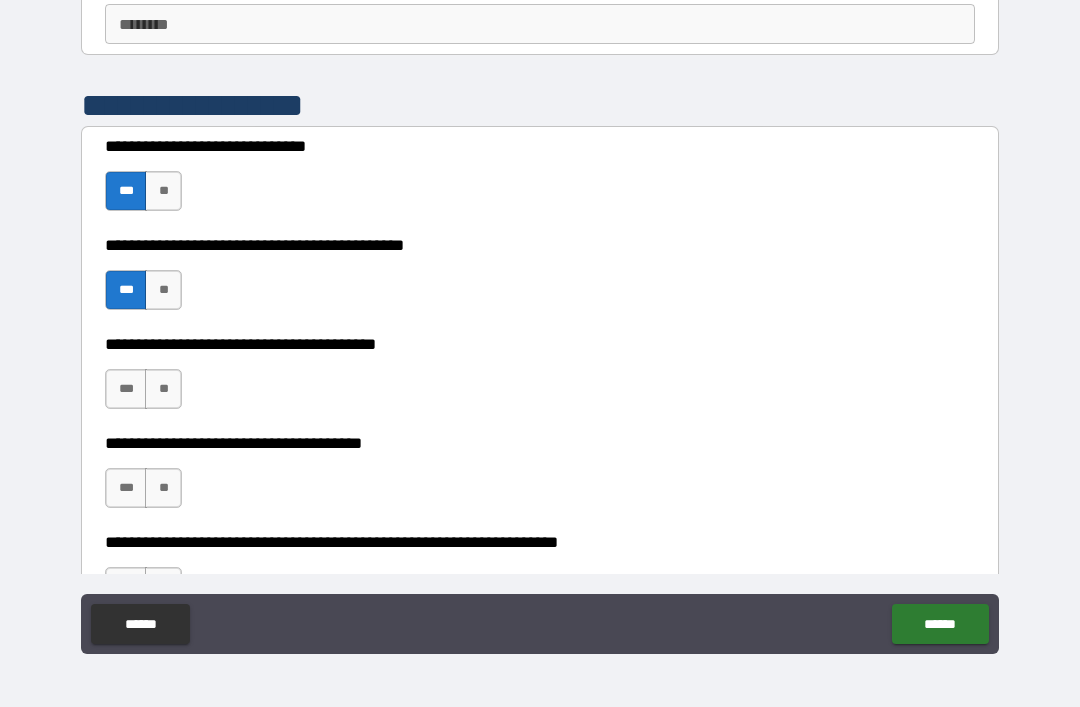scroll, scrollTop: 2749, scrollLeft: 0, axis: vertical 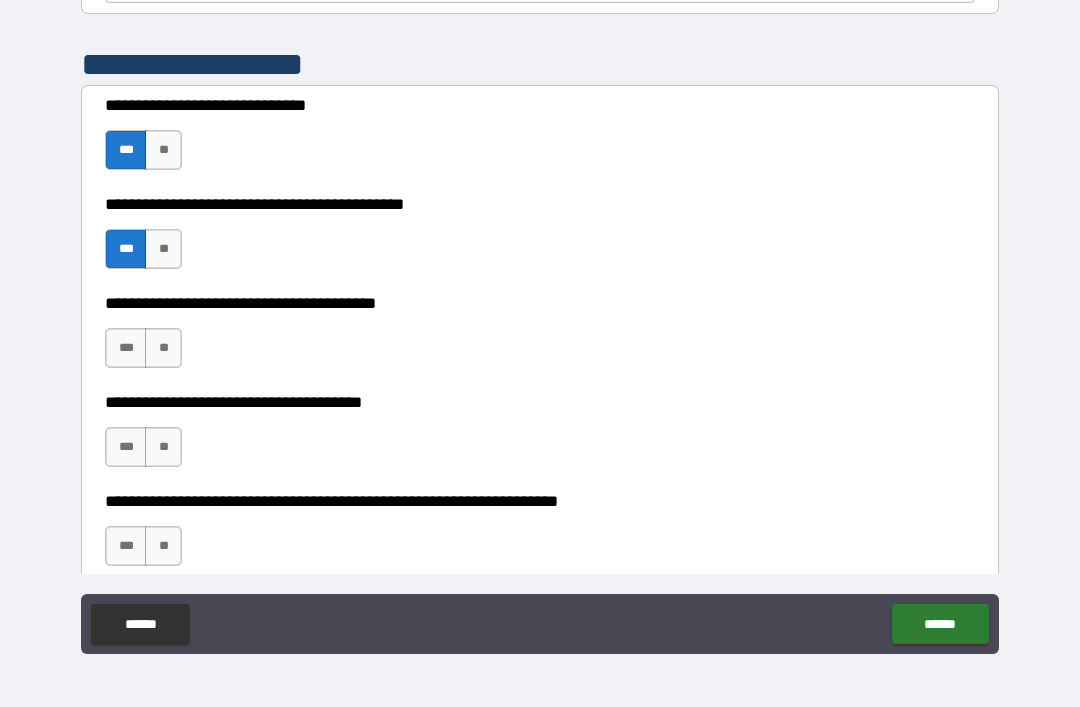 click on "***" at bounding box center (126, 348) 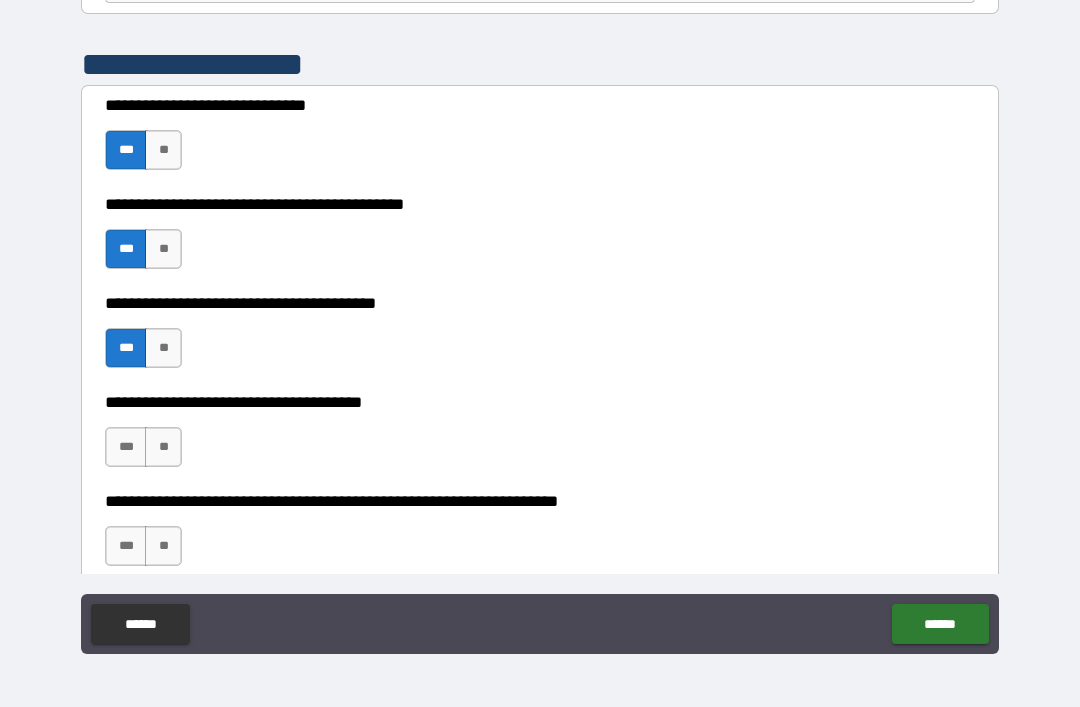 scroll, scrollTop: 2810, scrollLeft: 0, axis: vertical 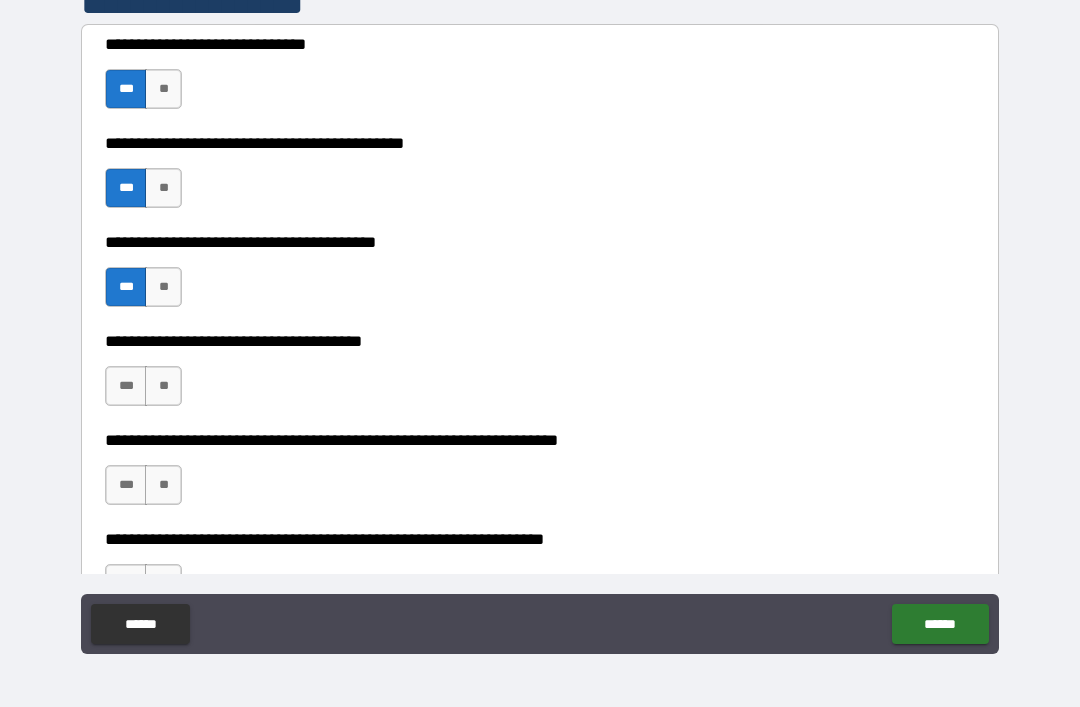 click on "**" at bounding box center [163, 386] 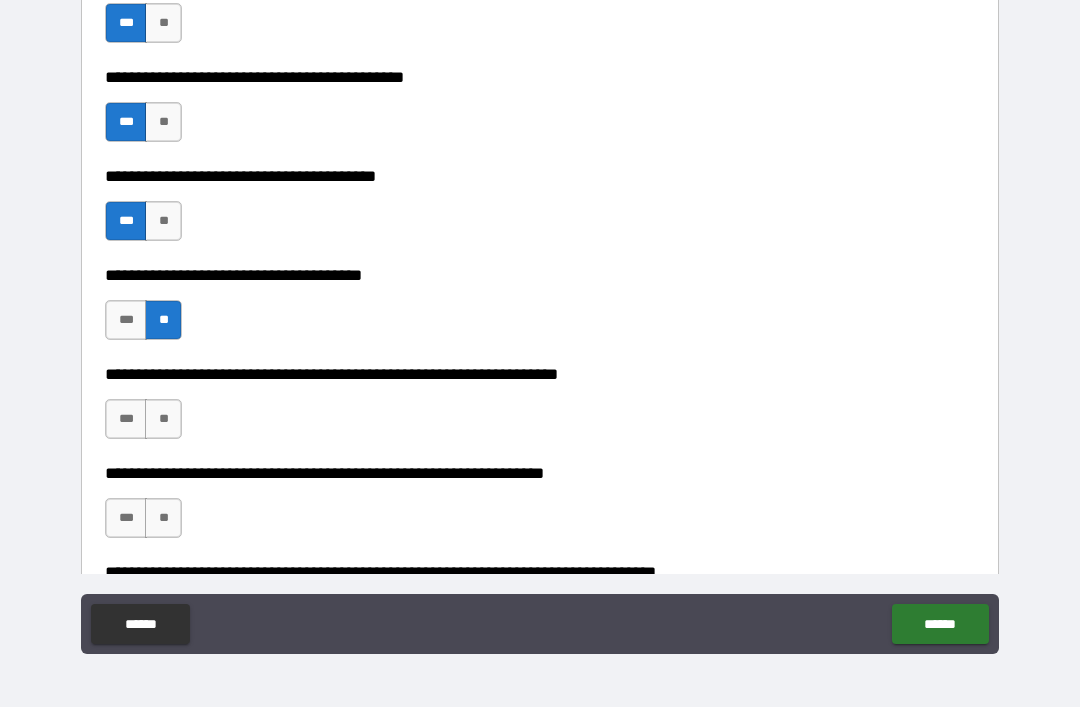 scroll, scrollTop: 2880, scrollLeft: 0, axis: vertical 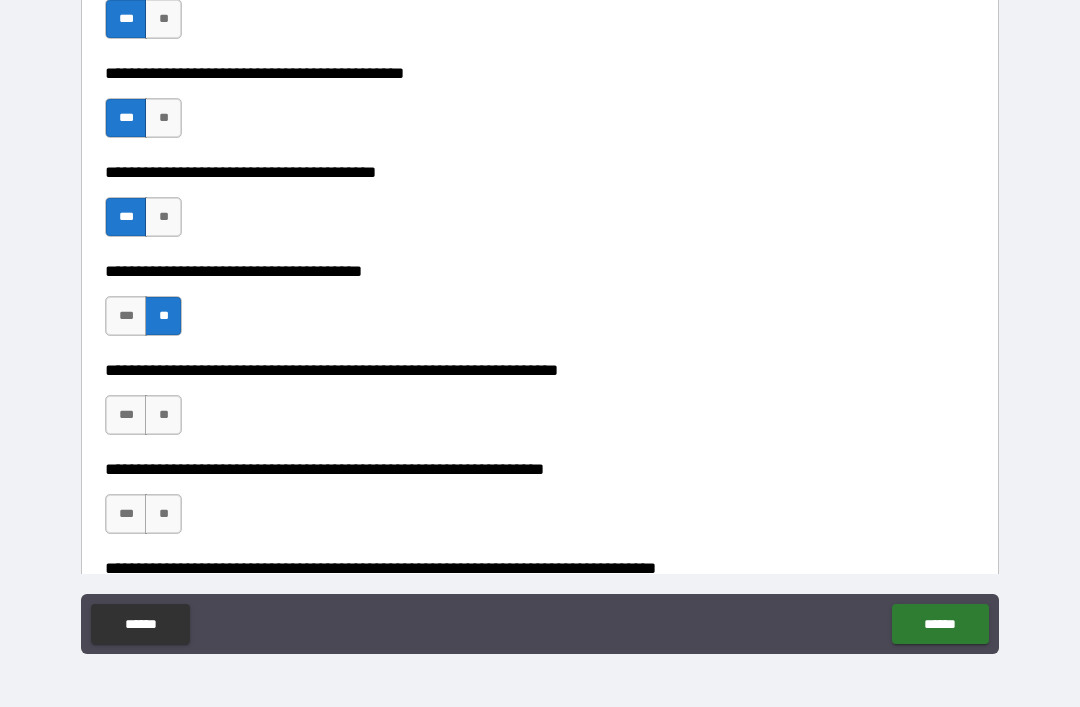 click on "***" at bounding box center [126, 415] 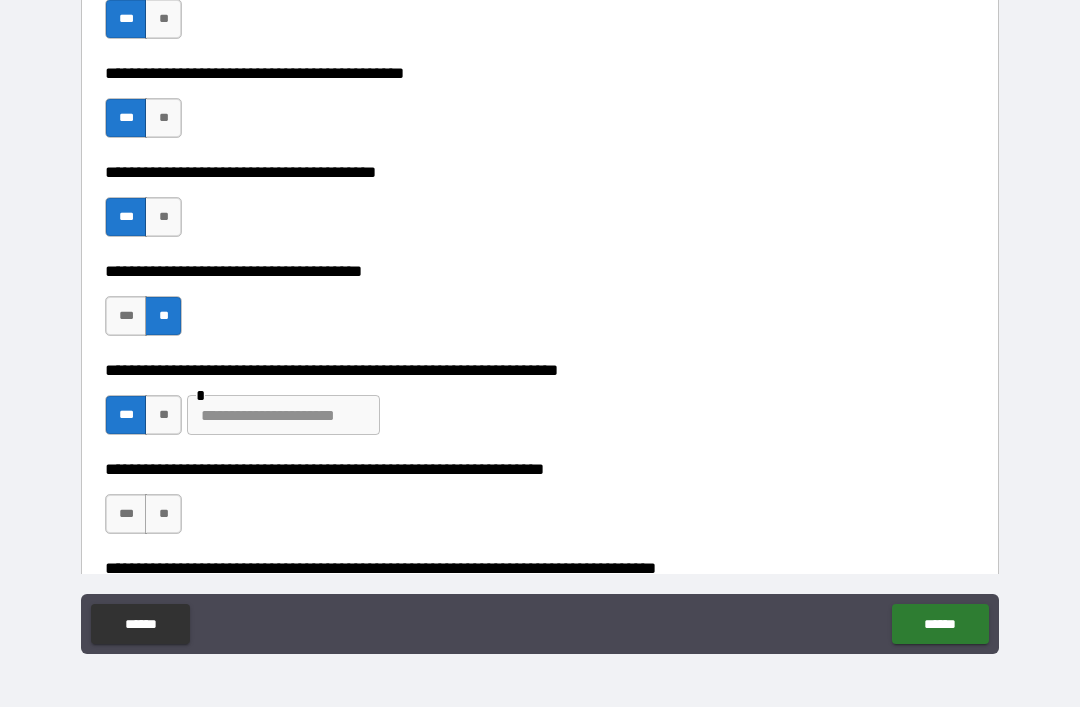click at bounding box center [283, 415] 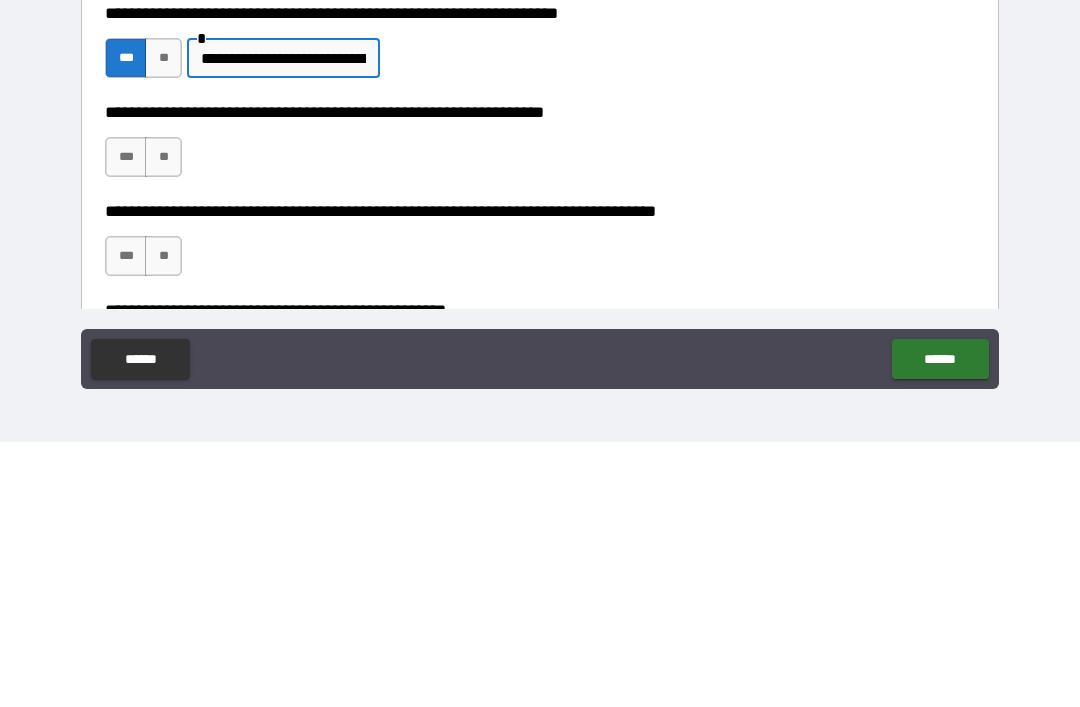 scroll, scrollTop: 2973, scrollLeft: 0, axis: vertical 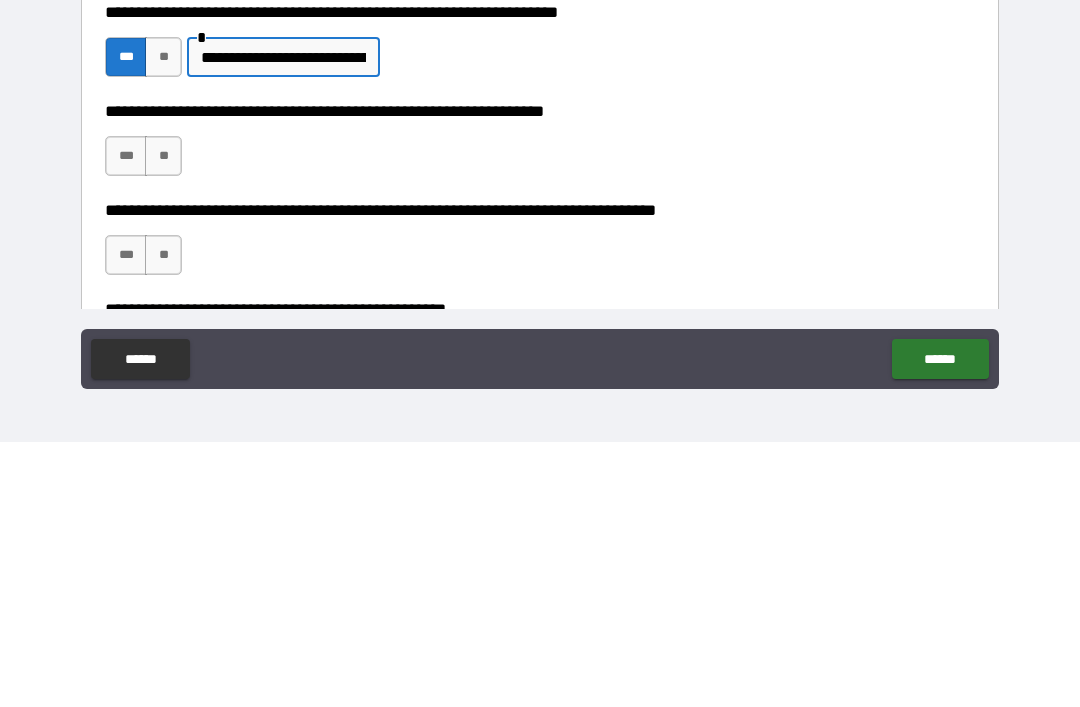 click on "**" at bounding box center [163, 421] 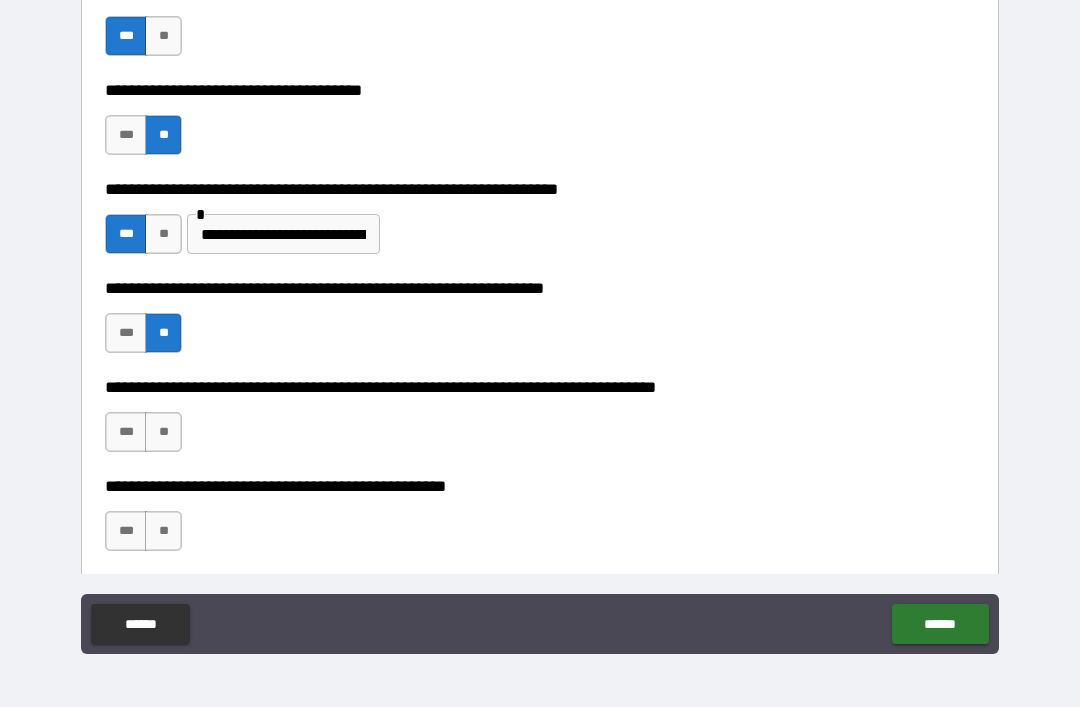 scroll, scrollTop: 3101, scrollLeft: 0, axis: vertical 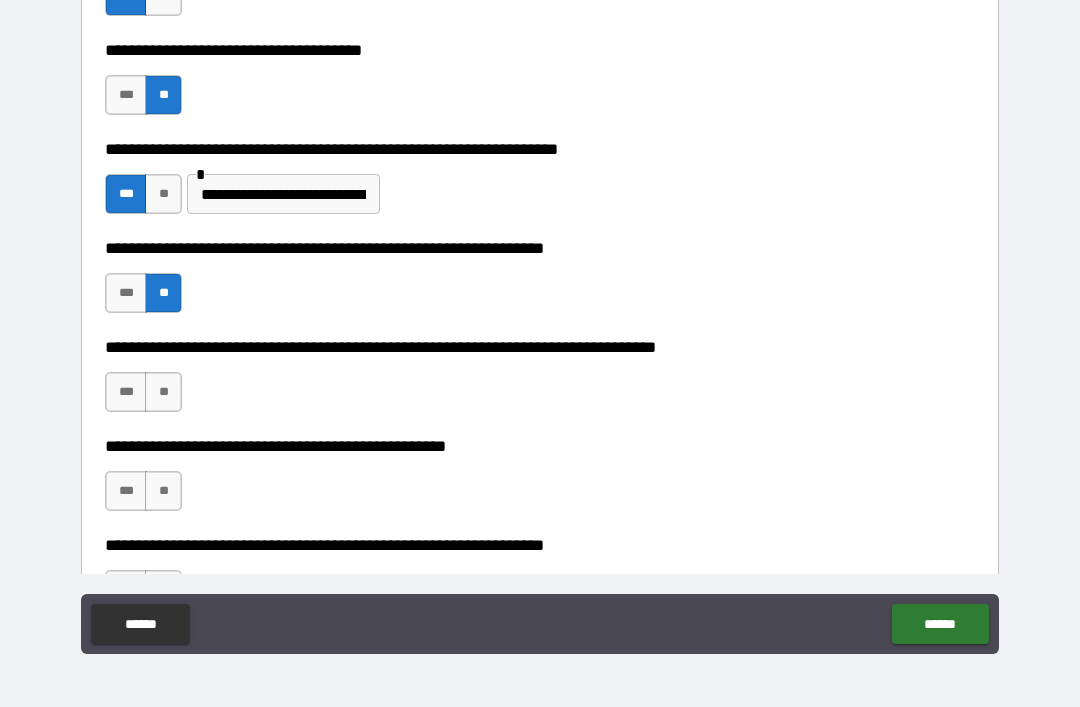 click on "**" at bounding box center [163, 392] 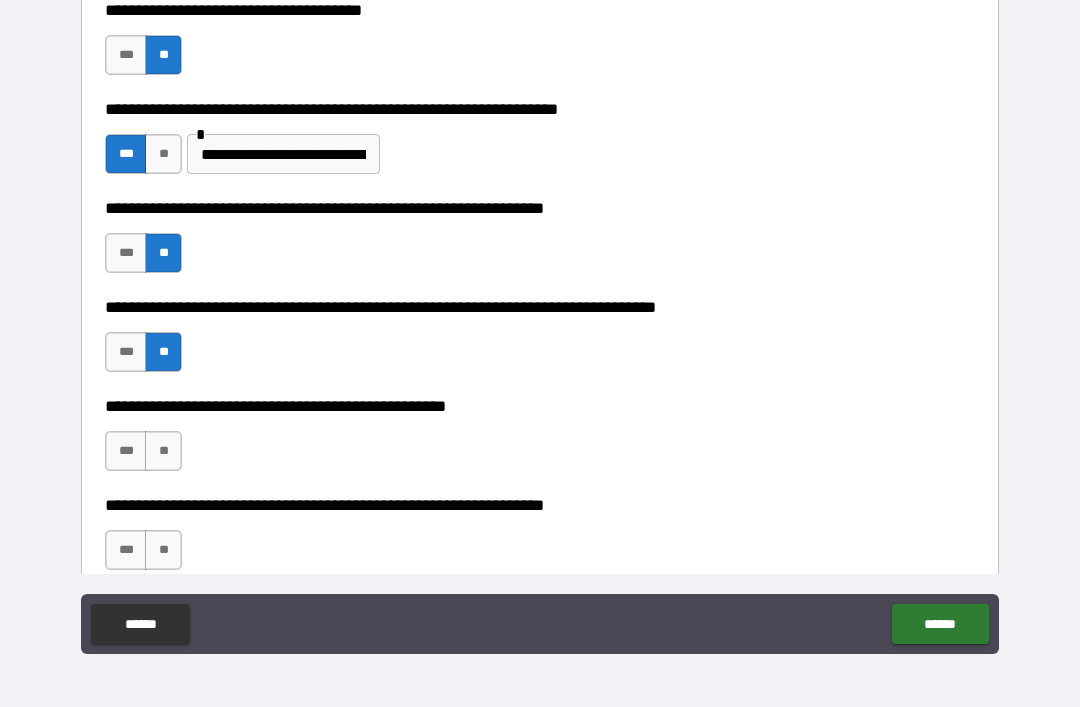 scroll, scrollTop: 3174, scrollLeft: 0, axis: vertical 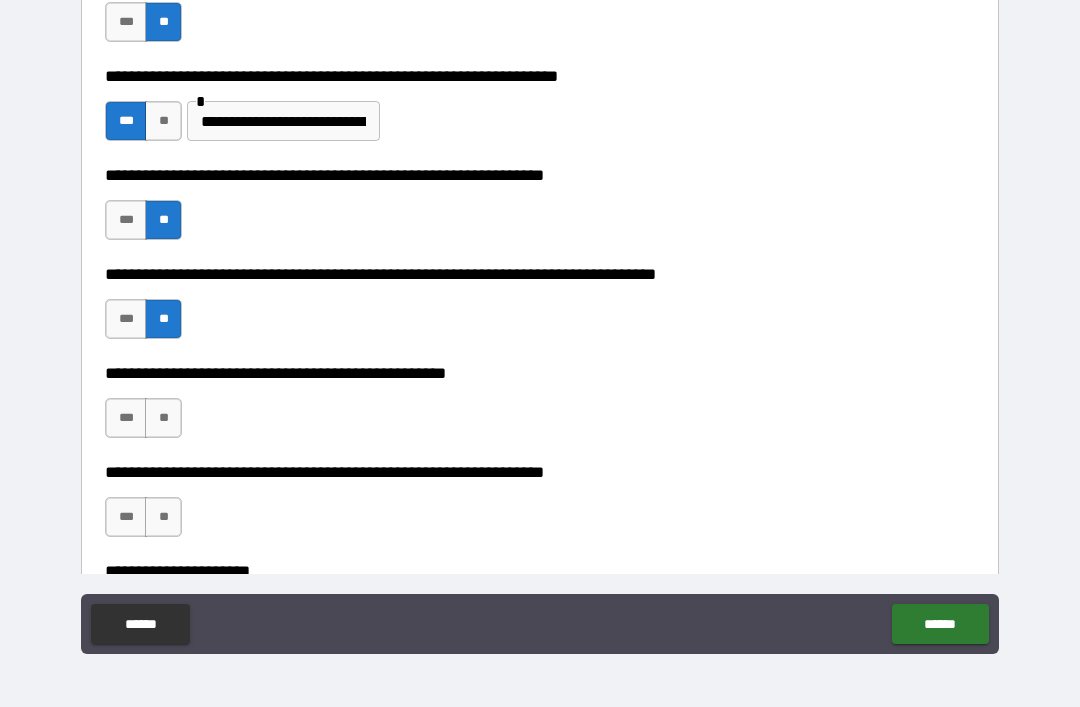 click on "***" at bounding box center [126, 418] 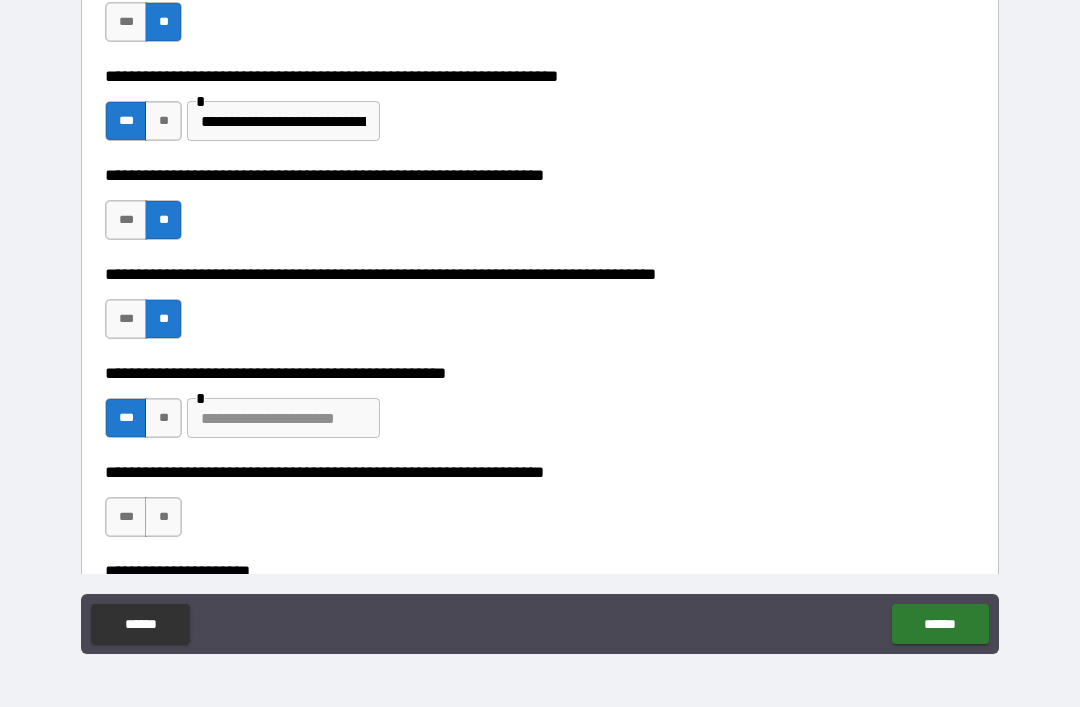 click at bounding box center [283, 418] 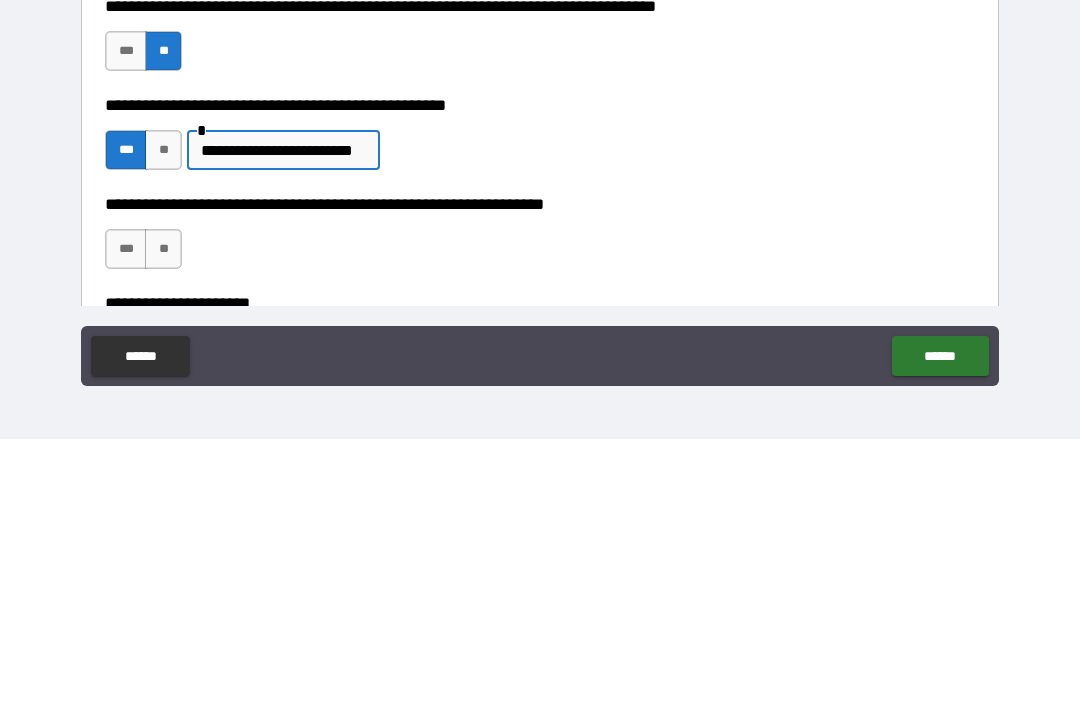 click on "**********" at bounding box center [283, 418] 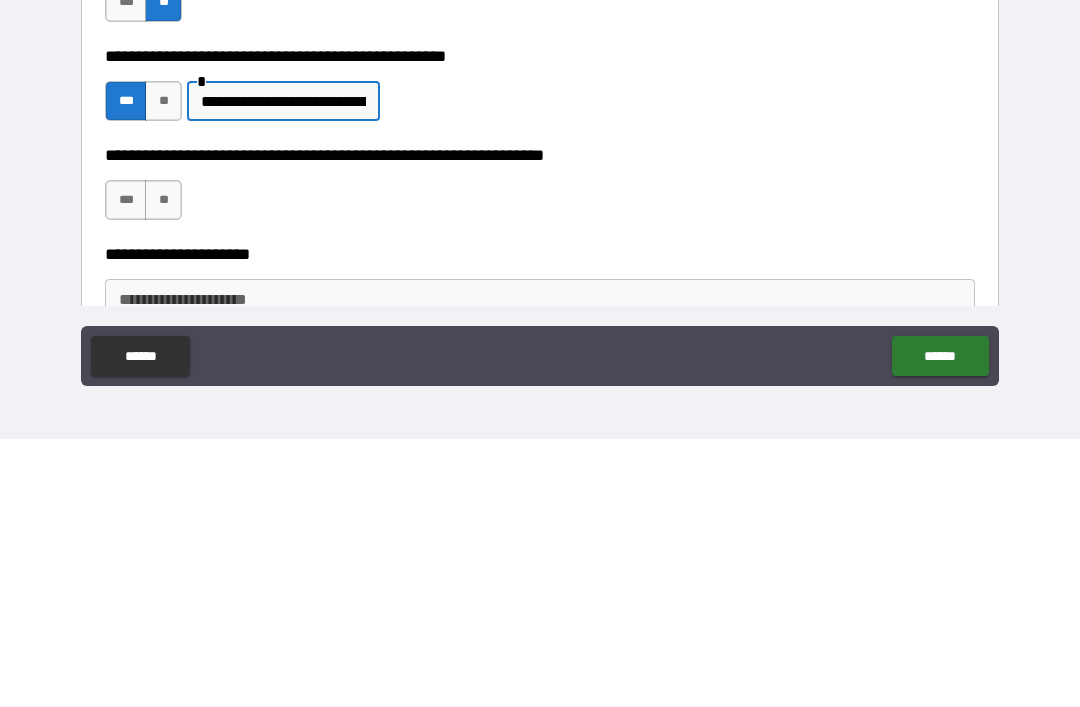 scroll, scrollTop: 3245, scrollLeft: 0, axis: vertical 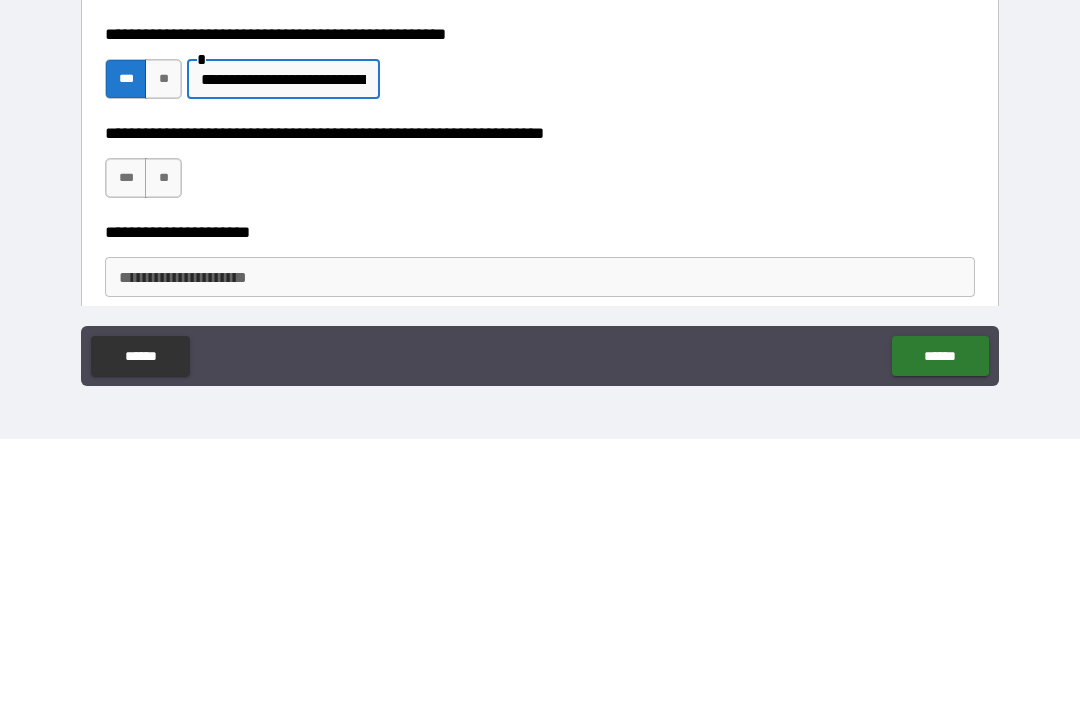 click on "**" at bounding box center (163, 446) 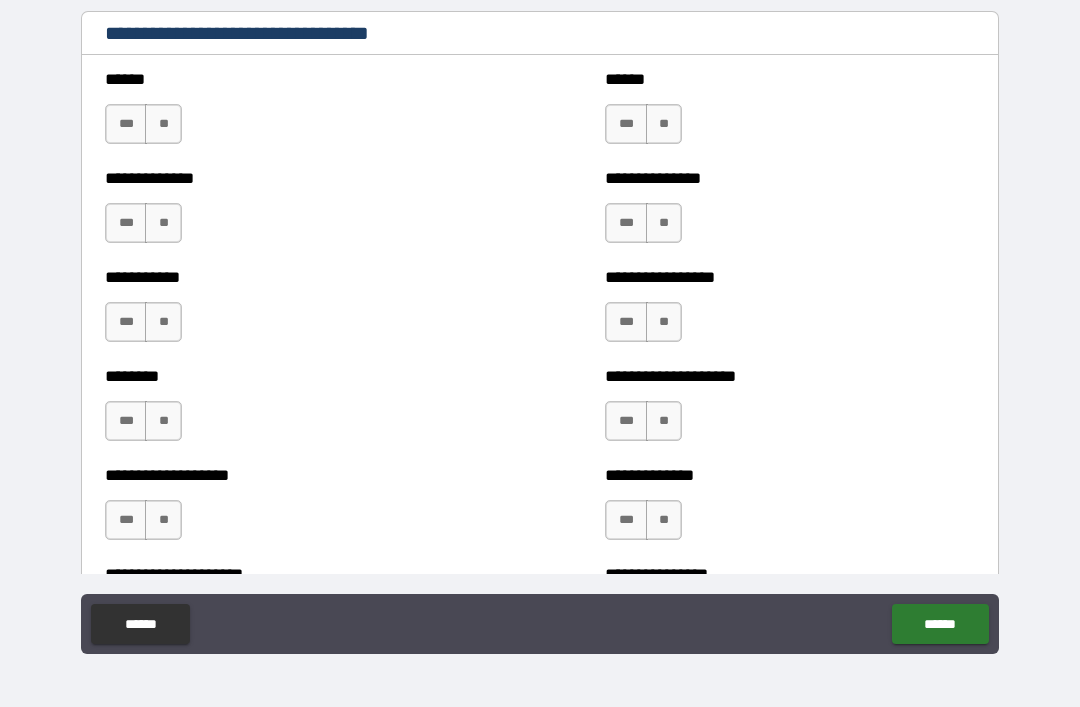 scroll, scrollTop: 3996, scrollLeft: 0, axis: vertical 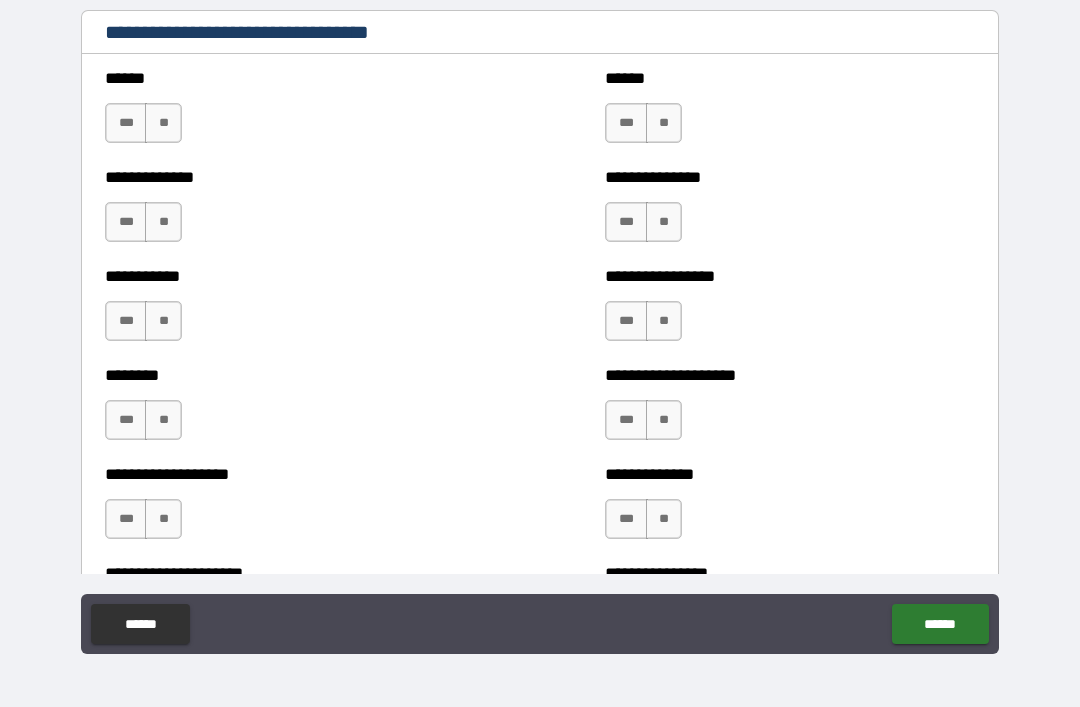 click on "**" at bounding box center [163, 123] 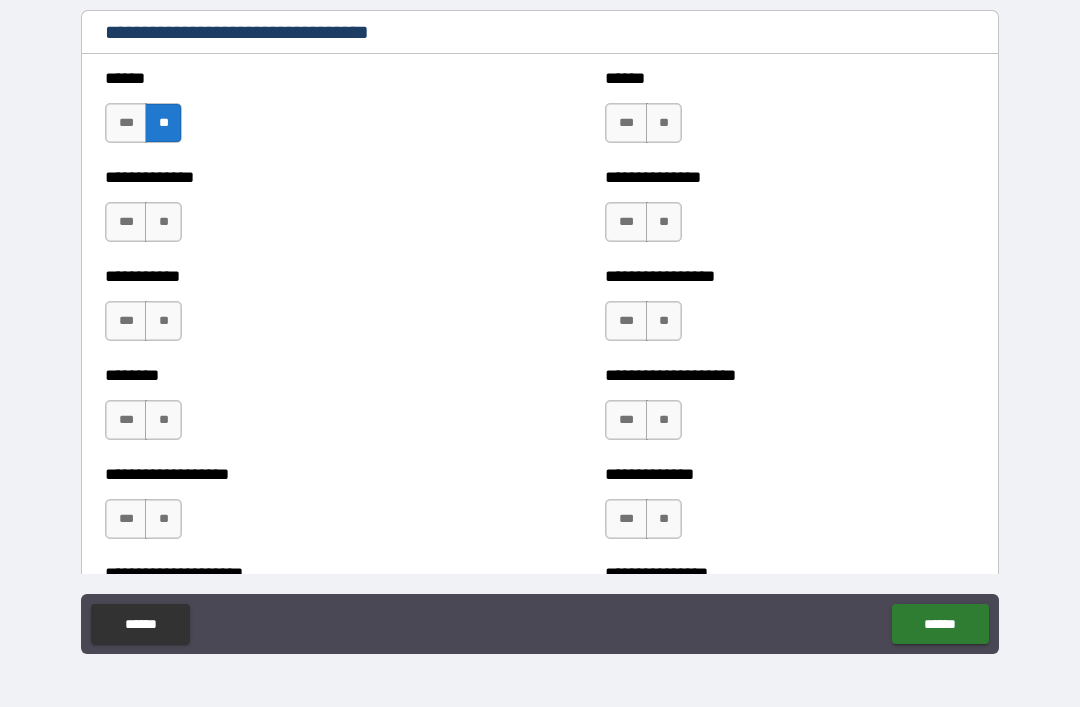 click on "**" at bounding box center (664, 123) 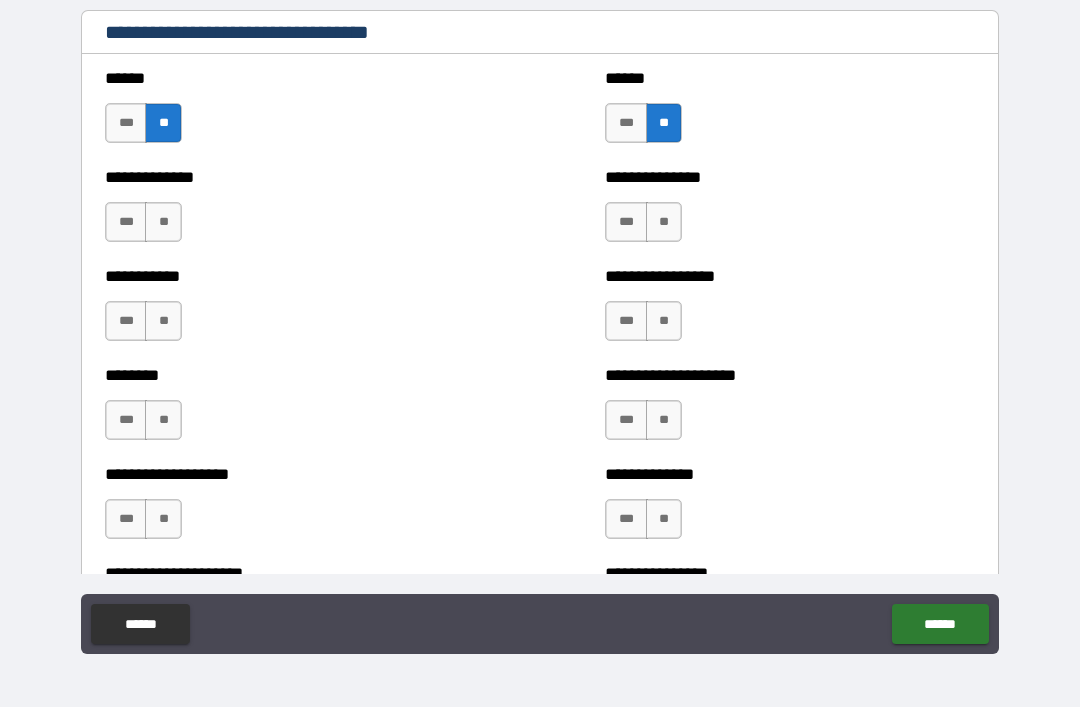 click on "**" at bounding box center [163, 222] 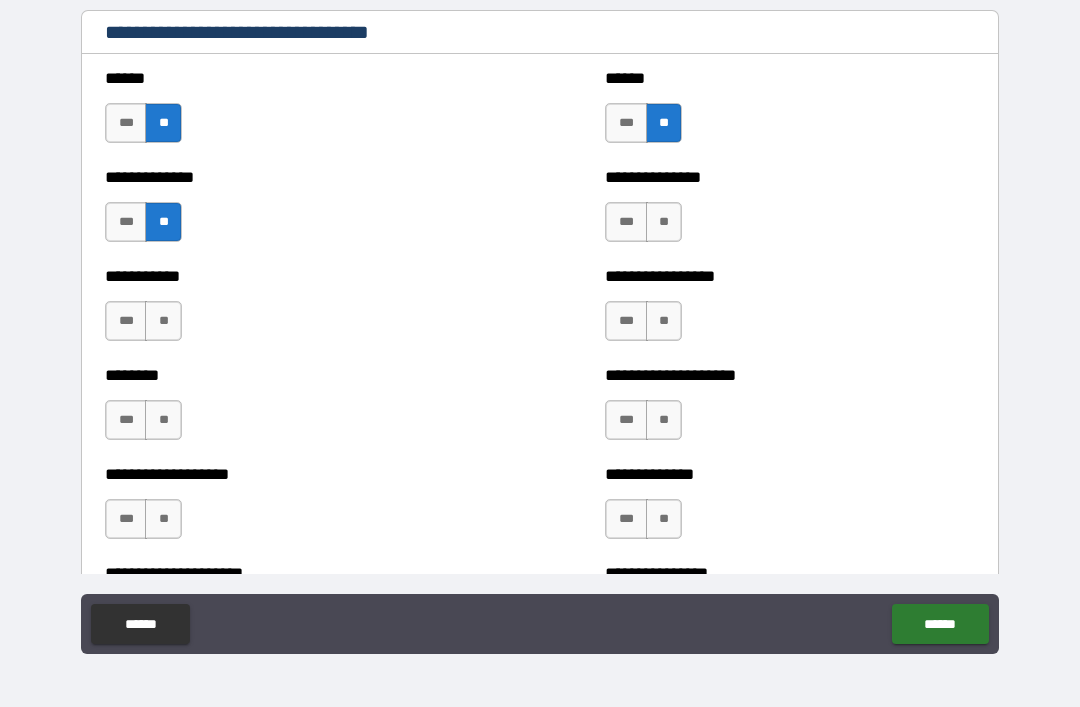 click on "**" at bounding box center (664, 222) 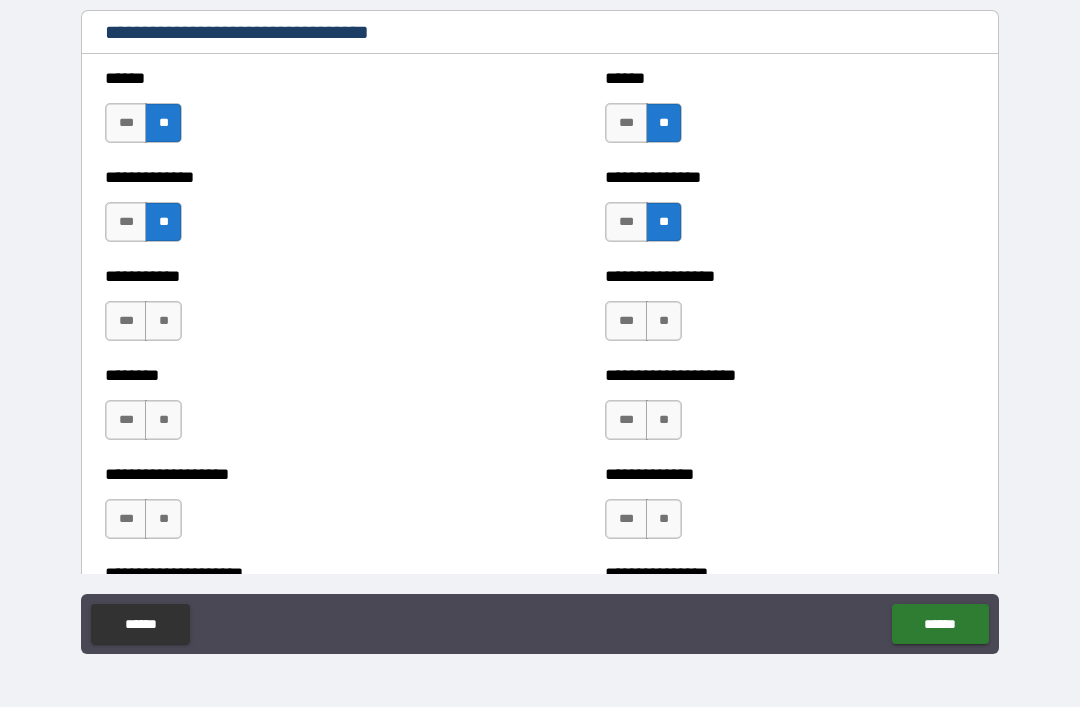click on "**" at bounding box center [163, 321] 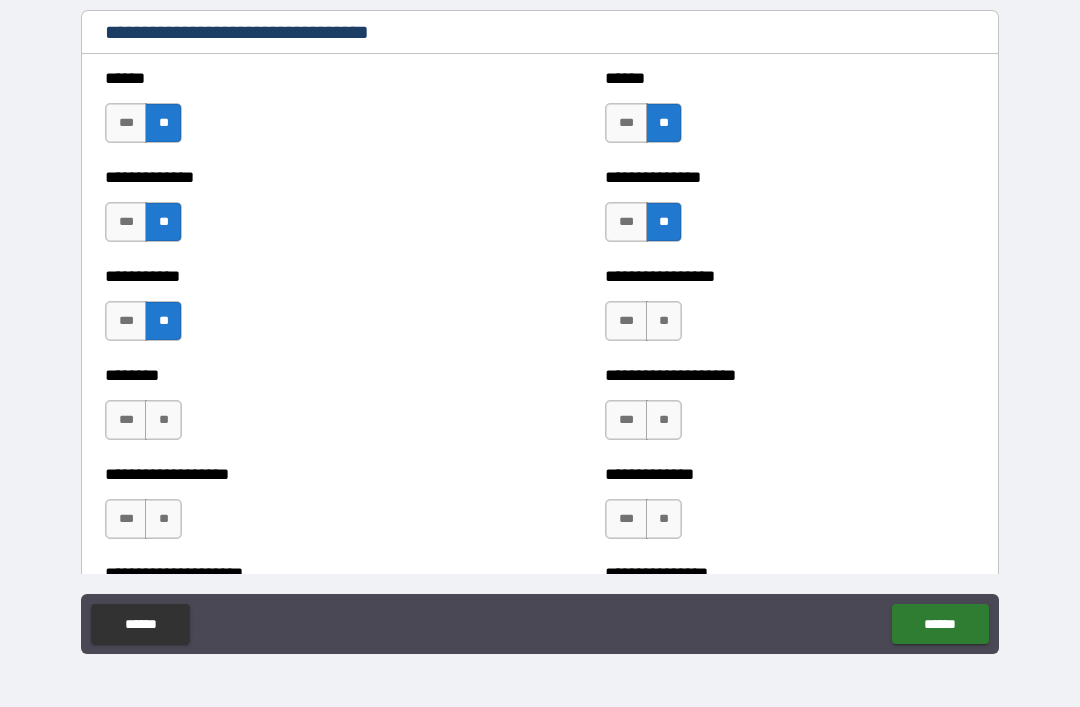 click on "**" at bounding box center [664, 321] 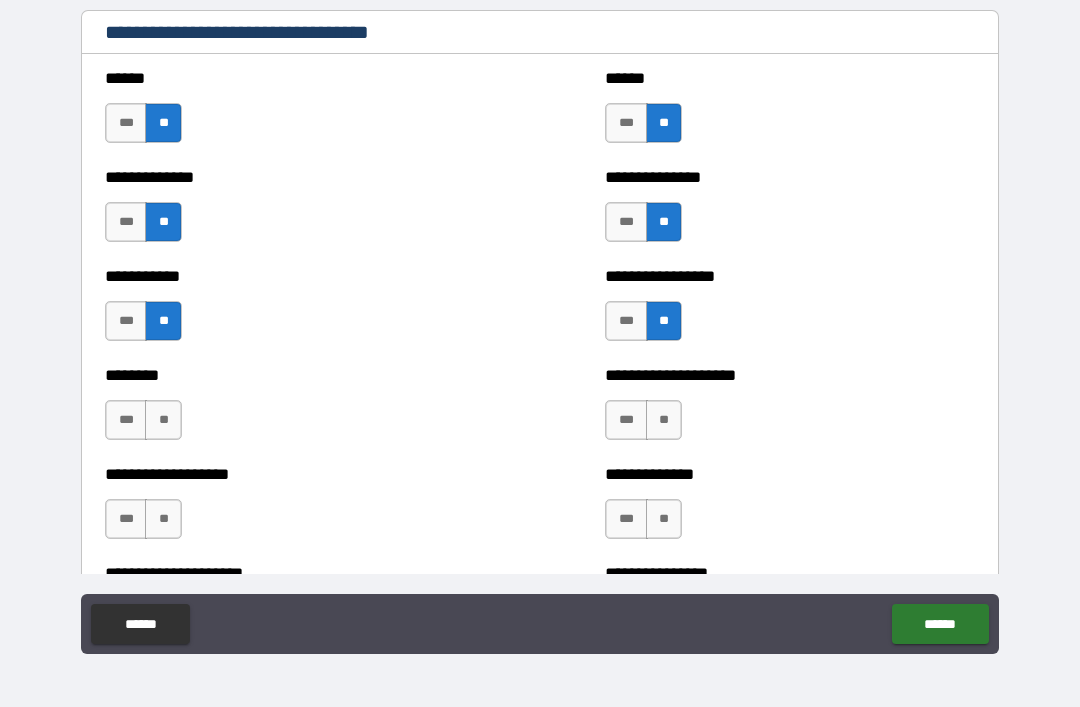 click on "**" at bounding box center [163, 420] 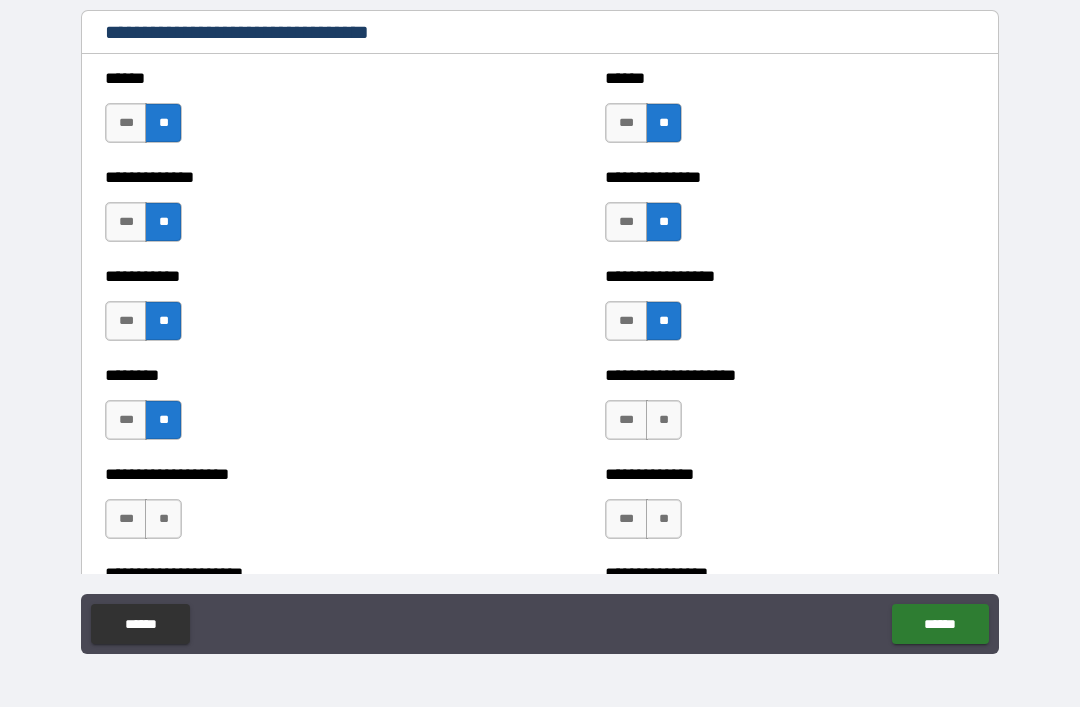 click on "**" at bounding box center [664, 420] 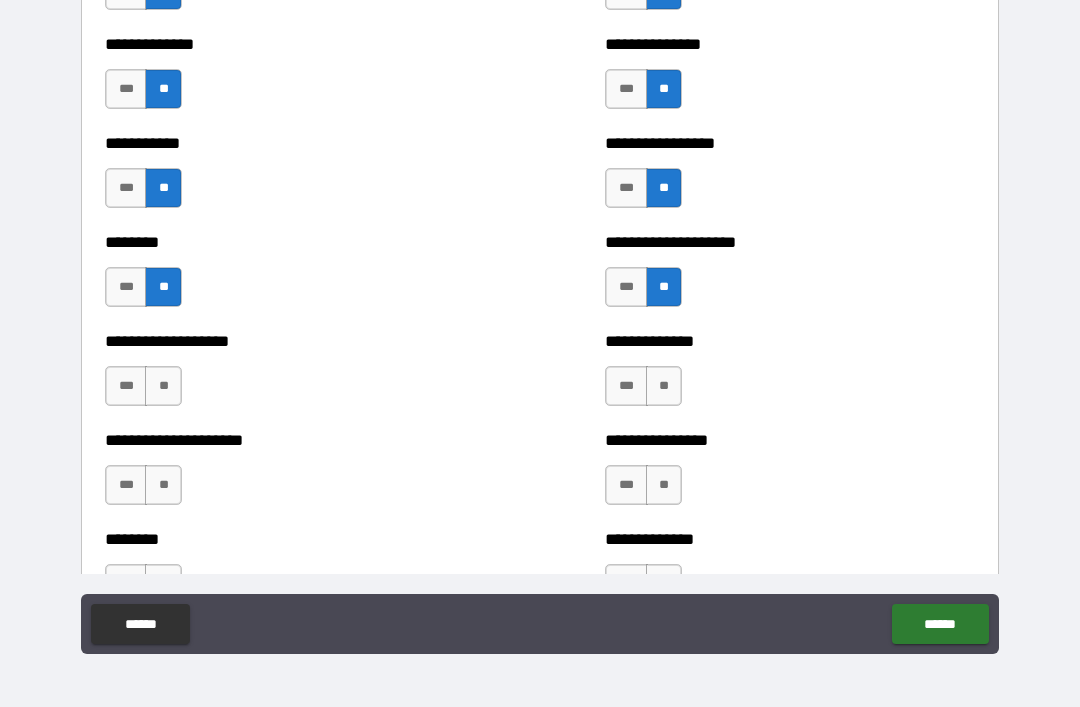 scroll, scrollTop: 4130, scrollLeft: 0, axis: vertical 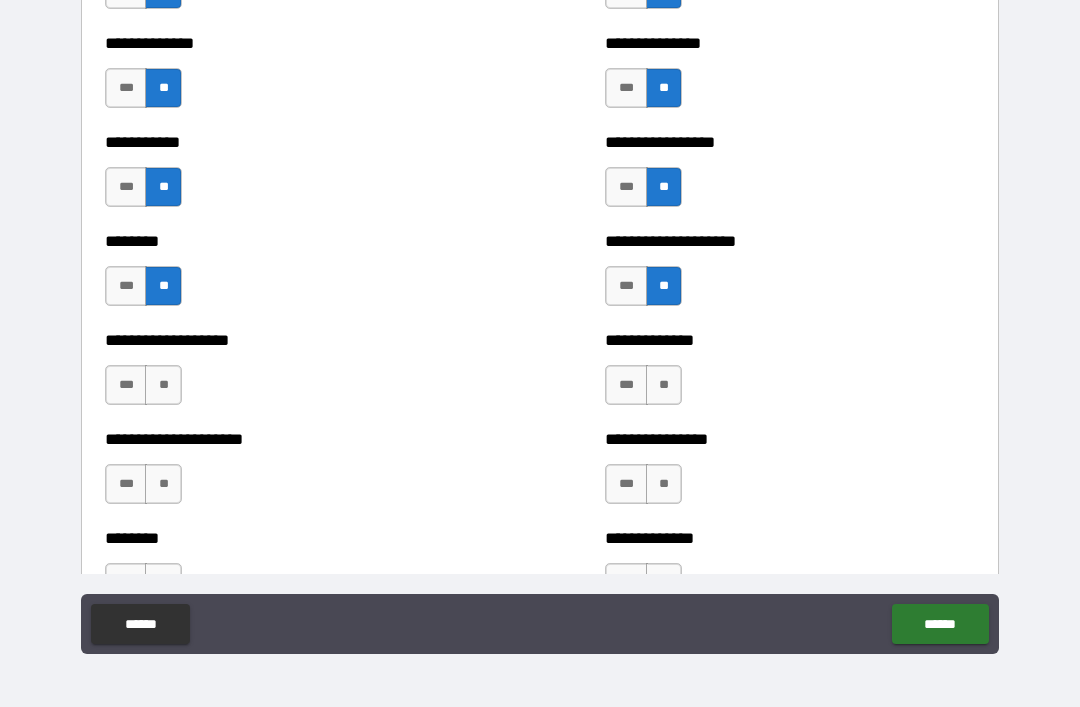 click on "**" at bounding box center (163, 385) 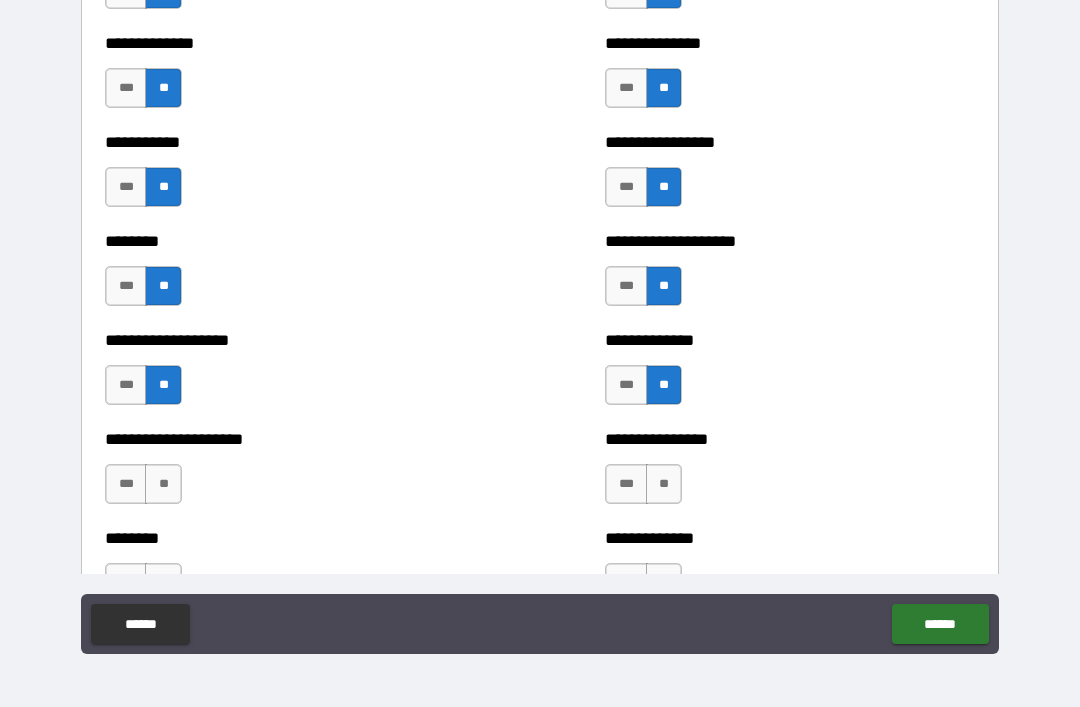 click on "**" at bounding box center (163, 484) 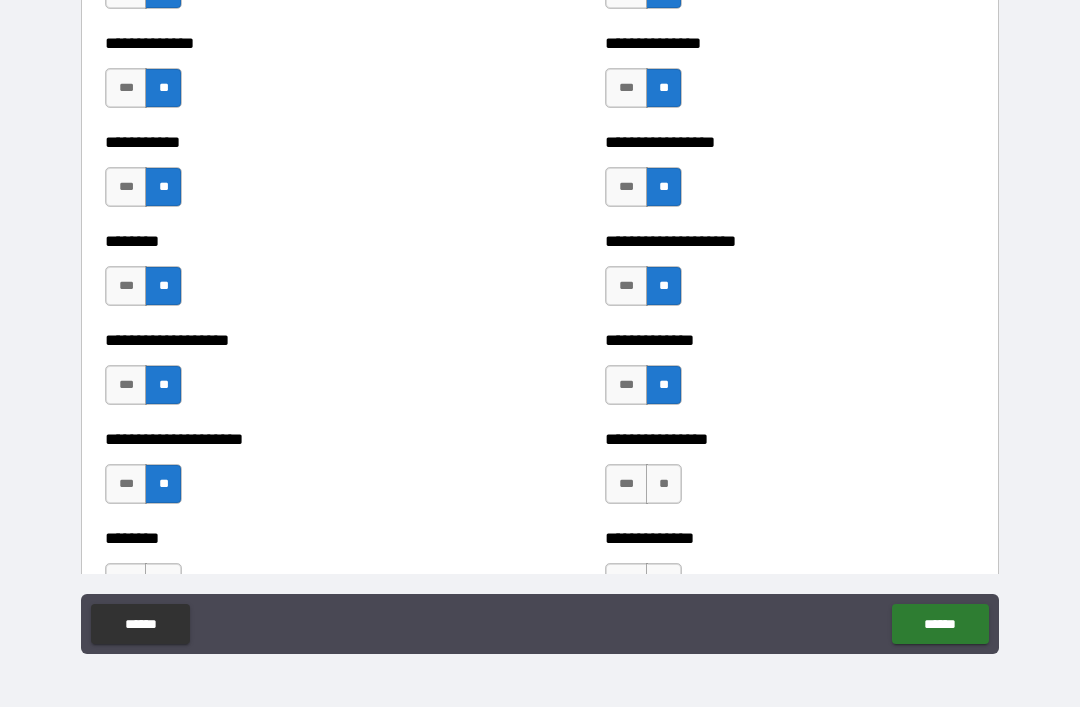 click on "**" at bounding box center [664, 484] 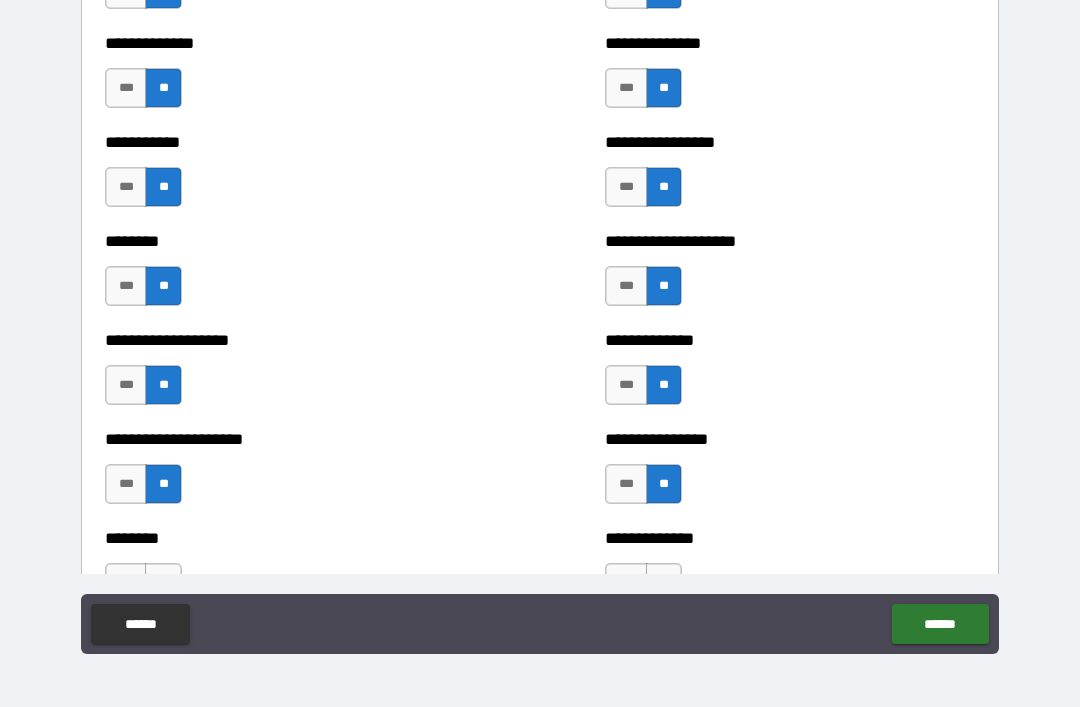 scroll, scrollTop: 4190, scrollLeft: 0, axis: vertical 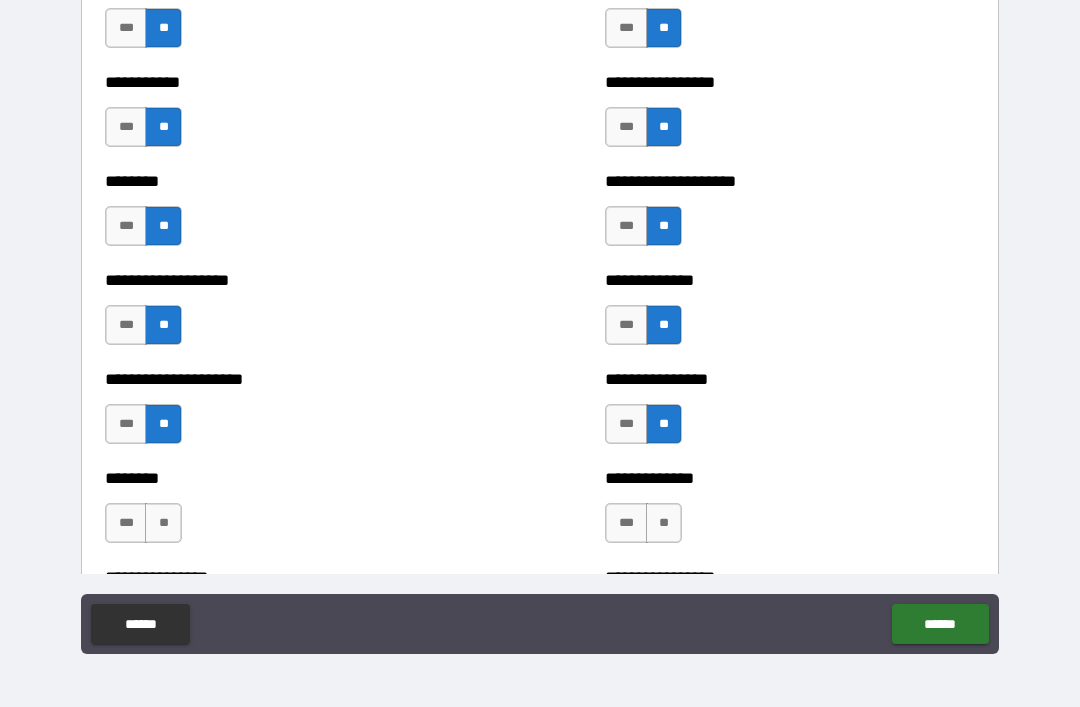 click on "***" at bounding box center [626, 325] 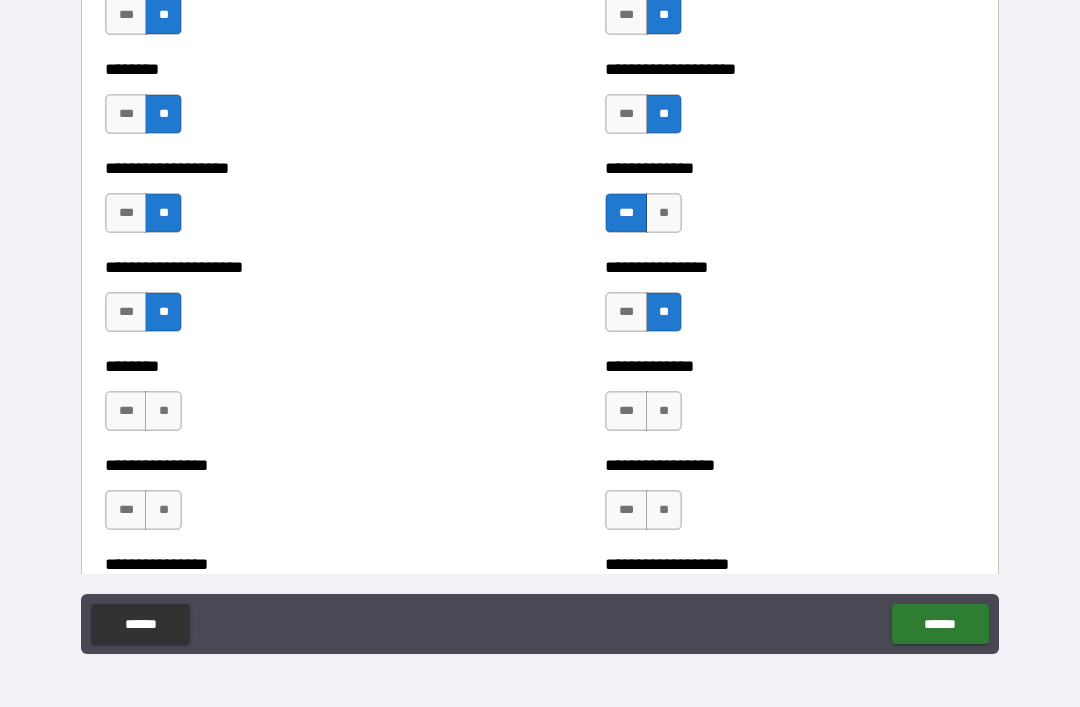 scroll, scrollTop: 4305, scrollLeft: 0, axis: vertical 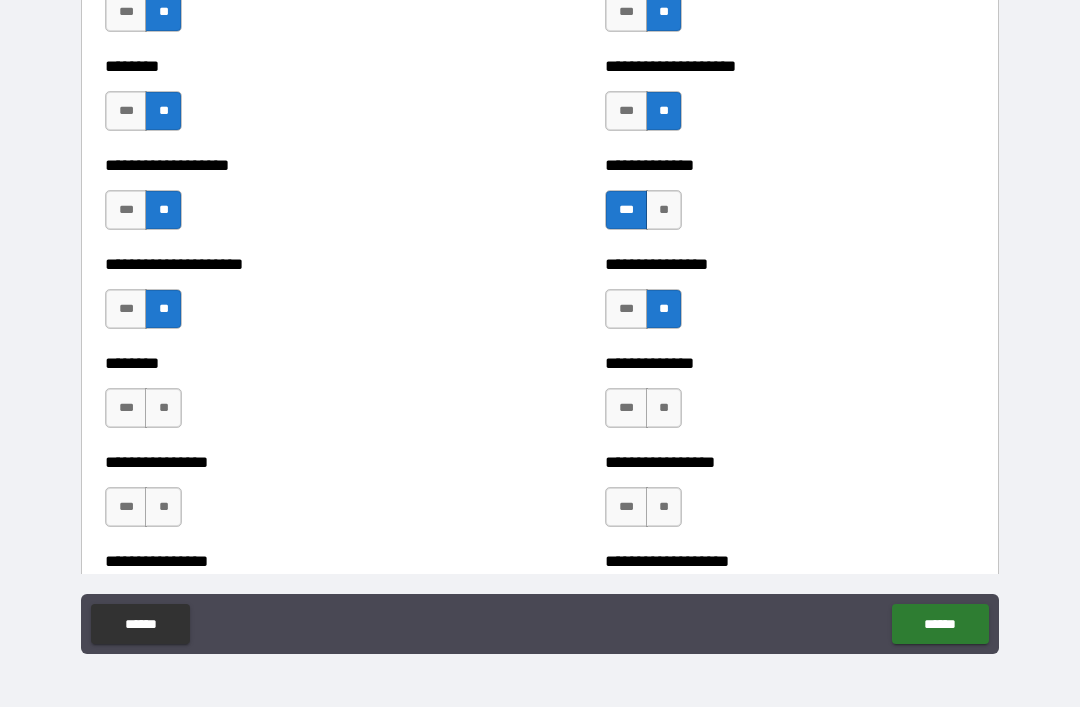 click on "**" at bounding box center [163, 408] 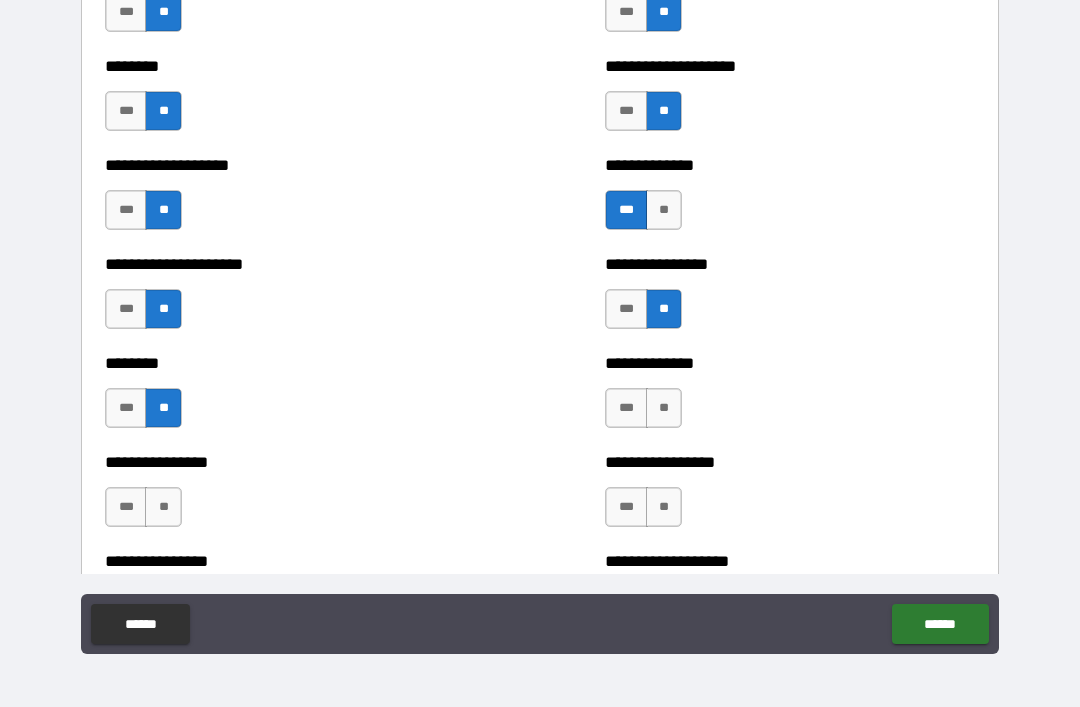 click on "**" at bounding box center (664, 408) 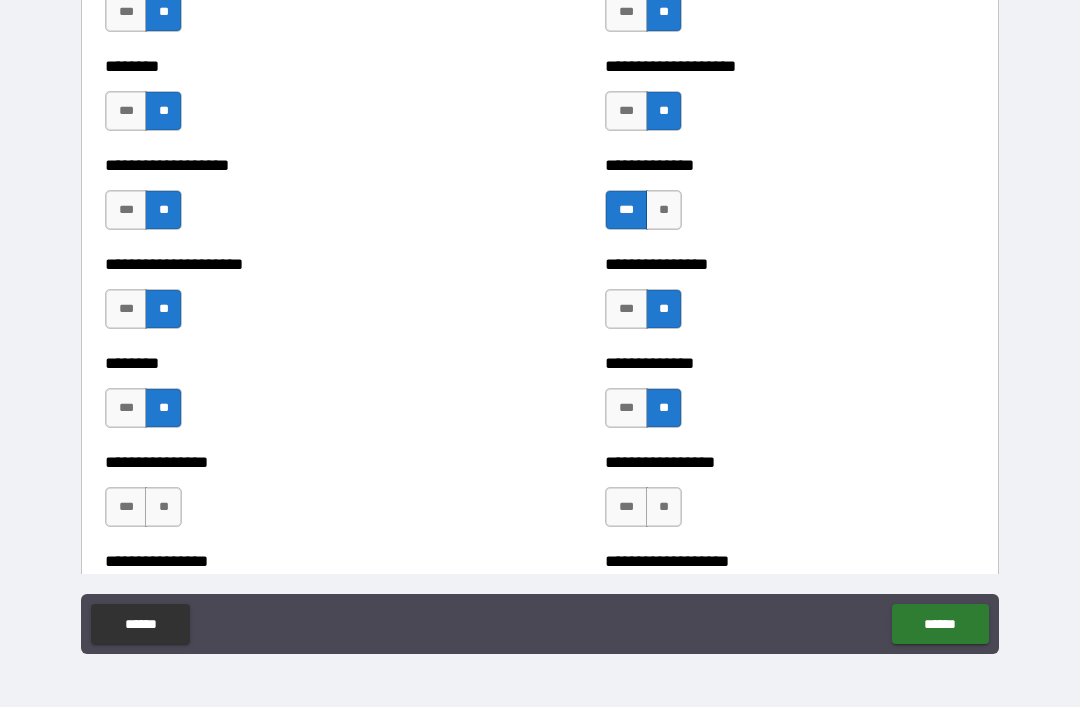 click on "**" at bounding box center (163, 507) 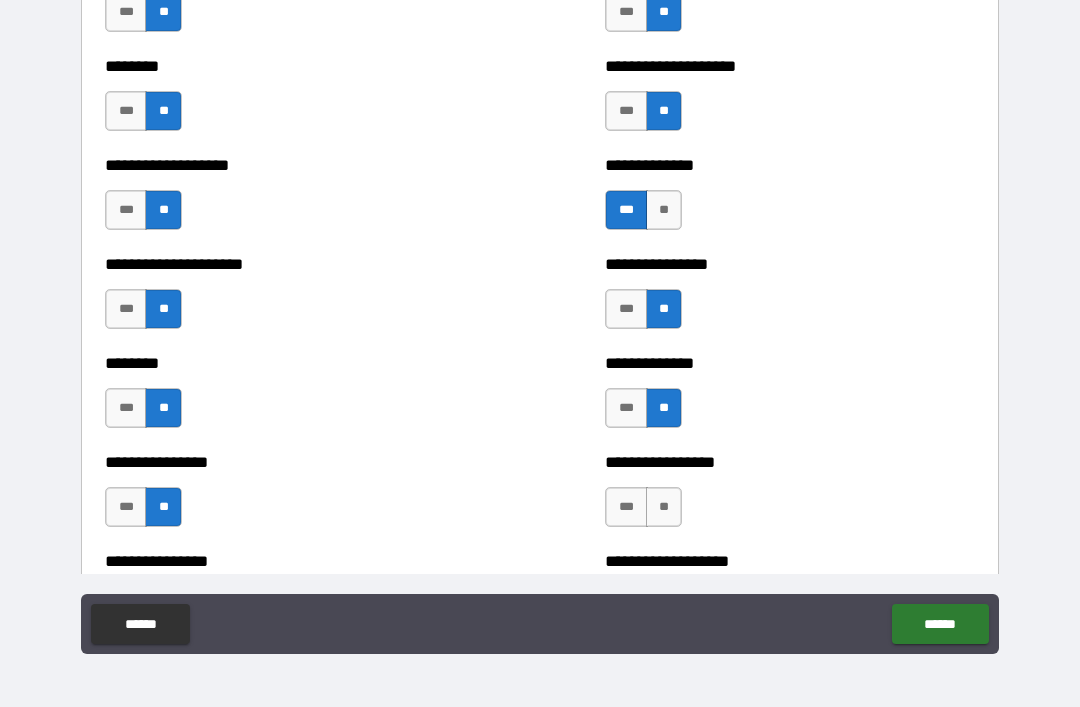 click on "**" at bounding box center [664, 507] 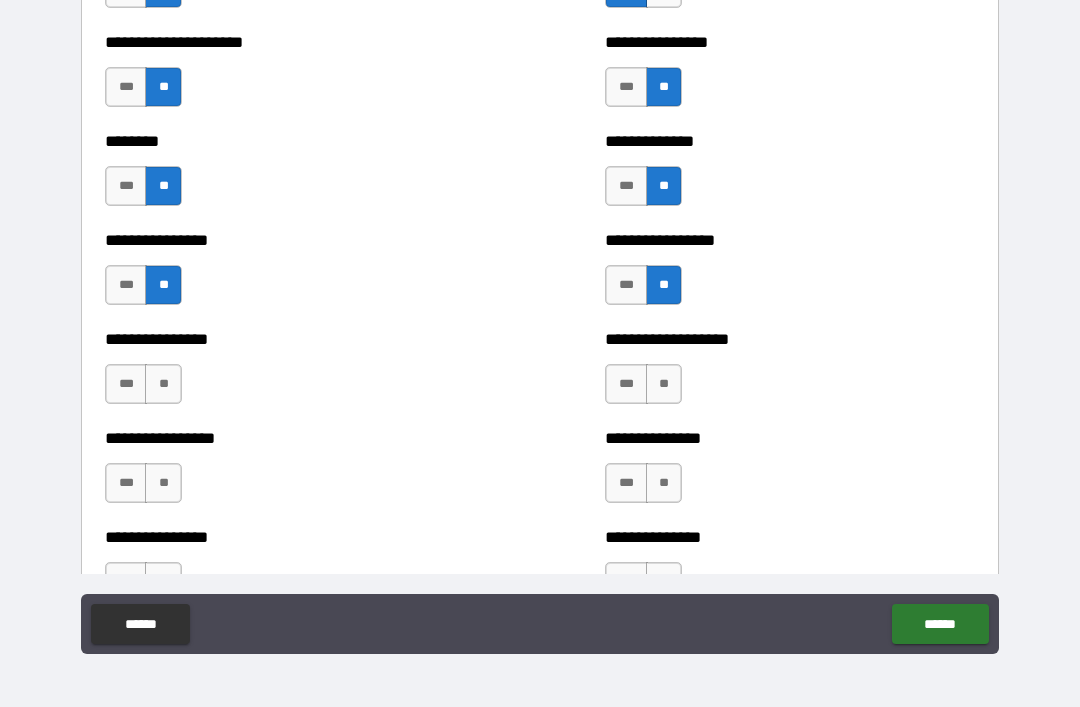 scroll, scrollTop: 4526, scrollLeft: 0, axis: vertical 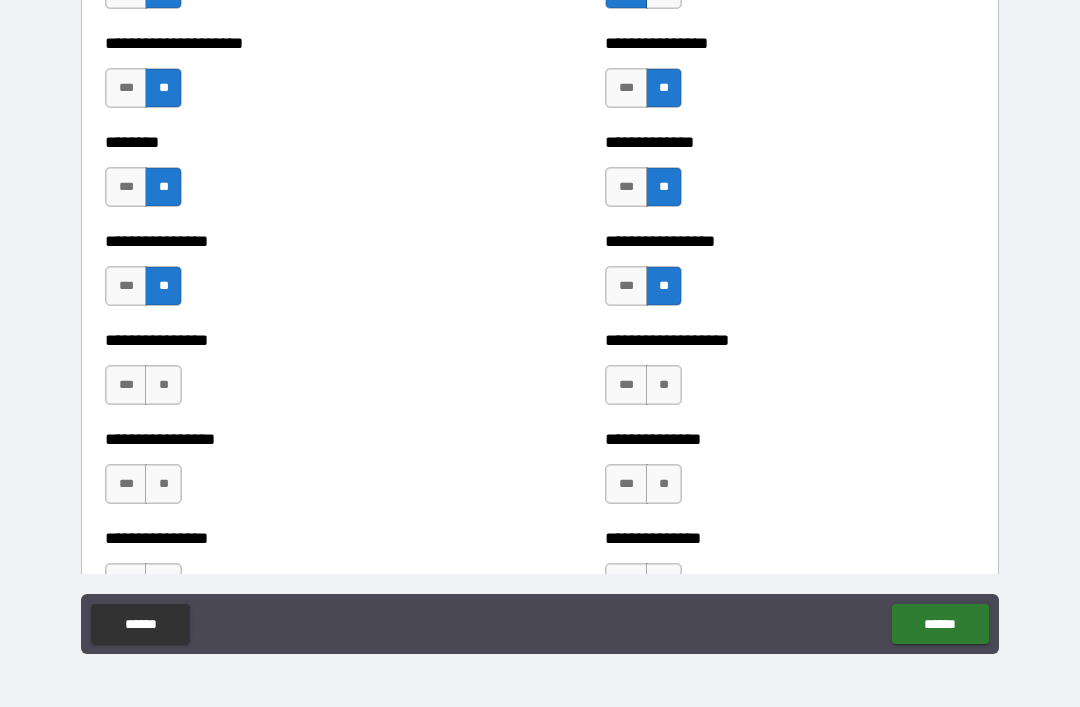 click on "**" at bounding box center [163, 385] 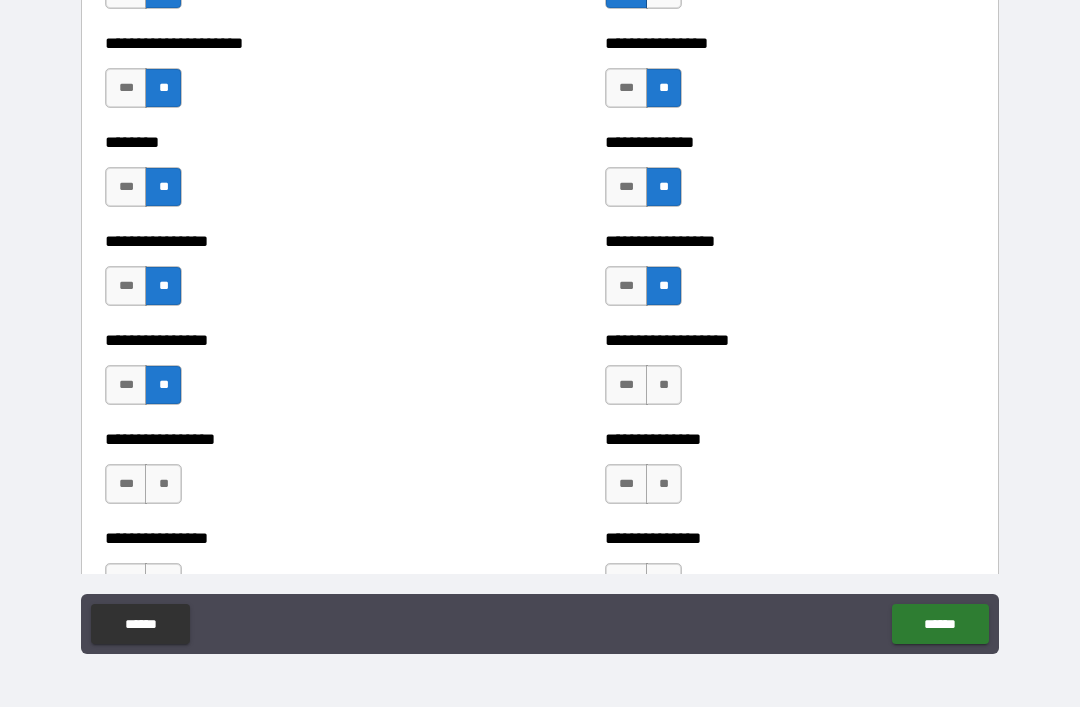 click on "**" at bounding box center [664, 385] 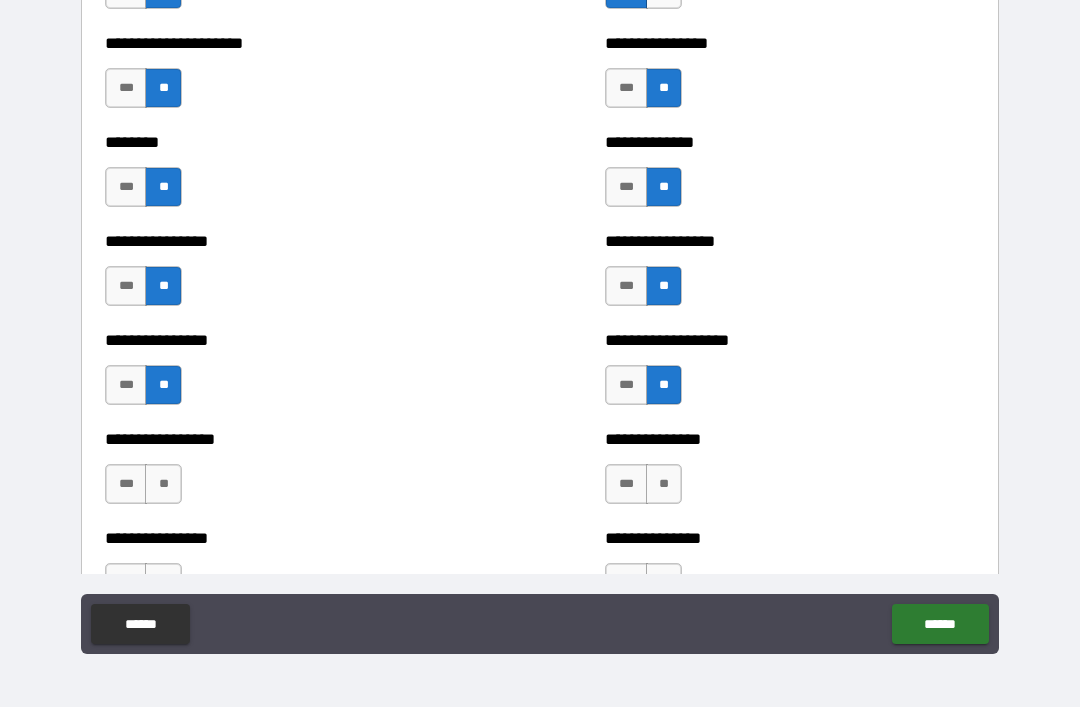 click on "**" at bounding box center (664, 484) 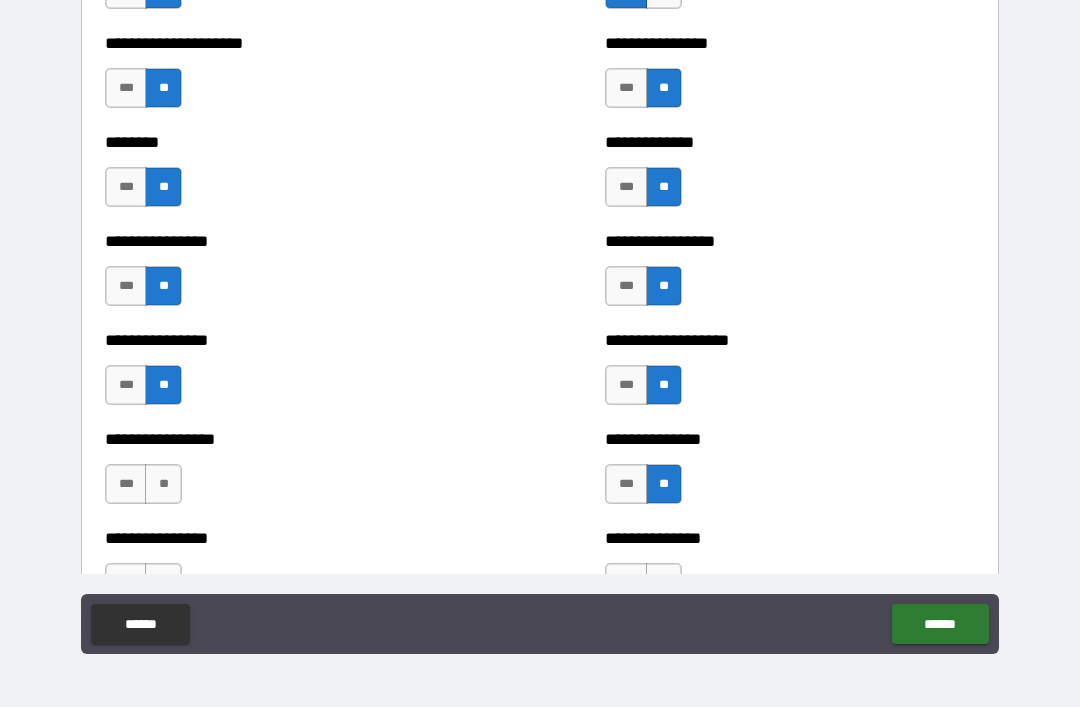 click on "**" at bounding box center (163, 484) 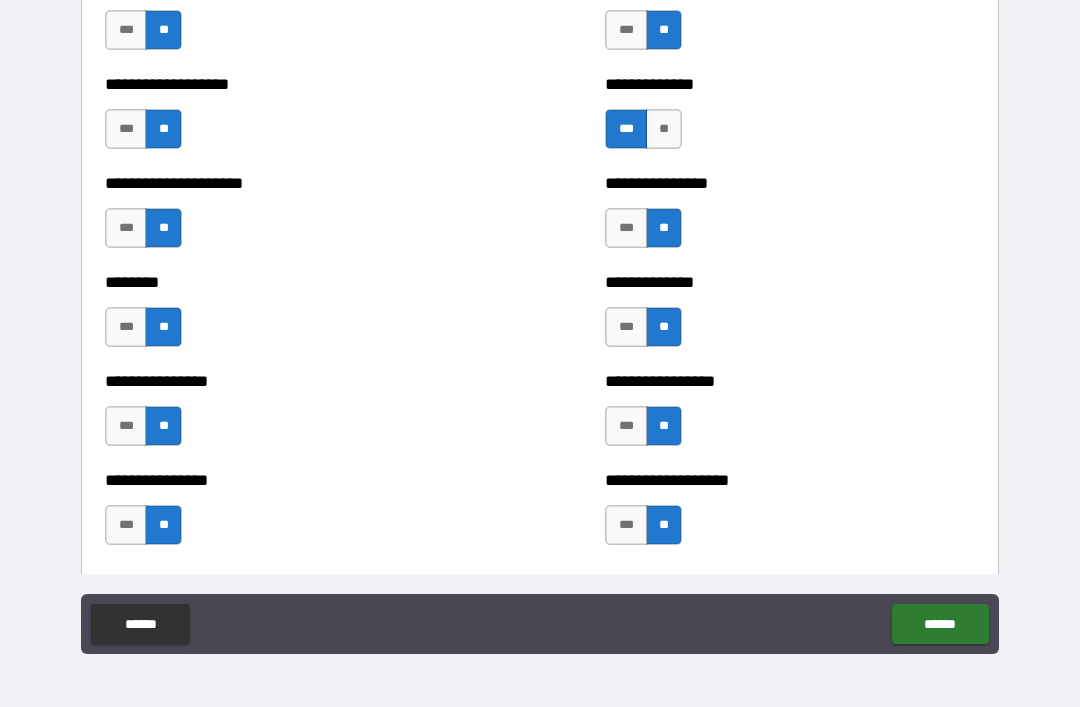 click on "**" at bounding box center [664, 129] 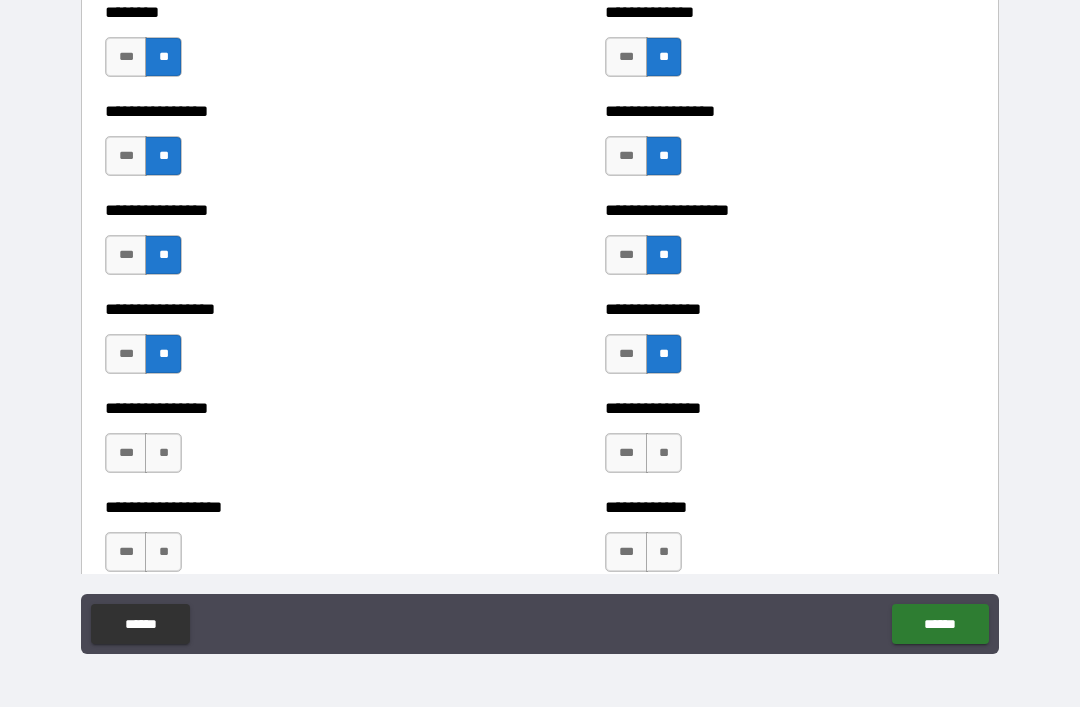 scroll, scrollTop: 4661, scrollLeft: 0, axis: vertical 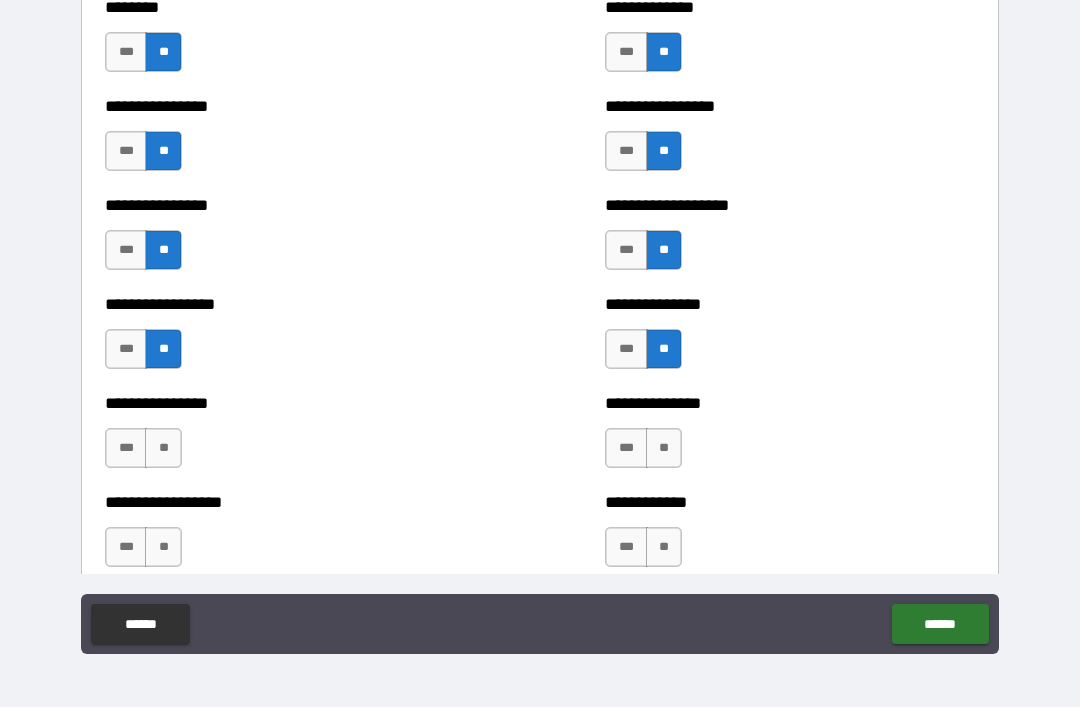 click on "**" at bounding box center [163, 448] 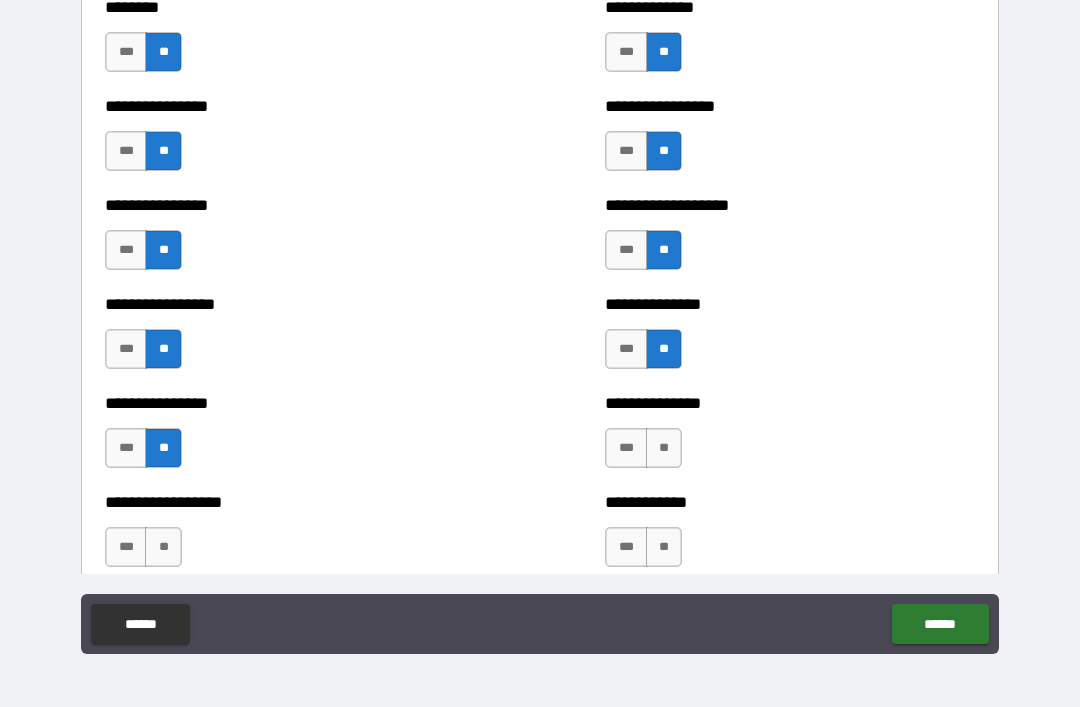 click on "**" at bounding box center (664, 448) 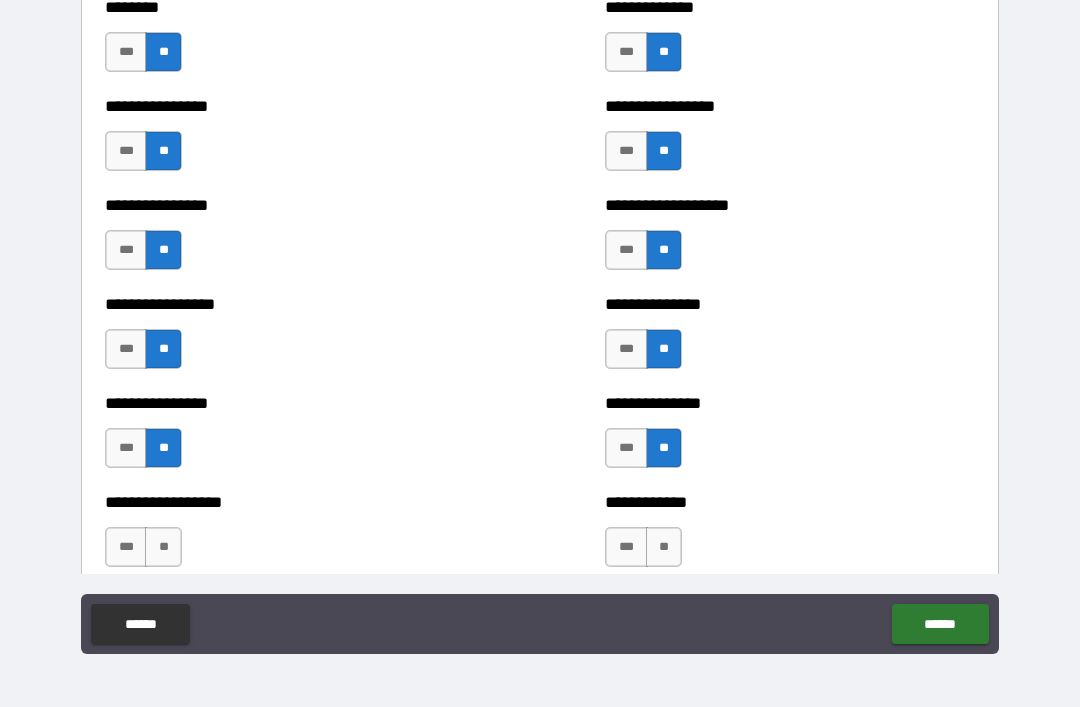 scroll, scrollTop: 4739, scrollLeft: 0, axis: vertical 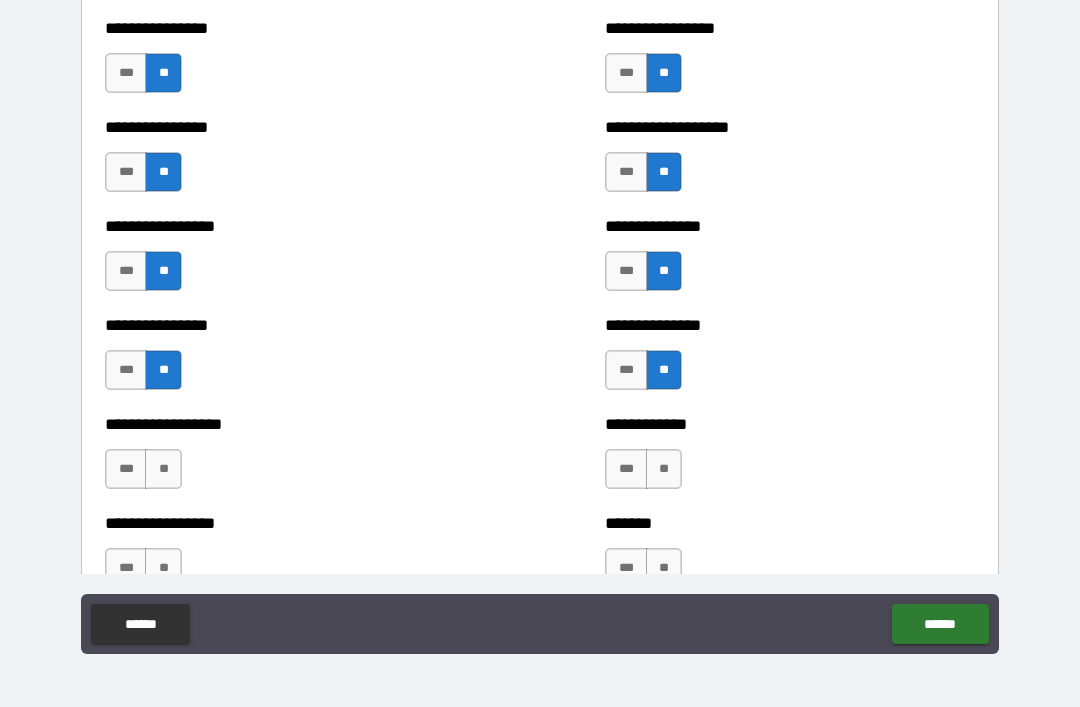 click on "**" at bounding box center [163, 469] 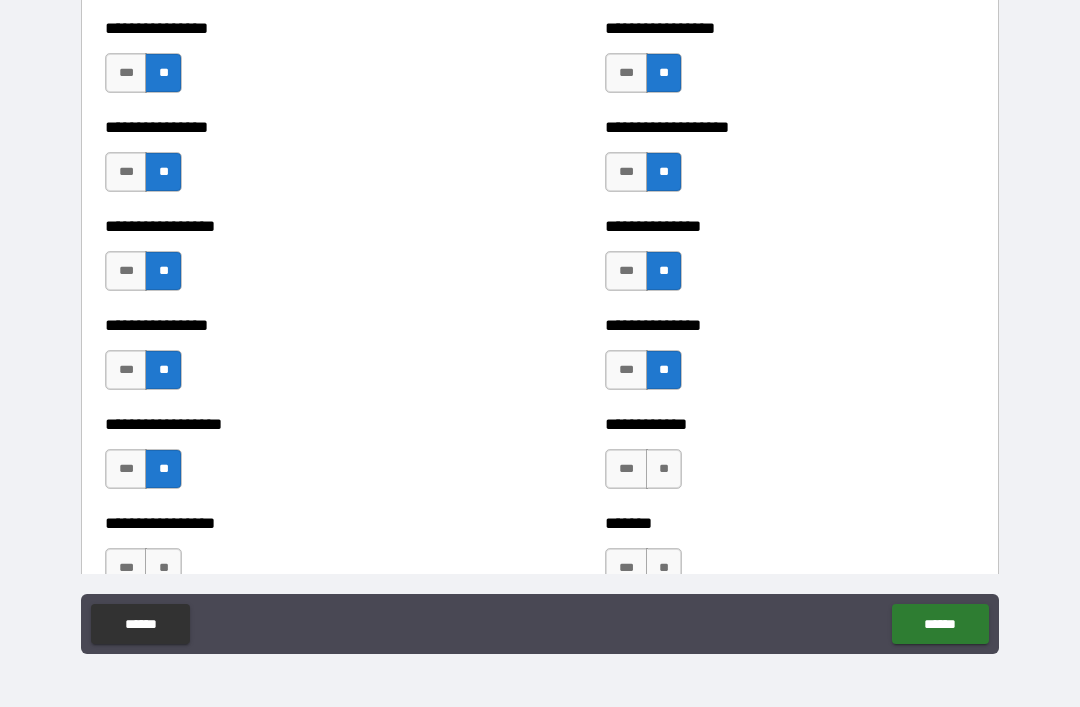 click on "**" at bounding box center (664, 469) 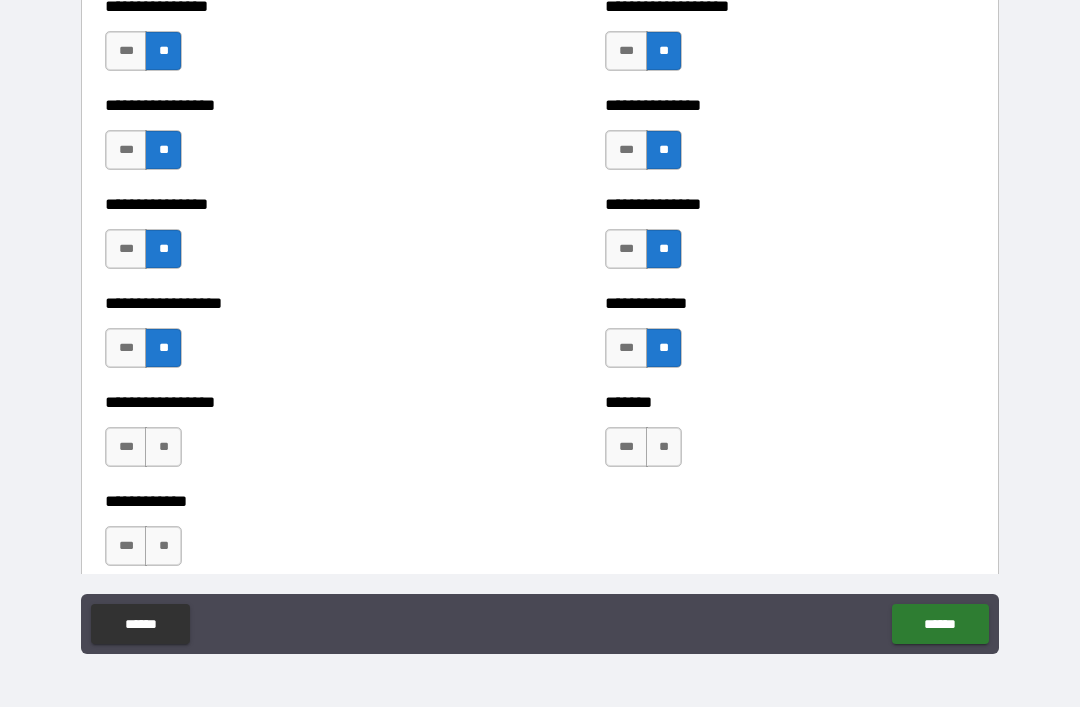 click on "**" at bounding box center (163, 447) 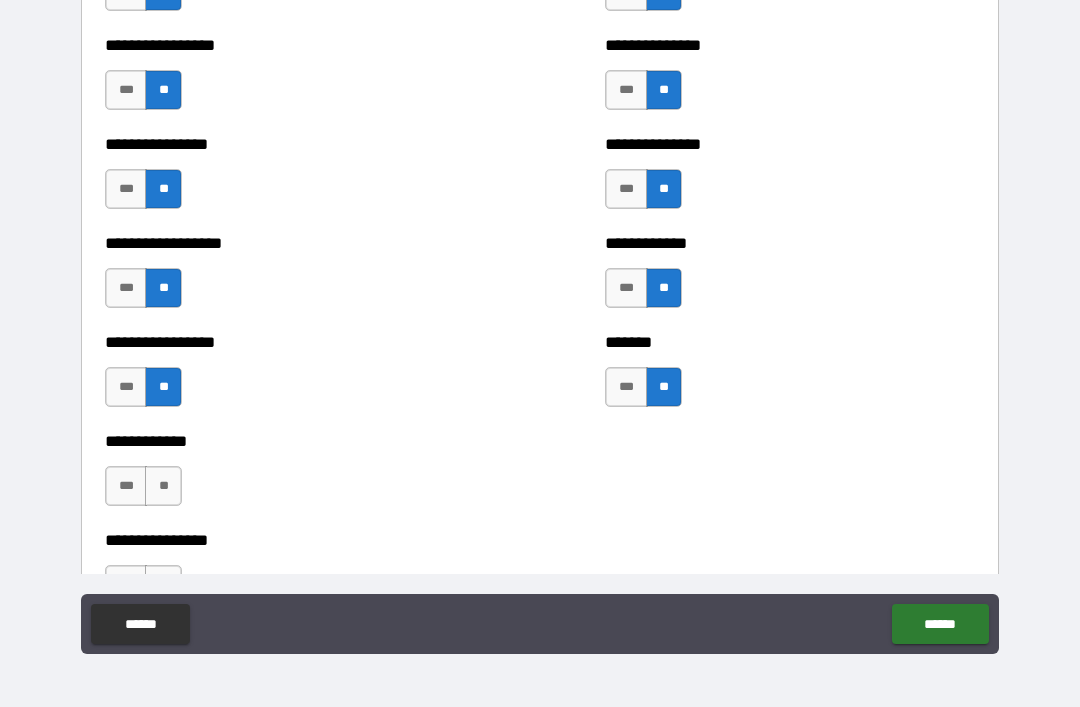 click on "**" at bounding box center [163, 486] 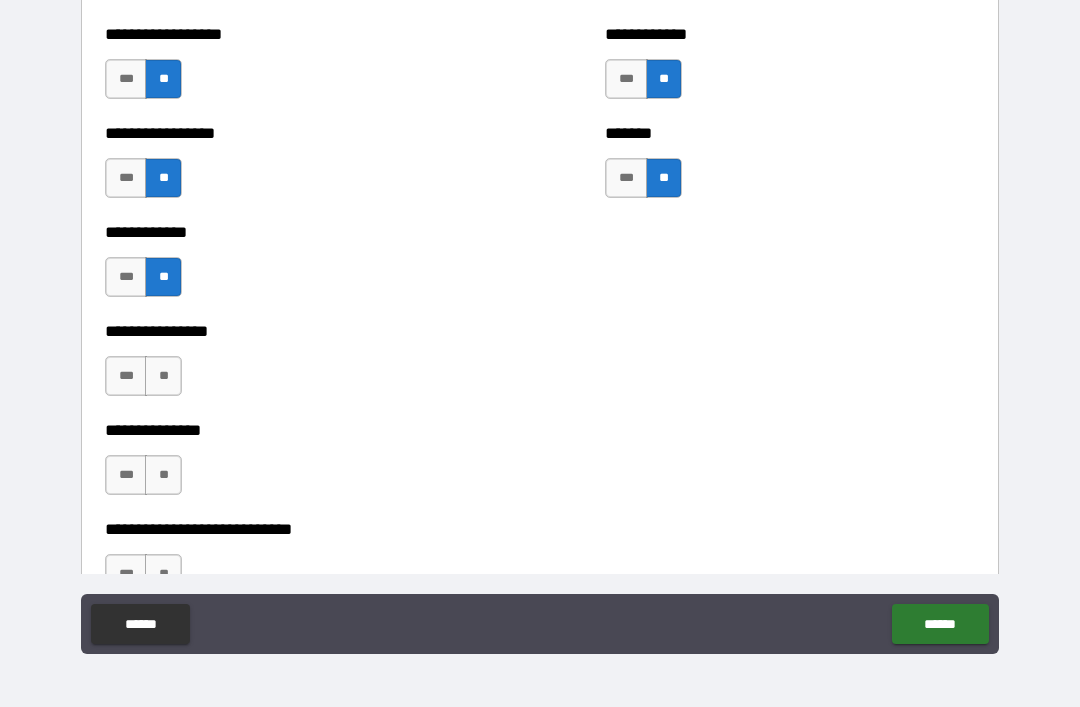 scroll, scrollTop: 5138, scrollLeft: 0, axis: vertical 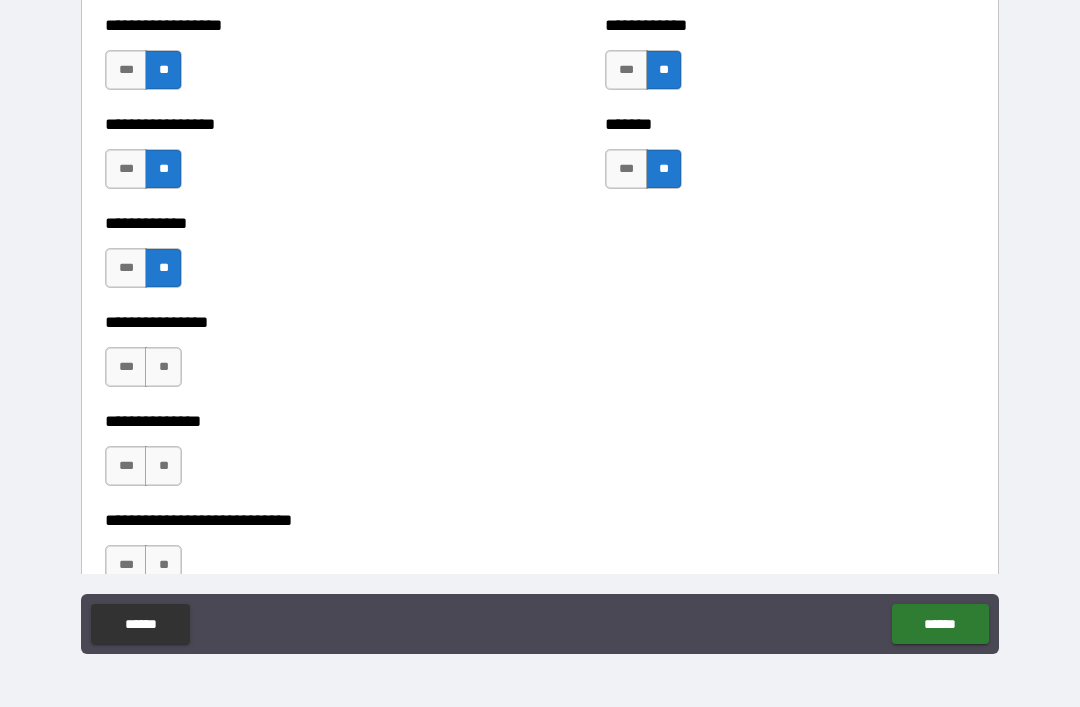click on "**" at bounding box center (163, 367) 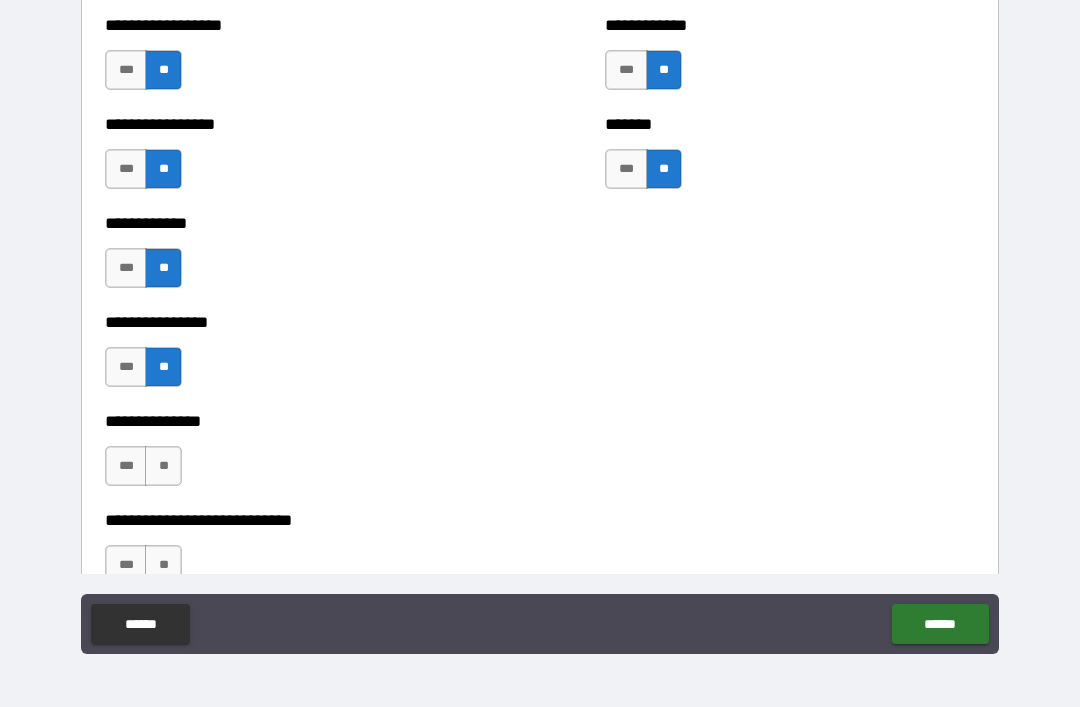 click on "**" at bounding box center [163, 466] 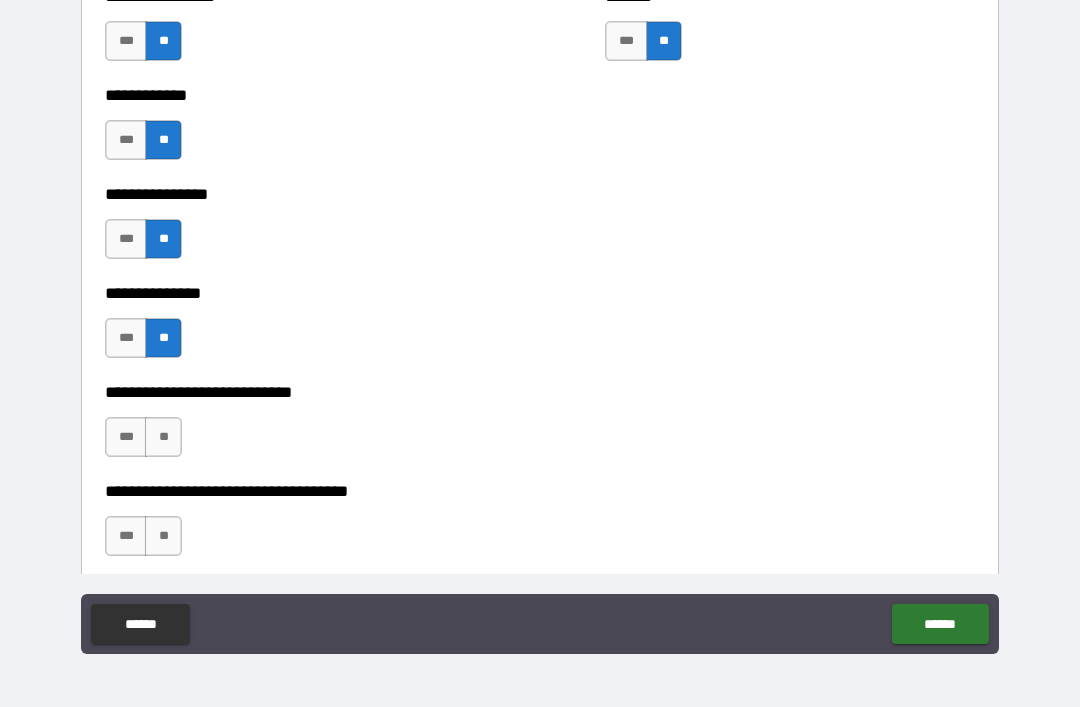 scroll, scrollTop: 5273, scrollLeft: 0, axis: vertical 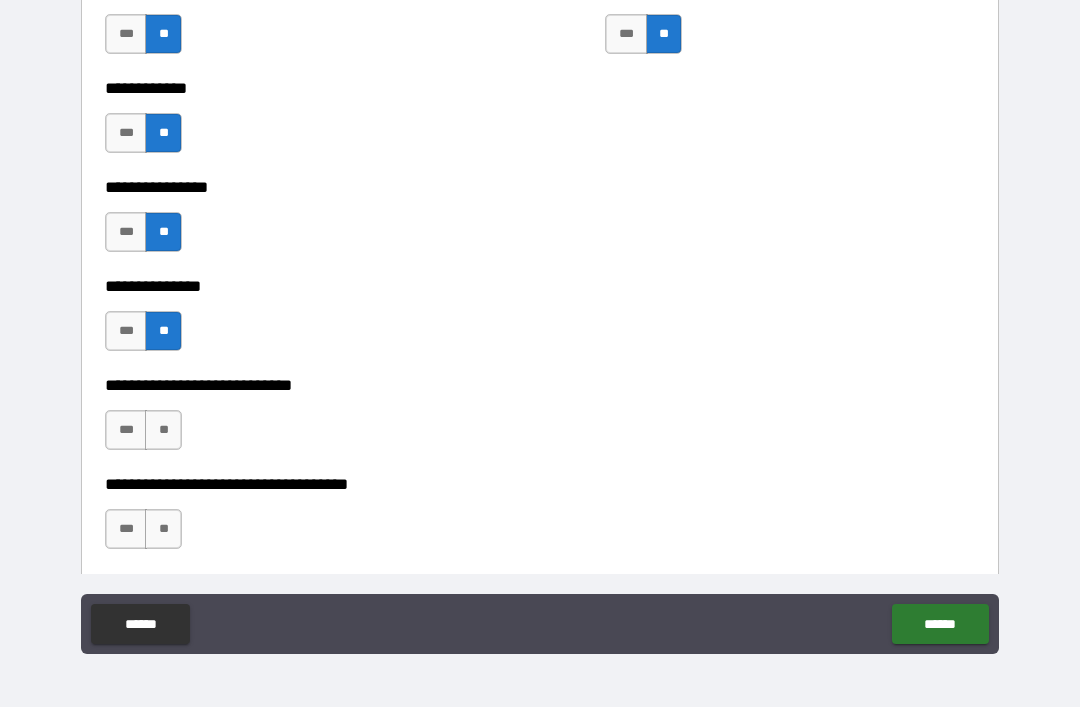 click on "**" at bounding box center [163, 430] 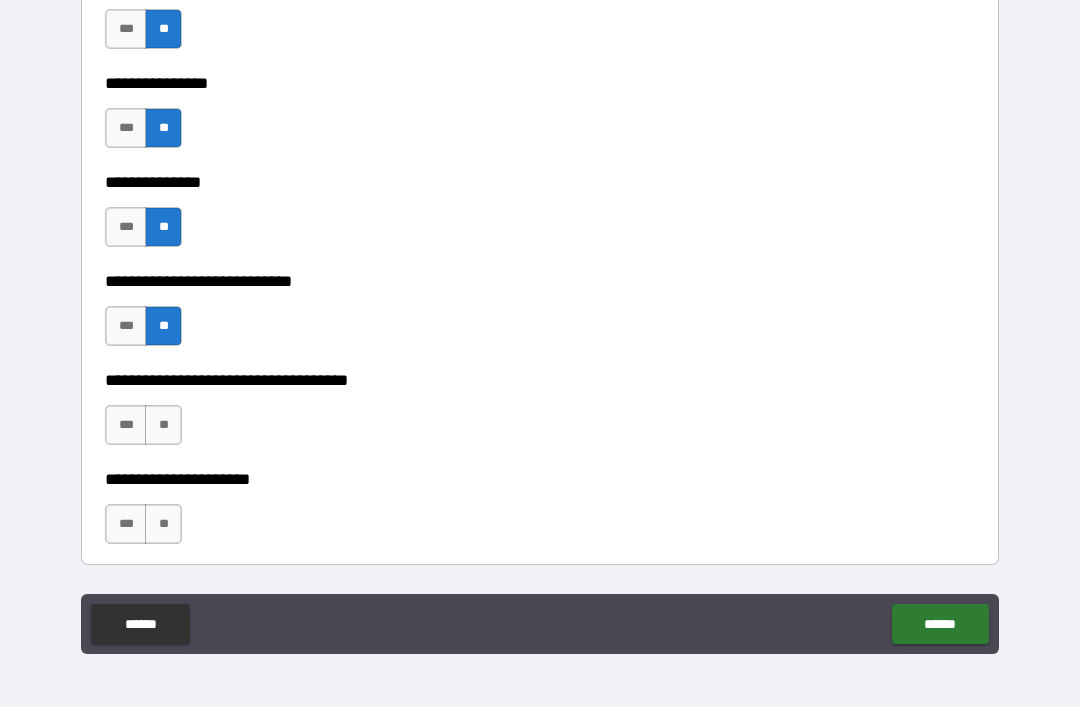 click on "**" at bounding box center [163, 425] 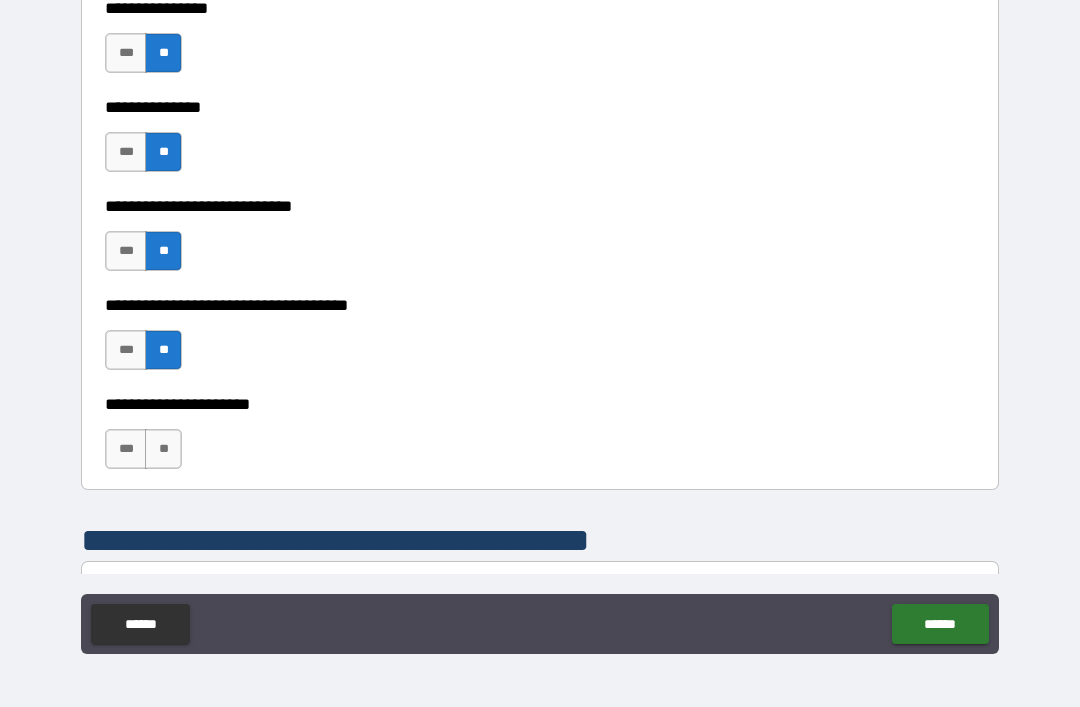click on "**" at bounding box center (163, 449) 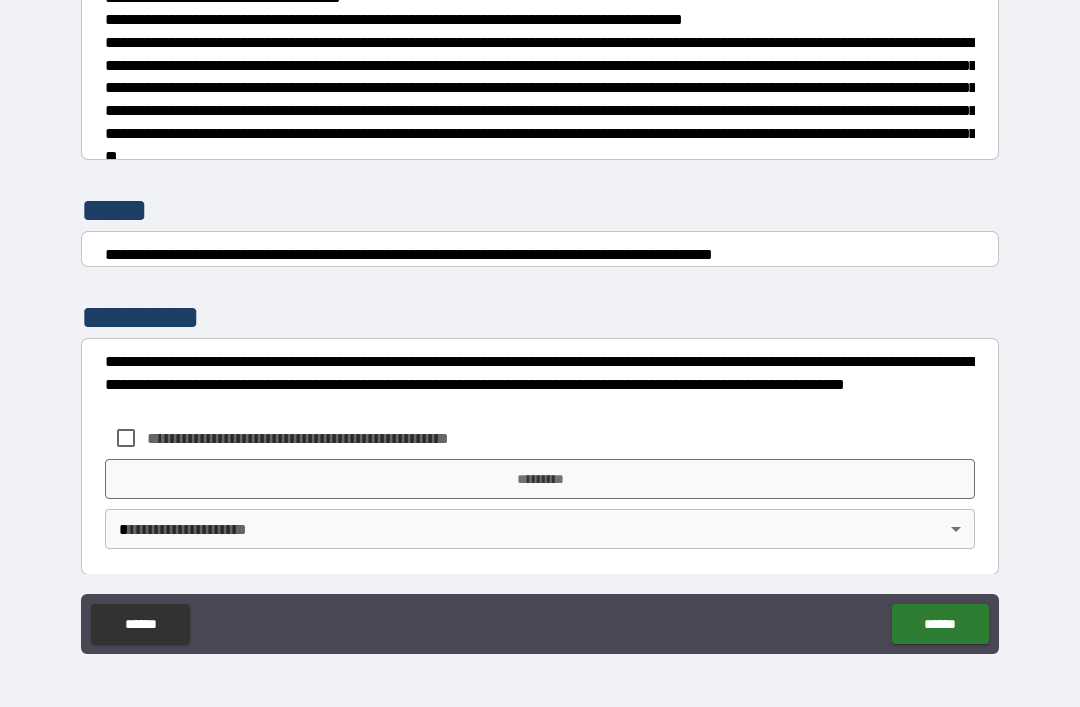 scroll, scrollTop: 7468, scrollLeft: 0, axis: vertical 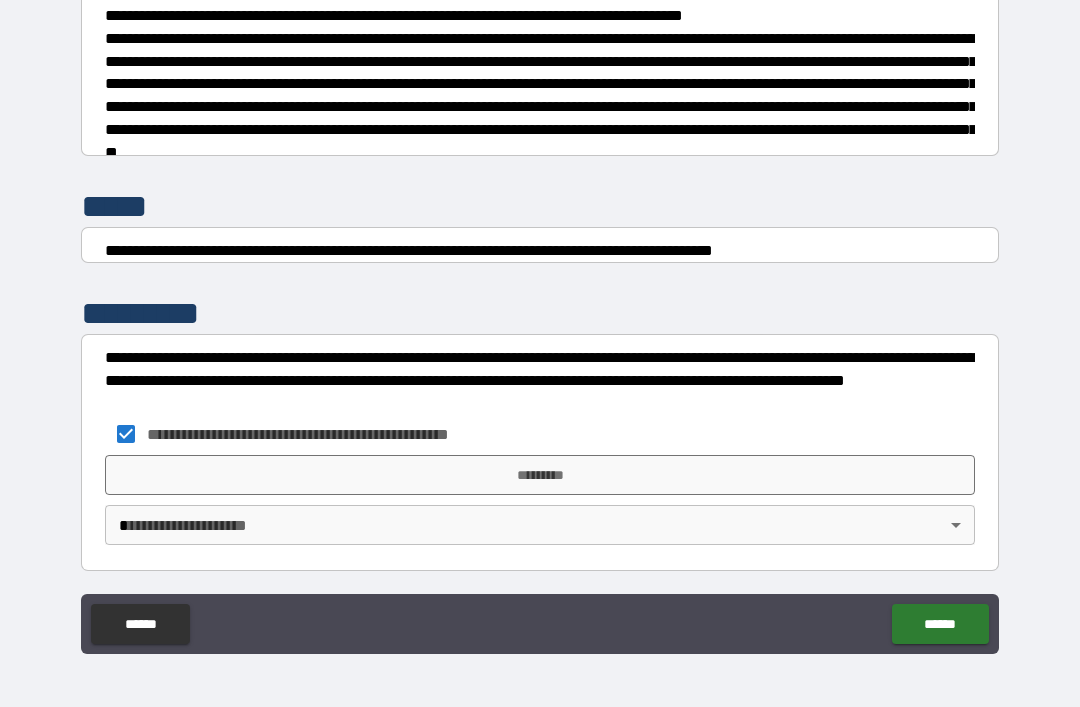 click on "*********" at bounding box center (540, 475) 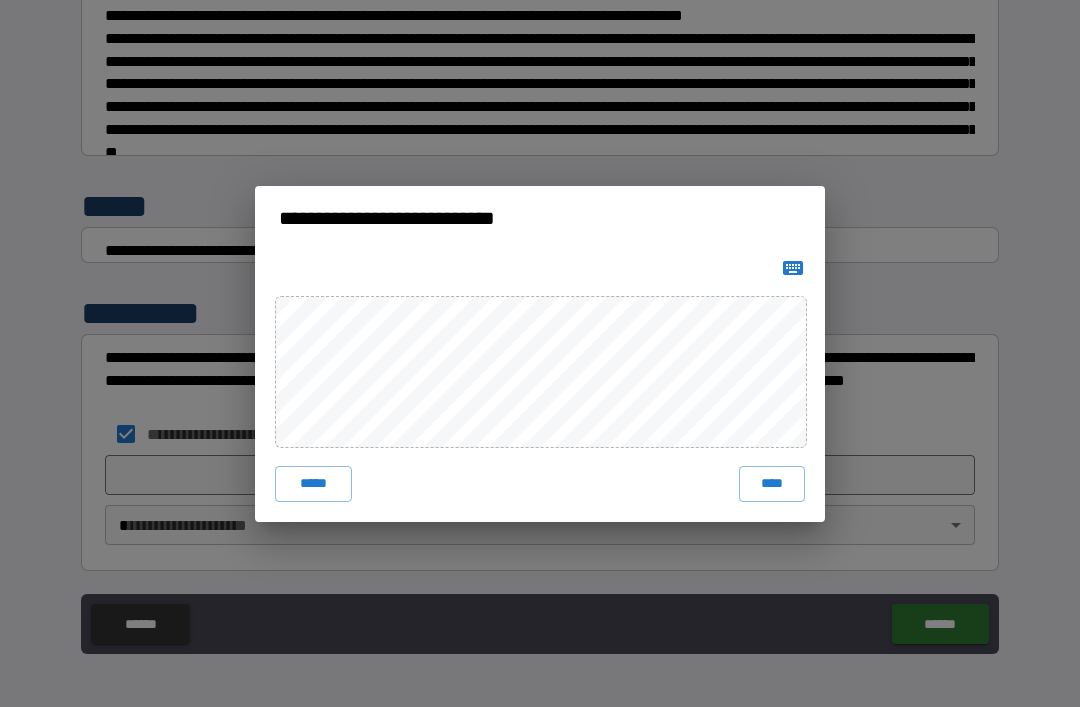 click on "****" at bounding box center (772, 484) 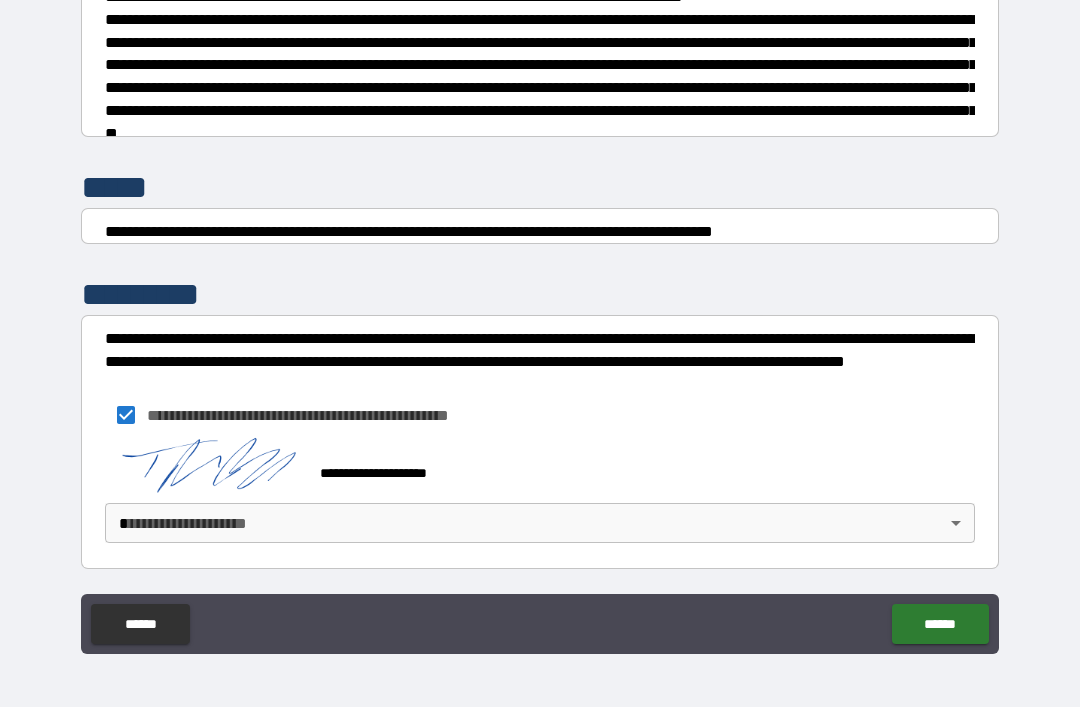 scroll, scrollTop: 7487, scrollLeft: 0, axis: vertical 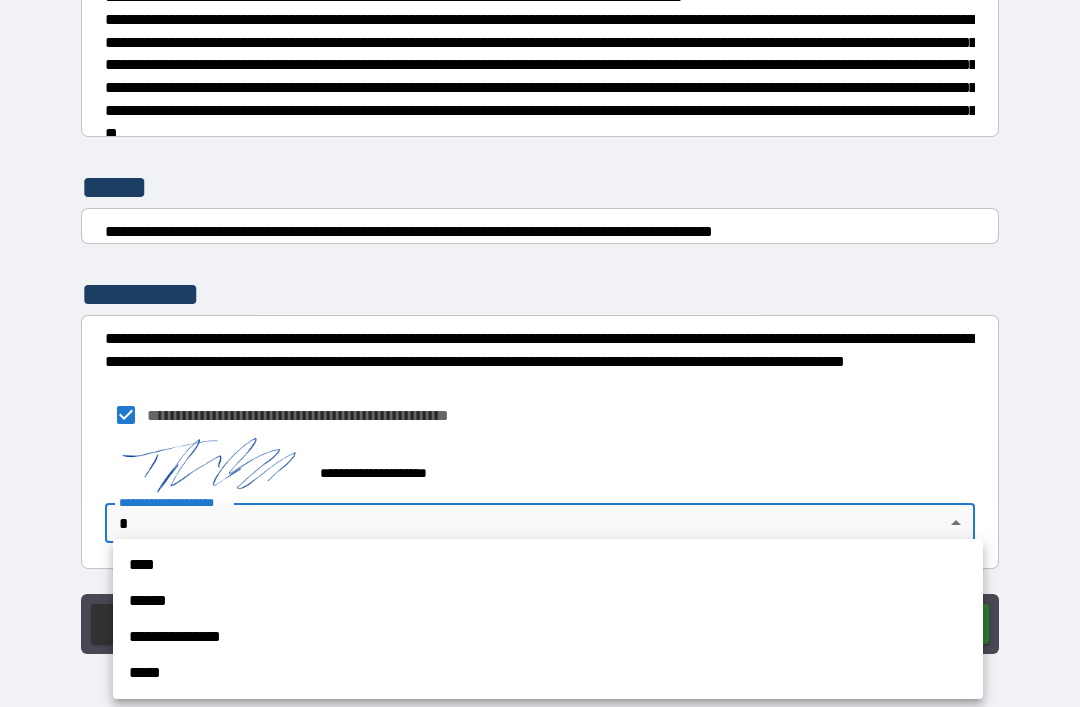 click on "**********" at bounding box center (548, 637) 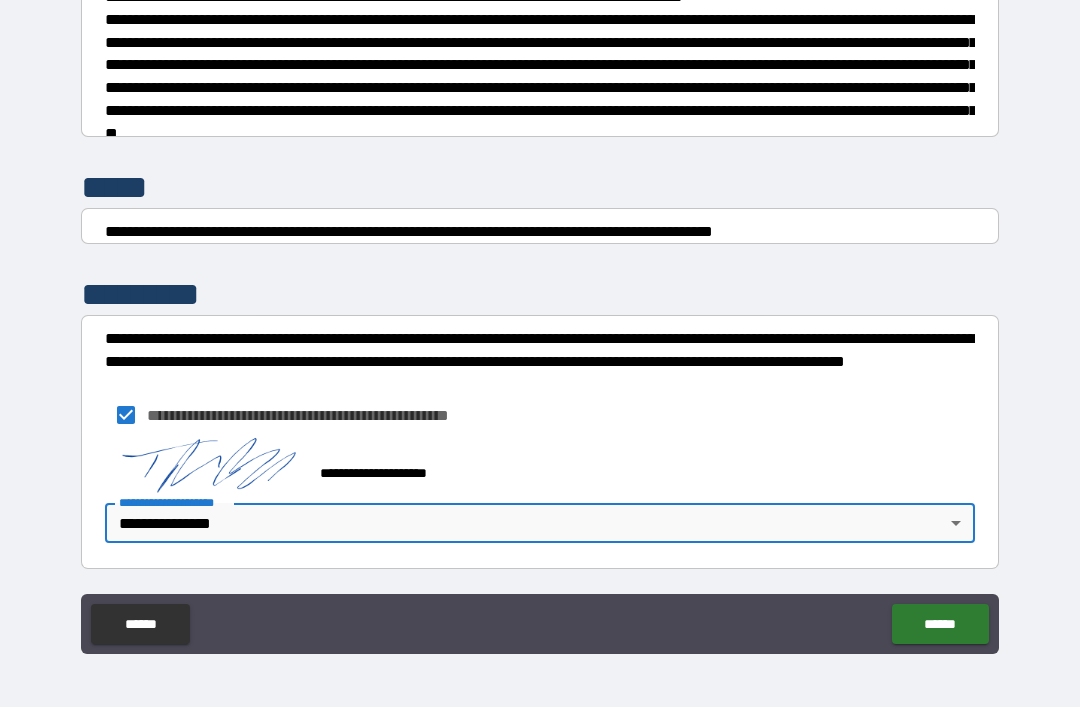 click on "******" at bounding box center (940, 624) 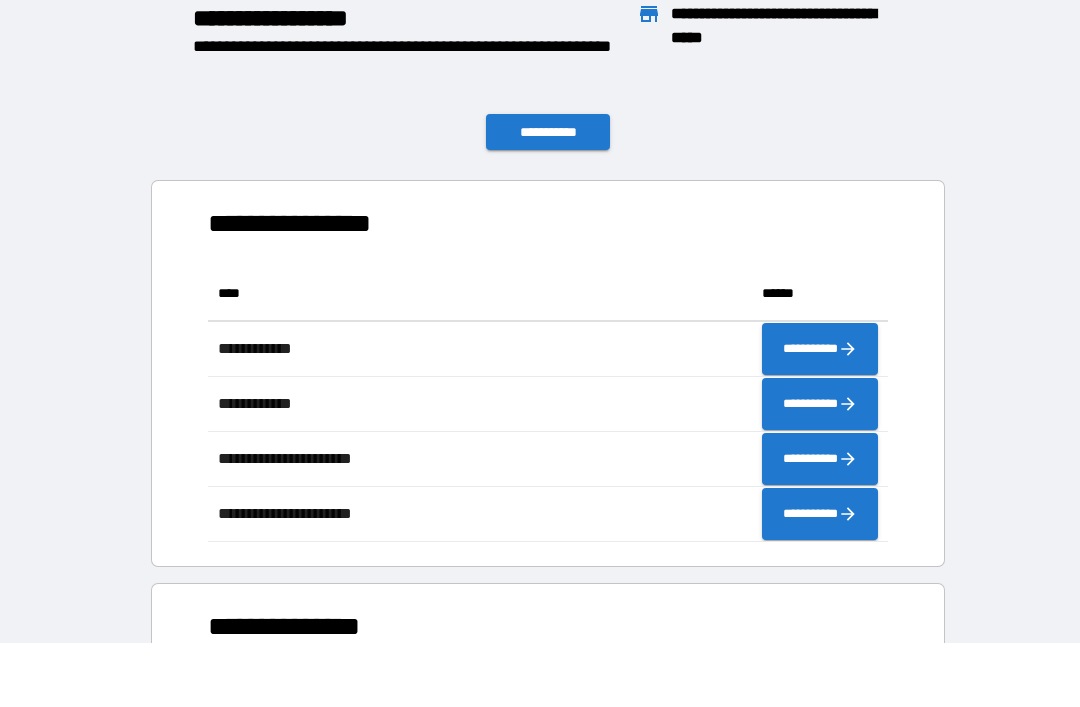 scroll, scrollTop: 1, scrollLeft: 1, axis: both 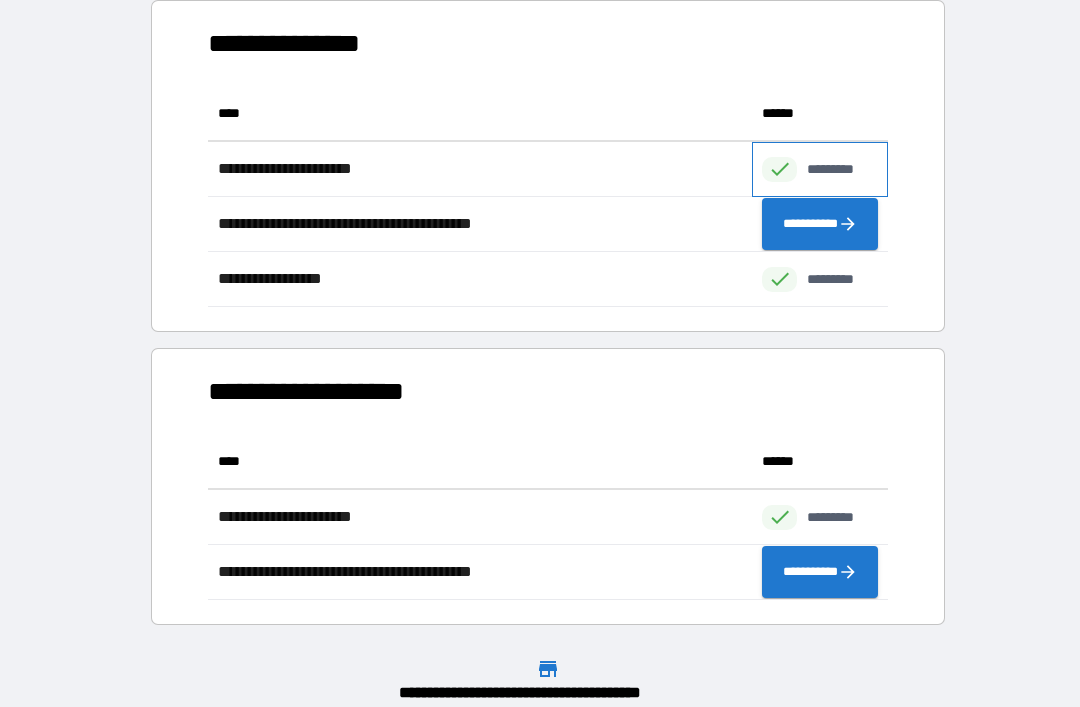 click on "*********" at bounding box center (841, 169) 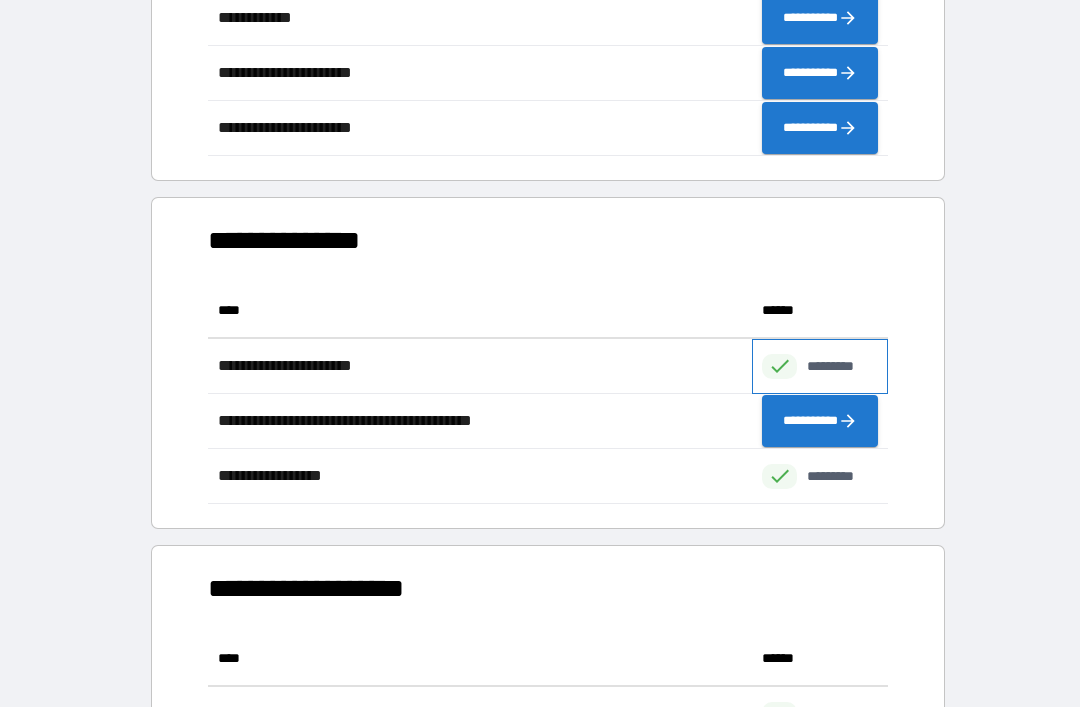 scroll, scrollTop: 365, scrollLeft: 0, axis: vertical 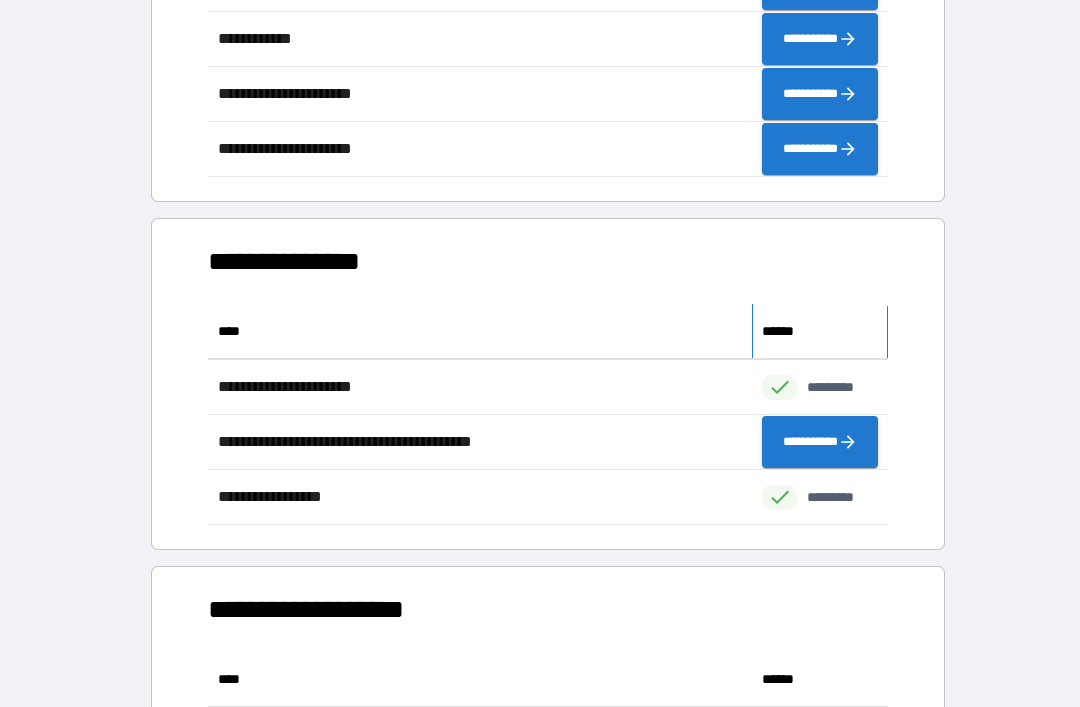 click on "******" at bounding box center [782, 331] 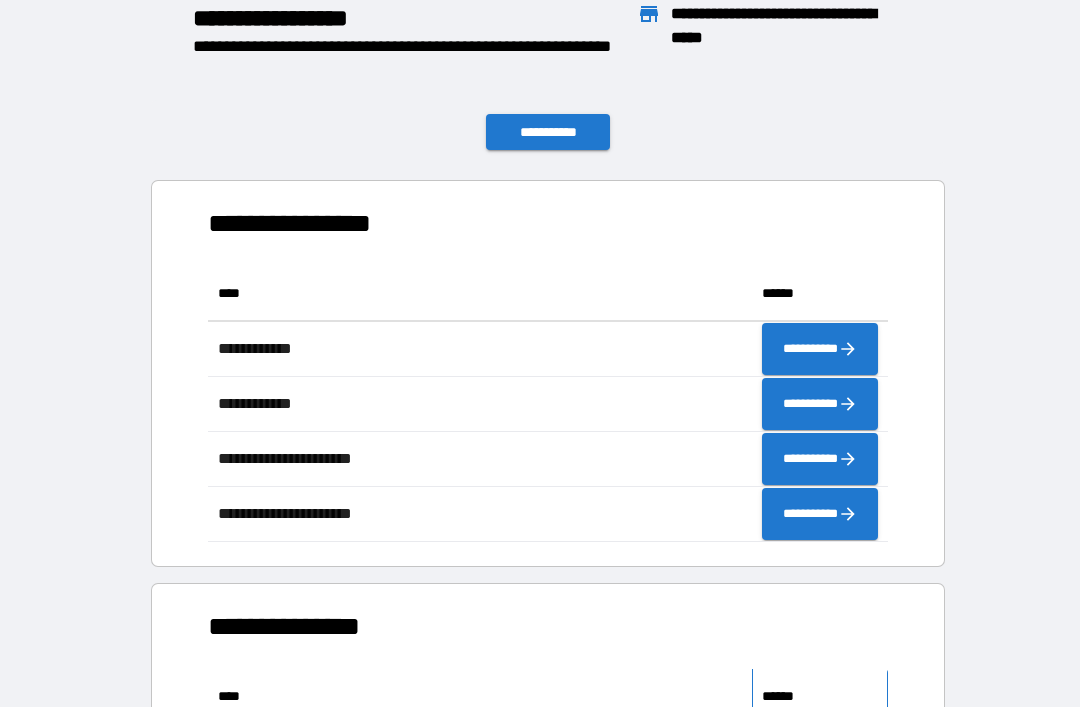 scroll, scrollTop: 0, scrollLeft: 0, axis: both 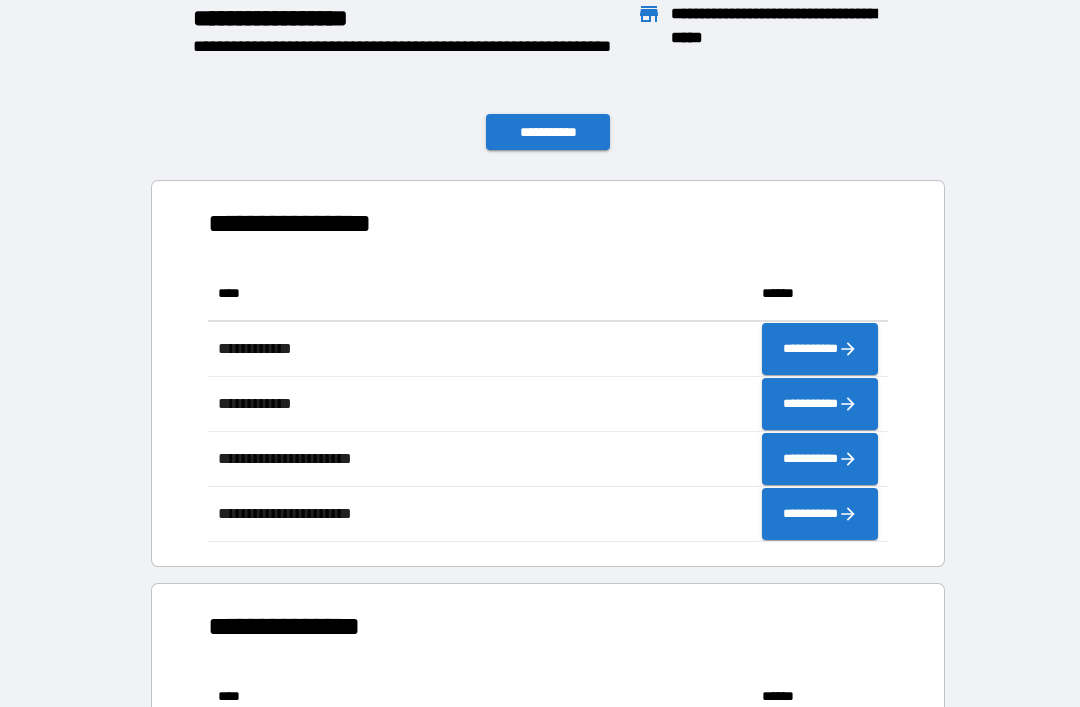 click on "**********" at bounding box center (548, 132) 